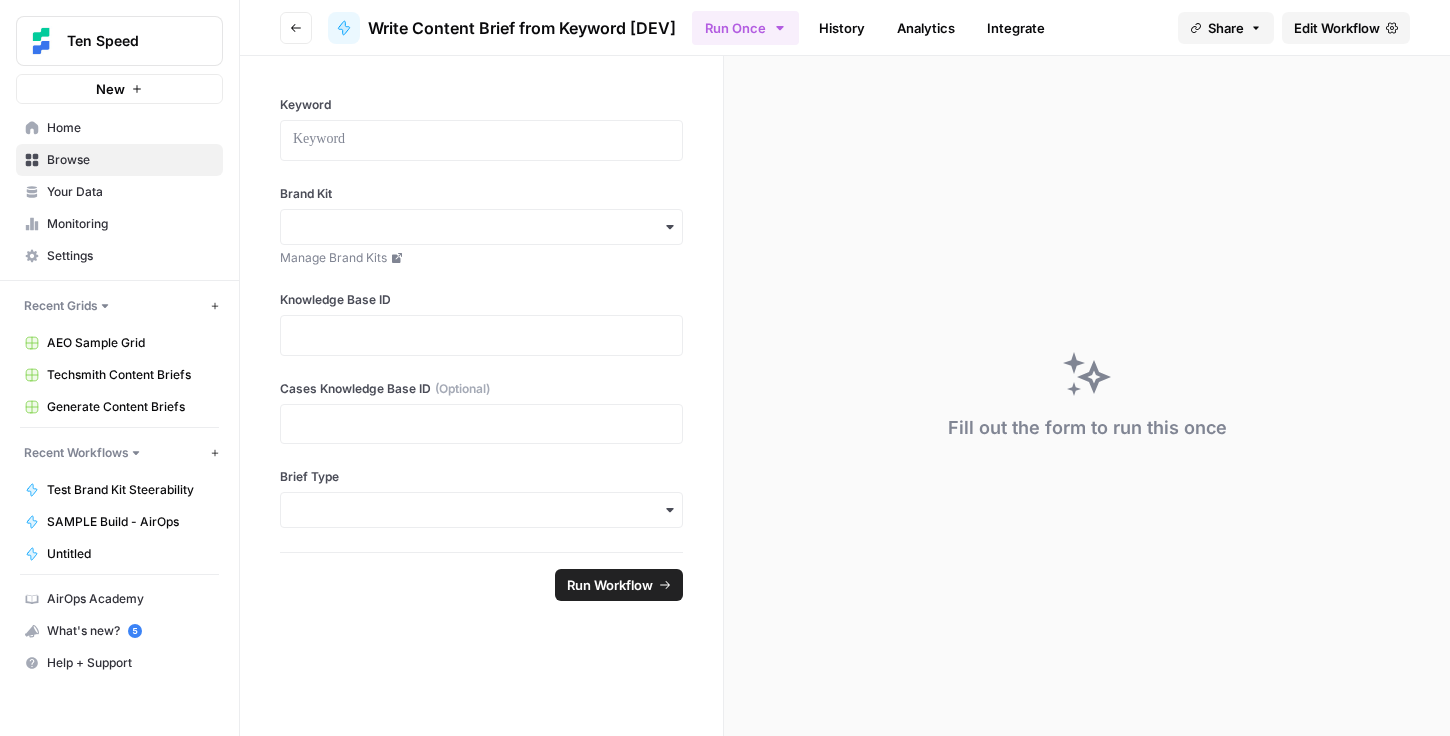 scroll, scrollTop: 0, scrollLeft: 0, axis: both 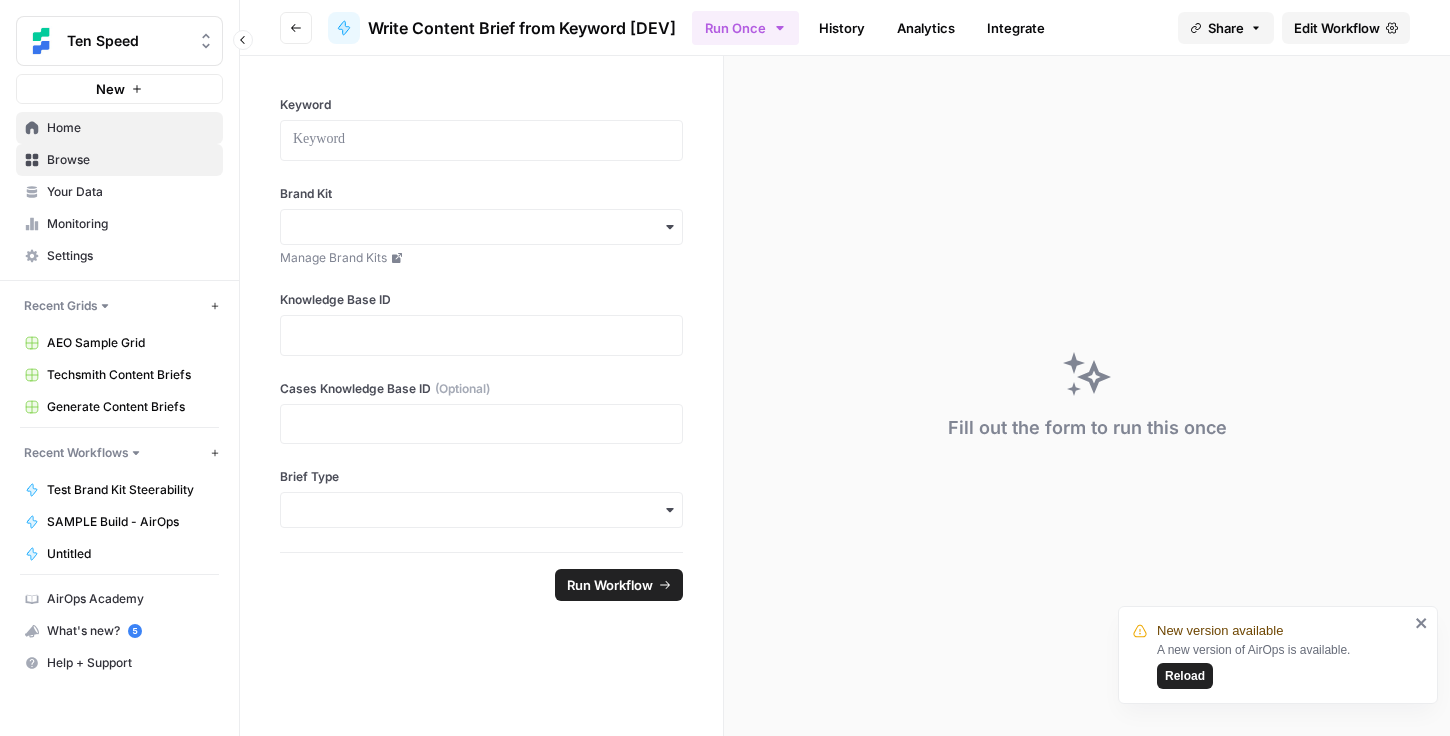 click on "Home" at bounding box center [130, 128] 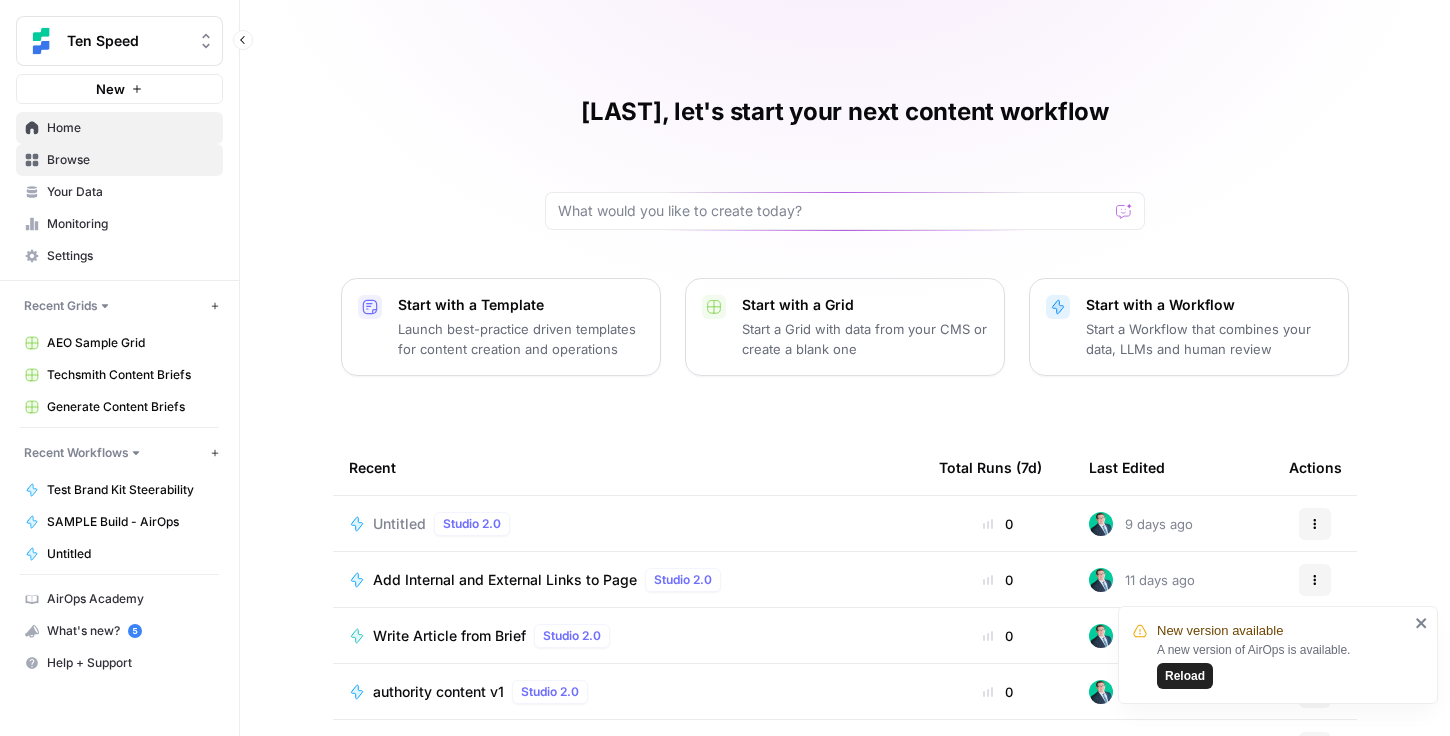 click on "Browse" at bounding box center [130, 160] 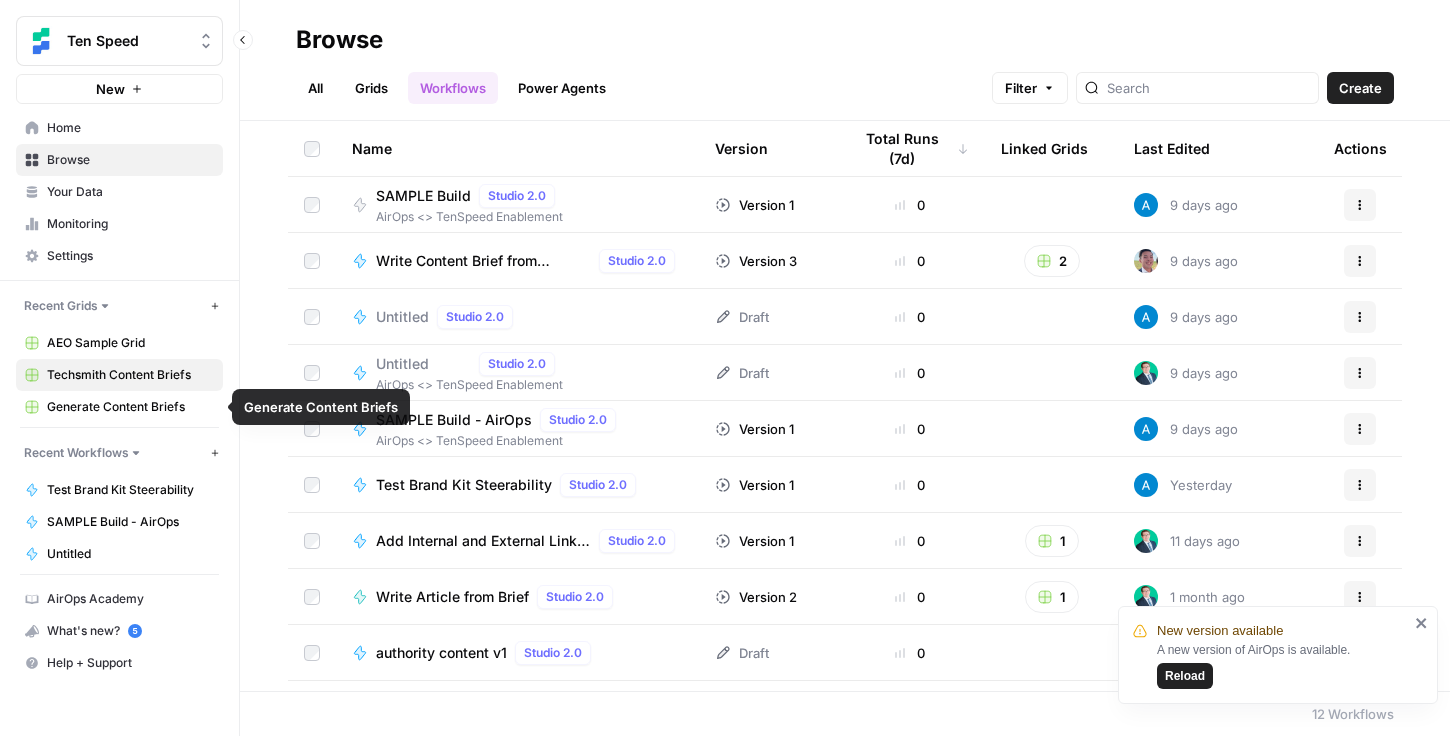 click on "Techsmith Content Briefs" at bounding box center (130, 375) 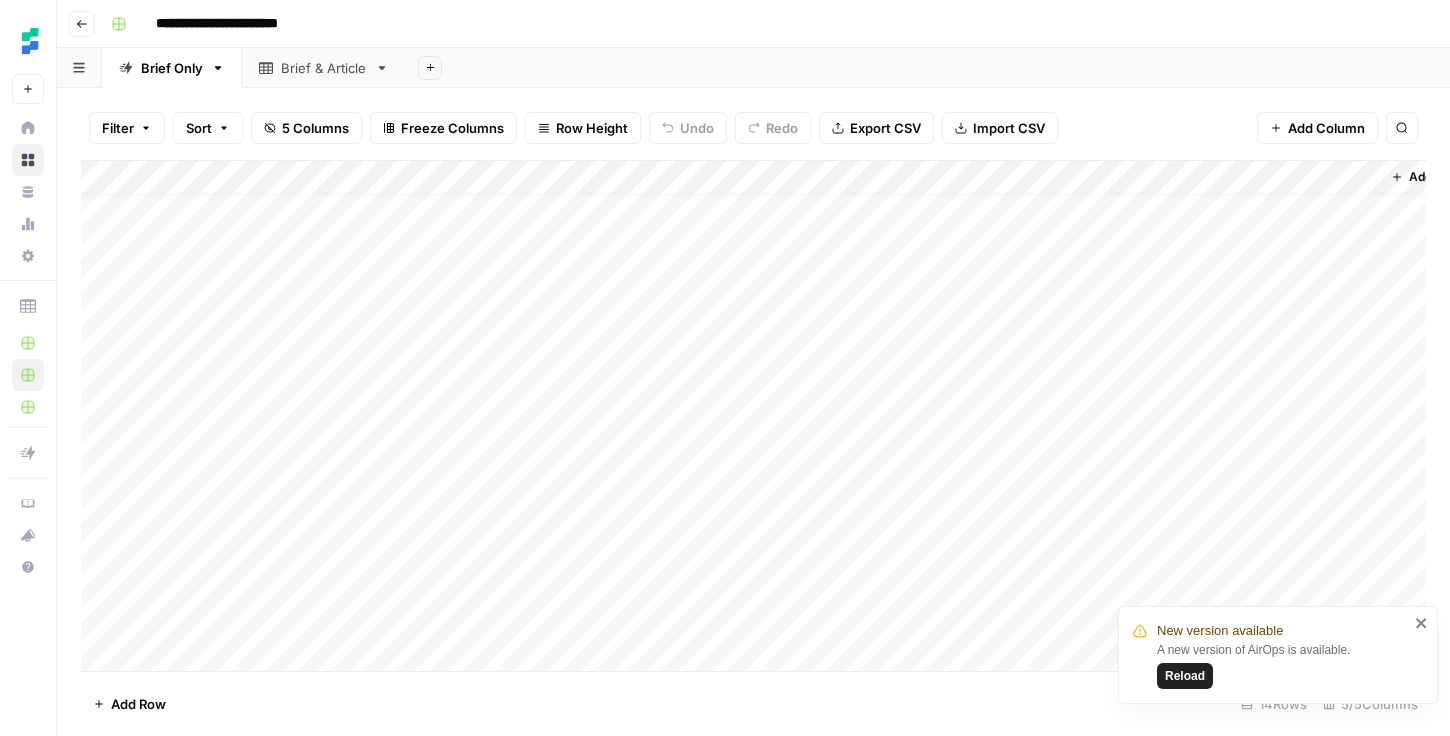 scroll, scrollTop: 32, scrollLeft: 0, axis: vertical 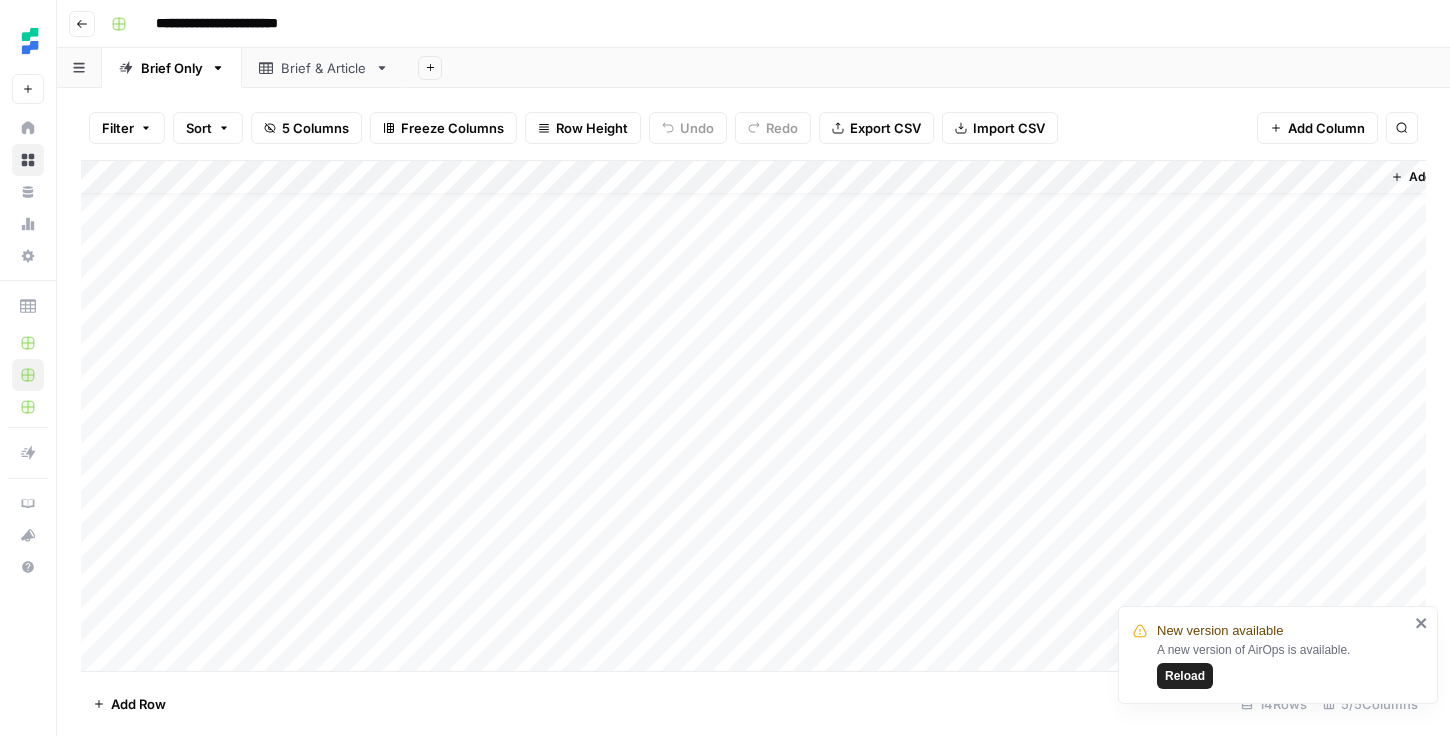 click on "Add Column" at bounding box center (753, 416) 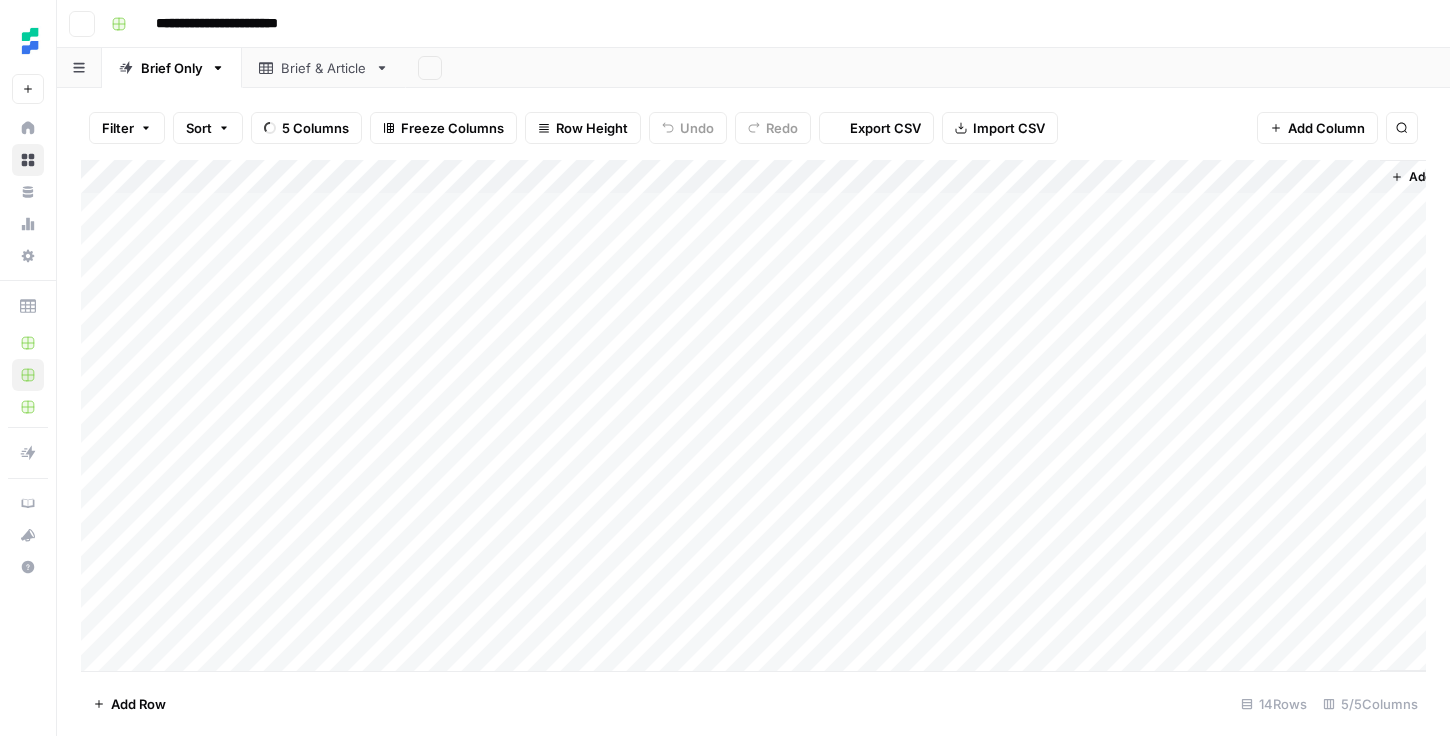 scroll, scrollTop: 0, scrollLeft: 0, axis: both 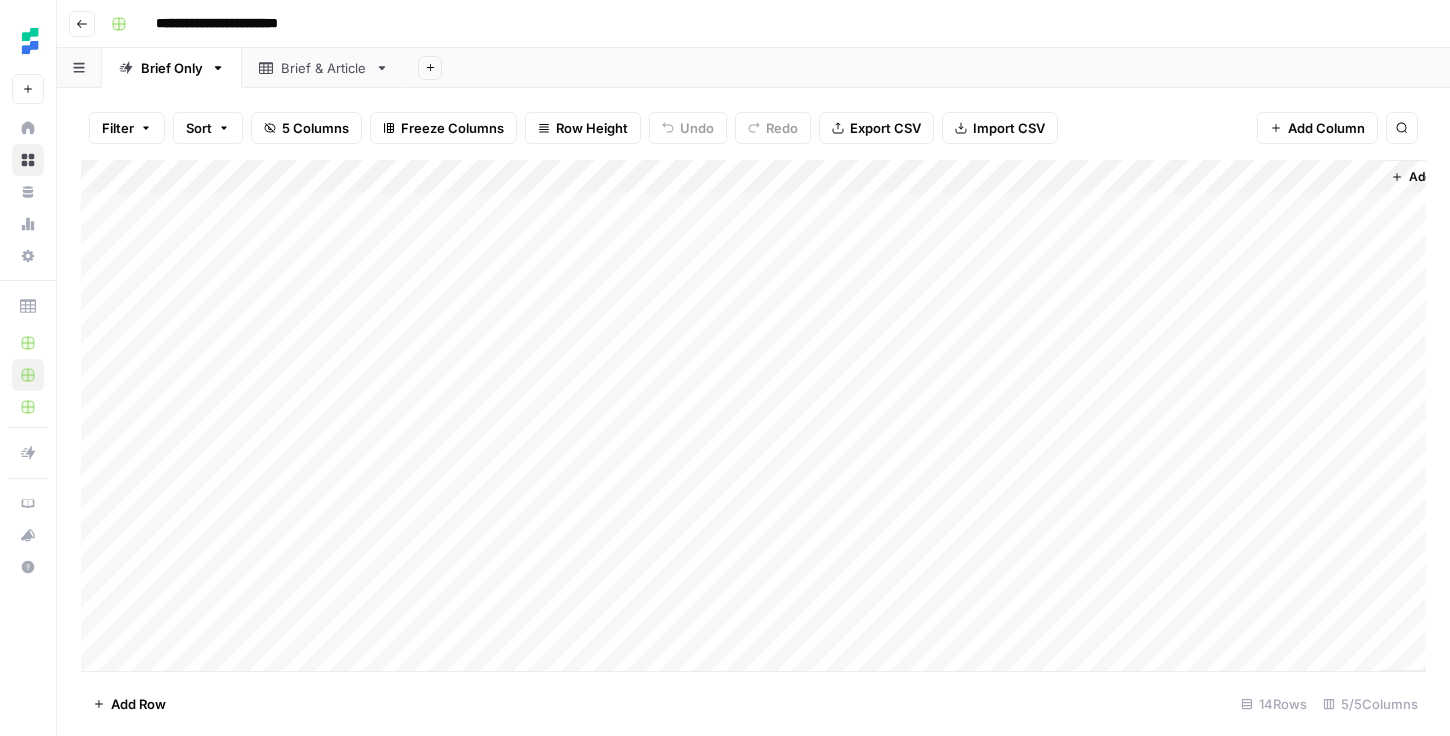 click on "Add Column" at bounding box center (753, 415) 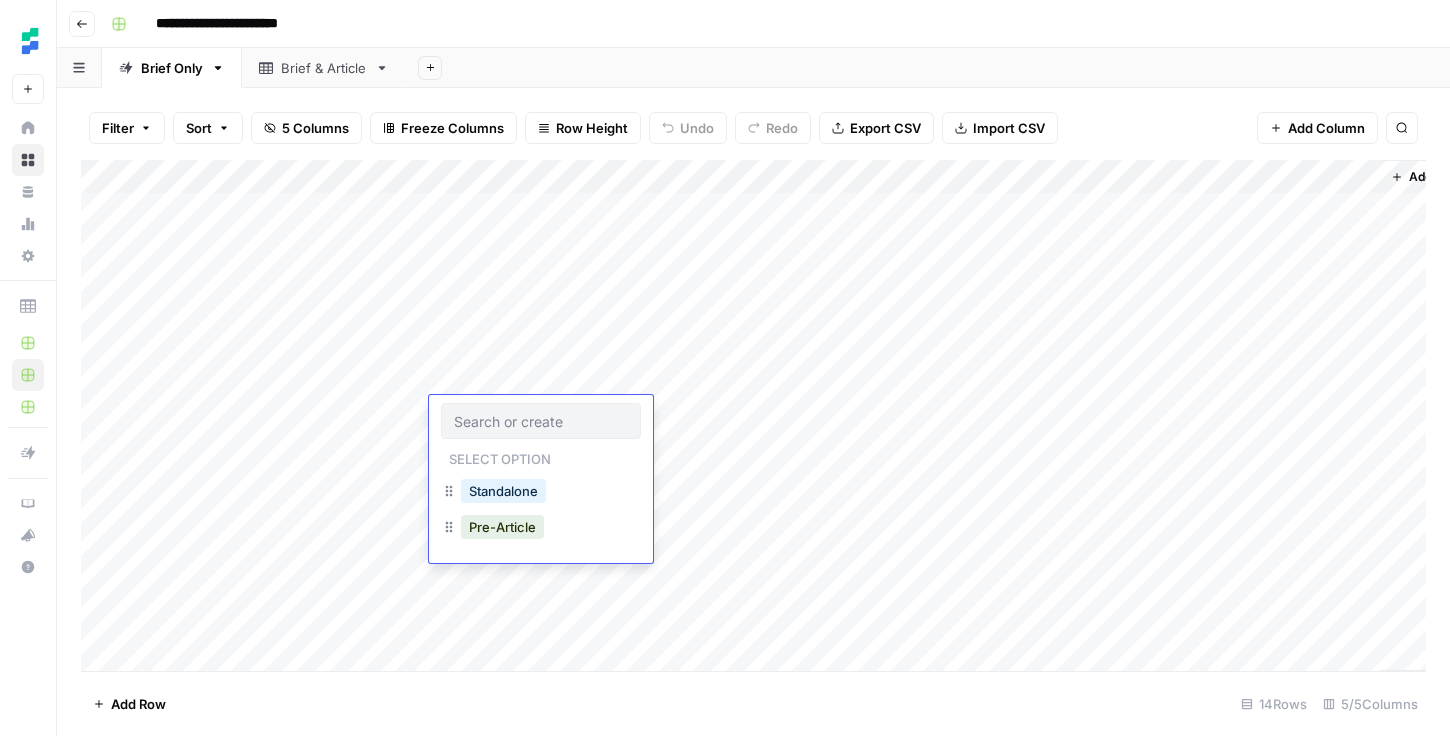 click at bounding box center (541, 421) 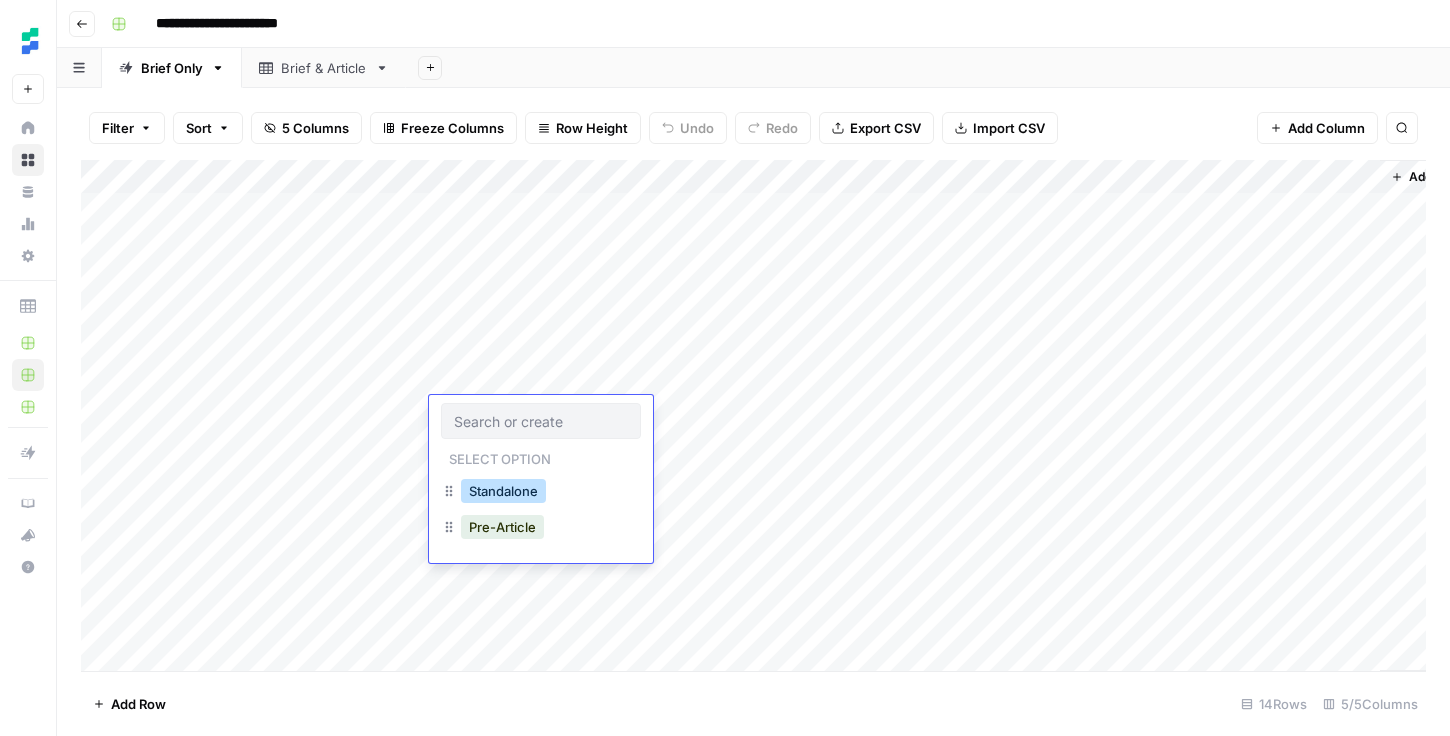click on "Standalone" at bounding box center [503, 491] 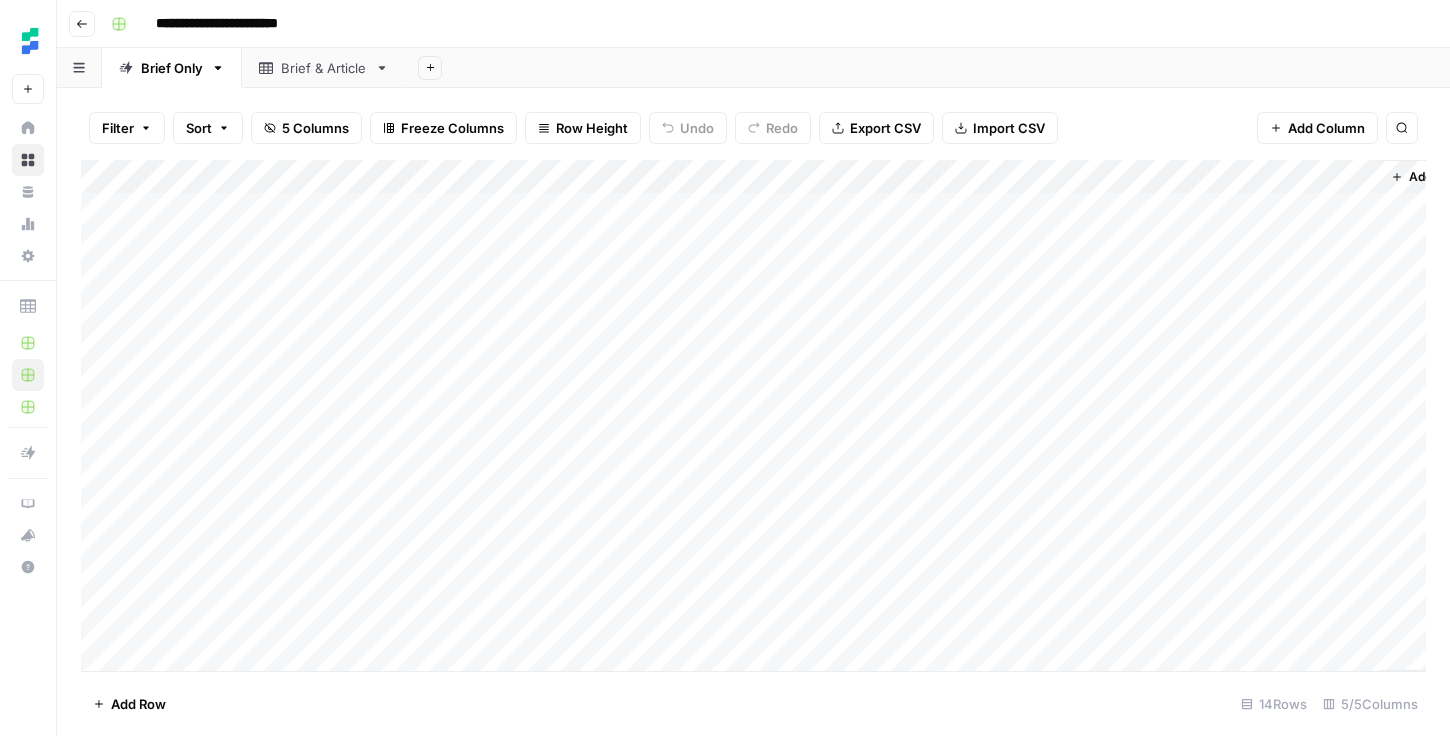 scroll, scrollTop: 22, scrollLeft: 0, axis: vertical 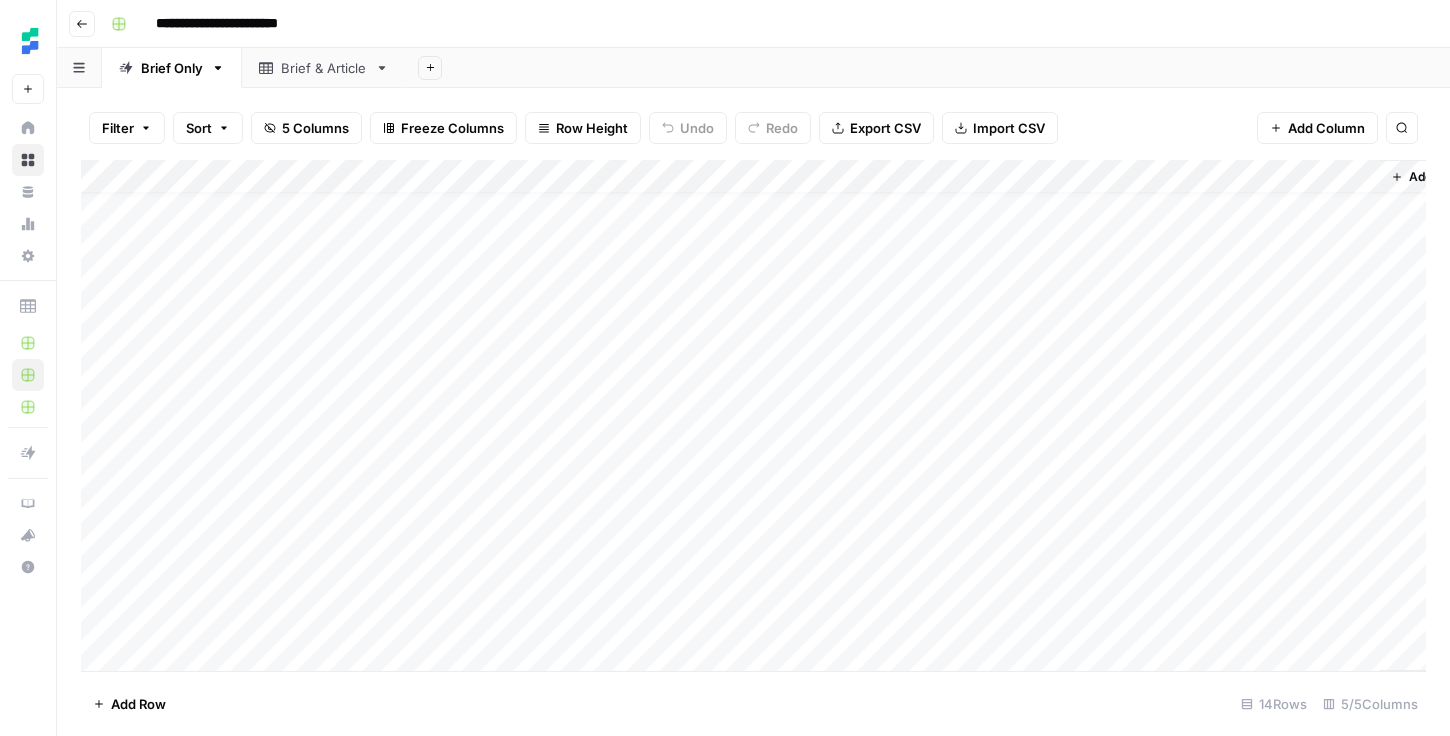 drag, startPoint x: 608, startPoint y: 429, endPoint x: 593, endPoint y: 632, distance: 203.55344 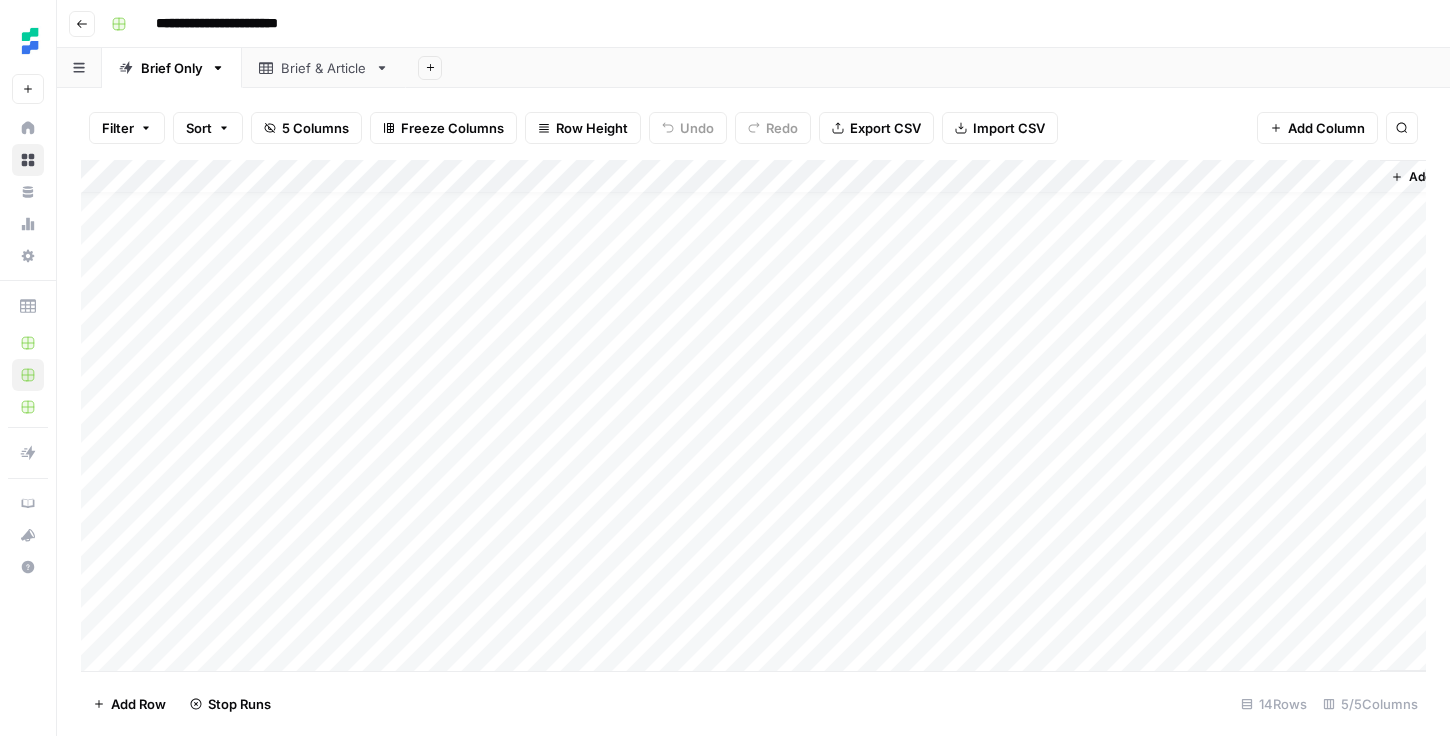 click on "Add Column" at bounding box center [753, 415] 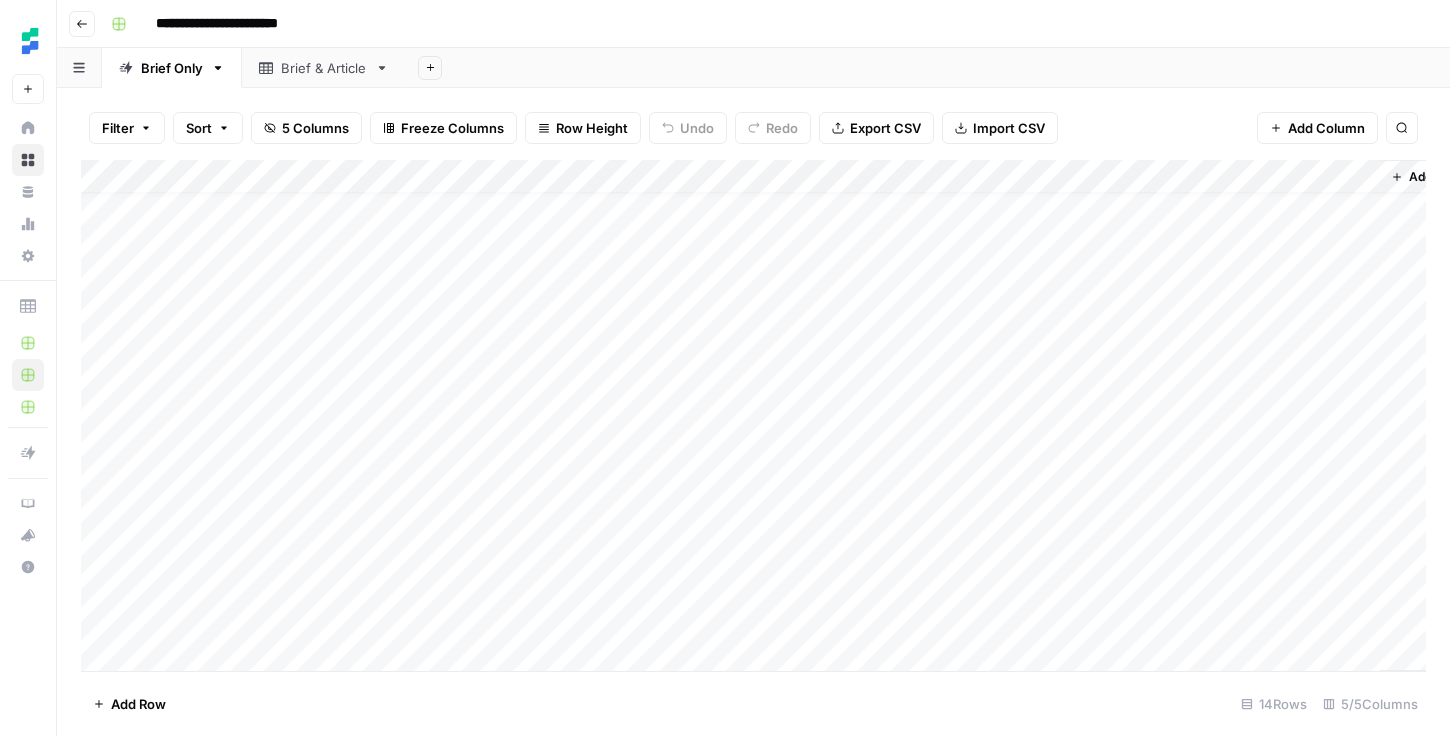click on "Add Column" at bounding box center [753, 415] 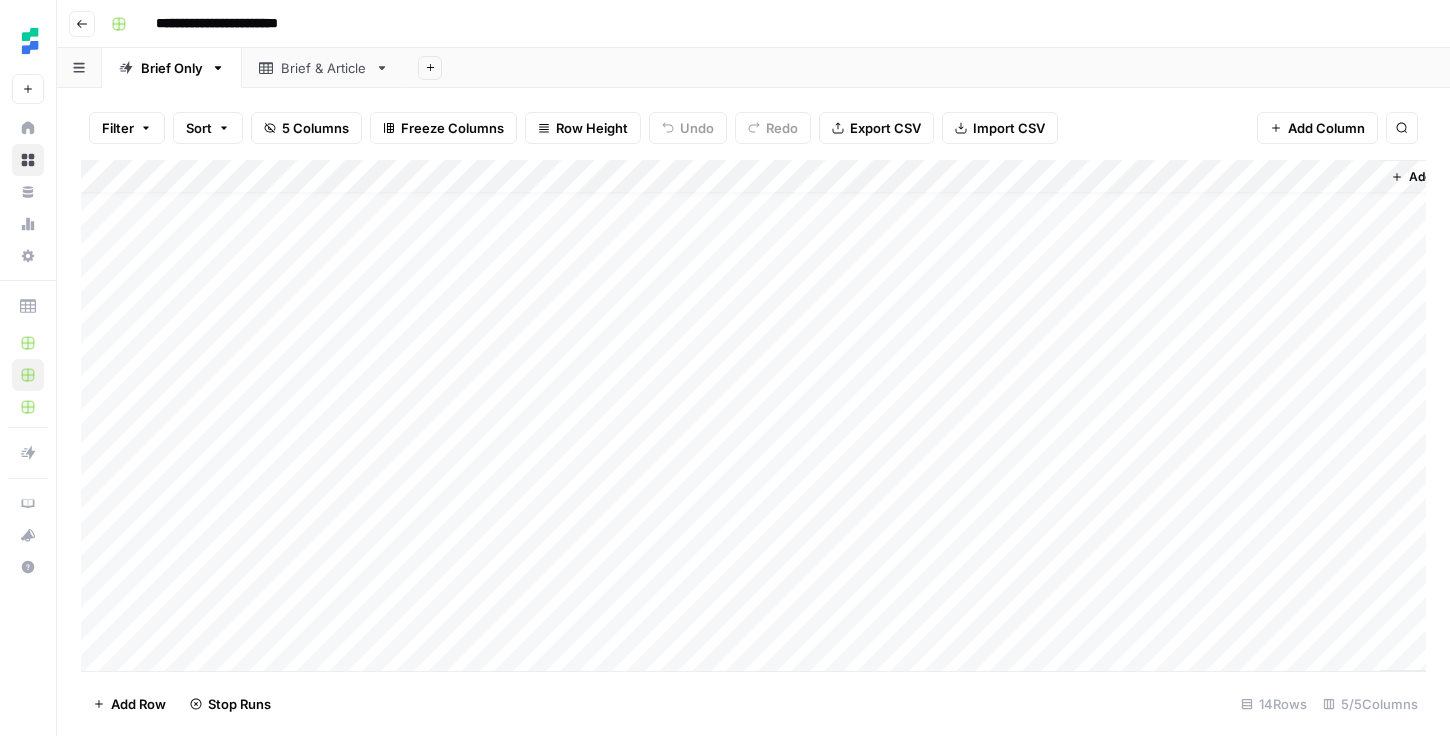click on "Add Column" at bounding box center [753, 415] 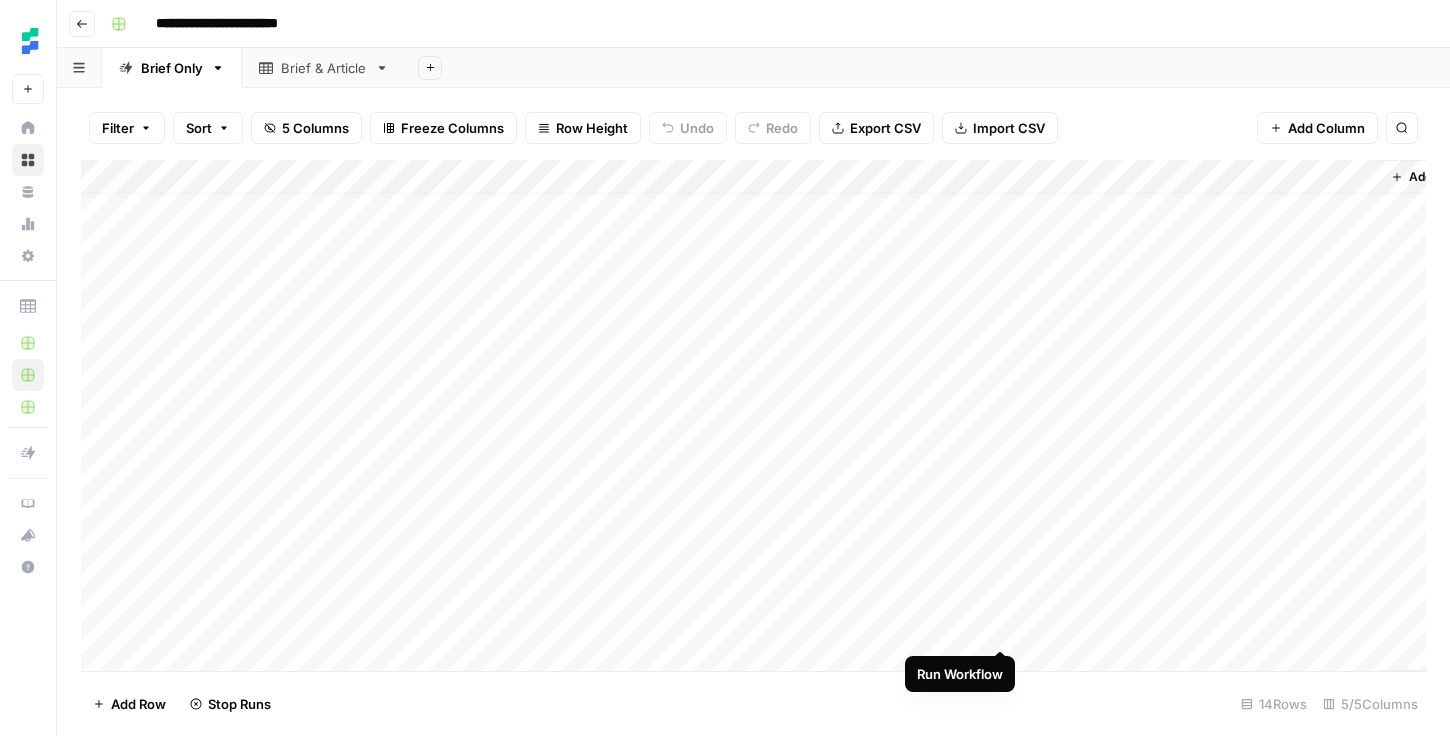 click on "Add Column" at bounding box center [753, 415] 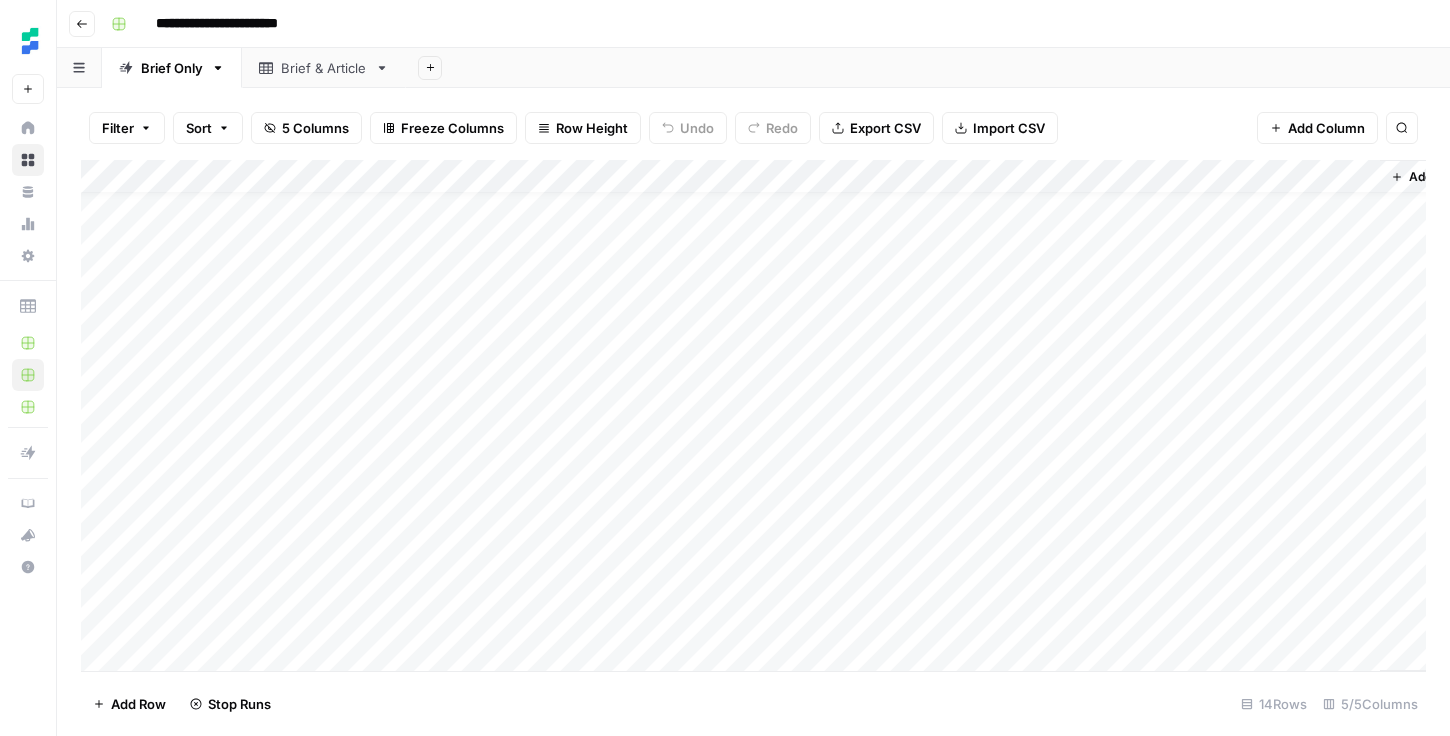 scroll, scrollTop: 31, scrollLeft: 0, axis: vertical 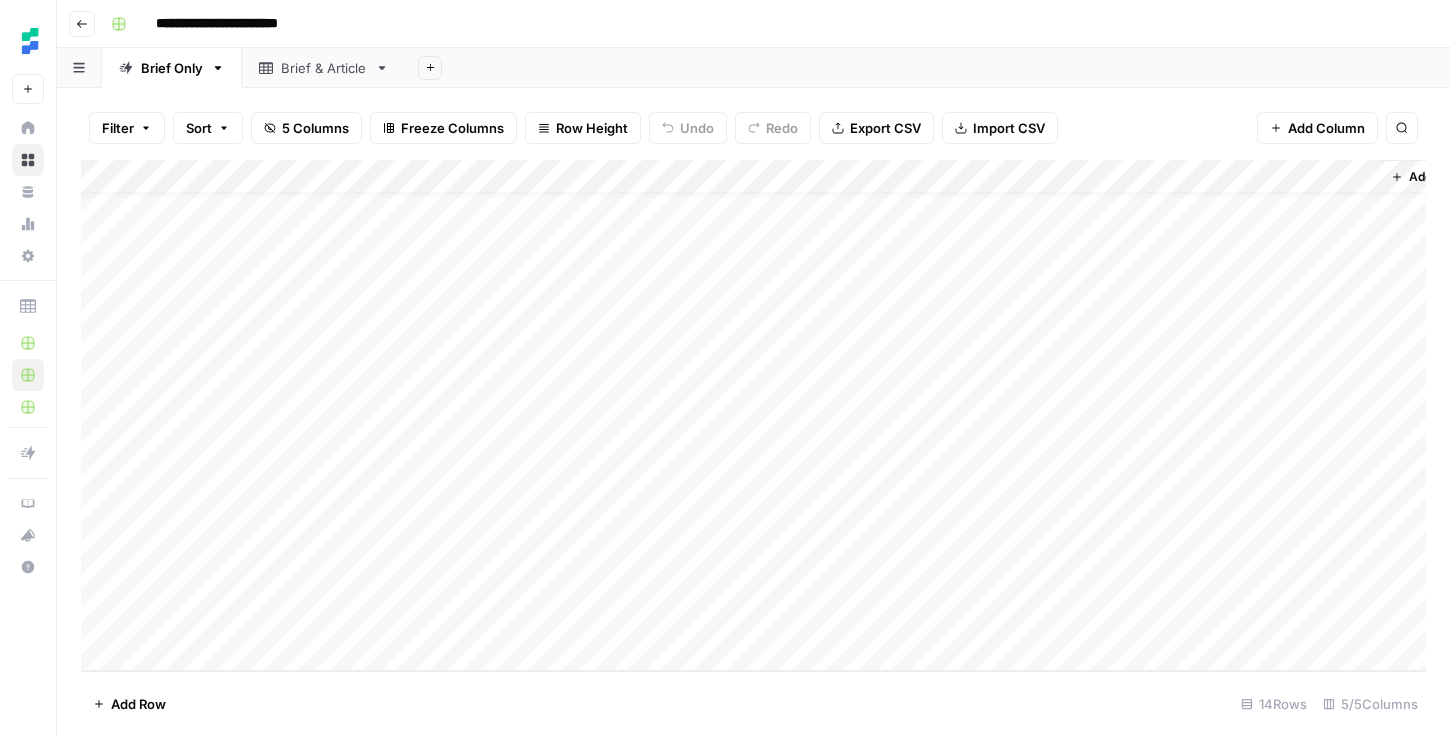 click on "Add Column" at bounding box center [753, 415] 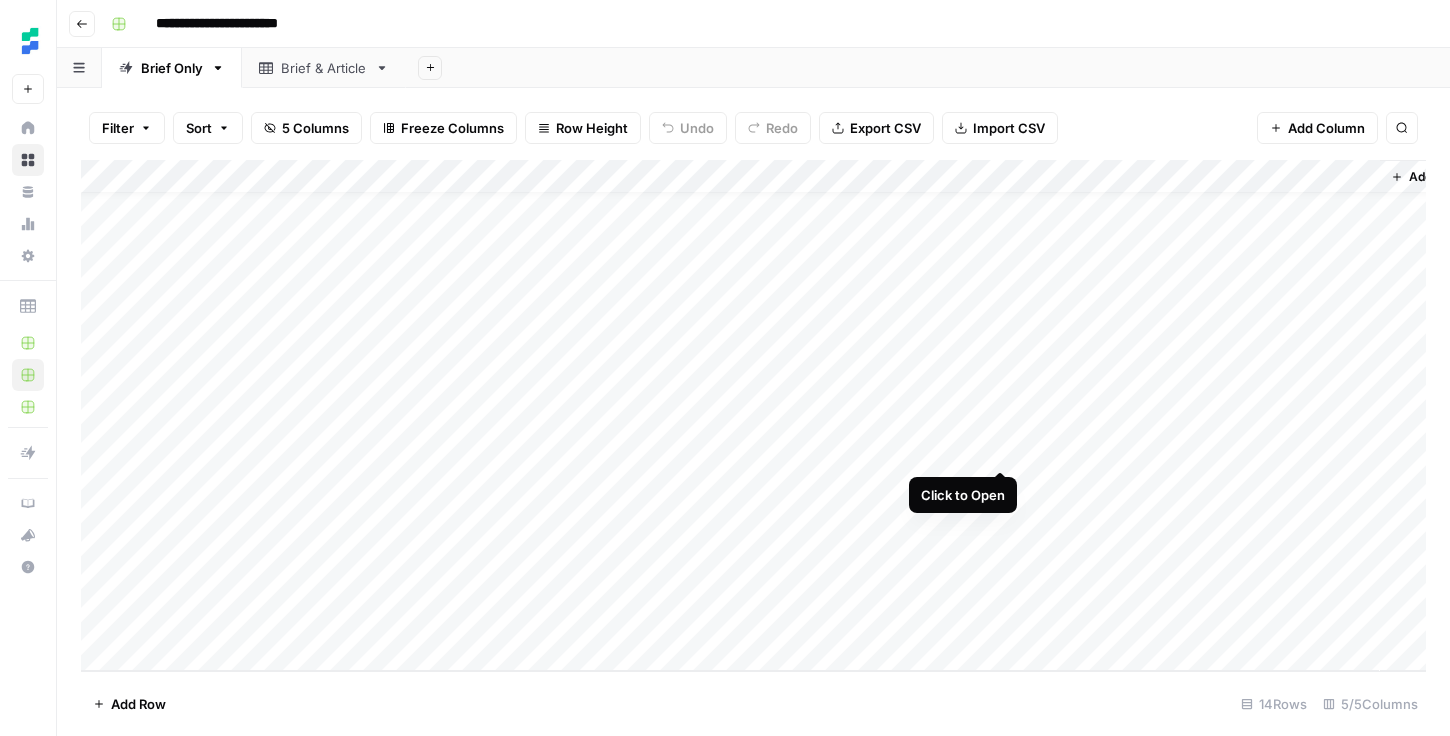 click on "Add Column" at bounding box center (753, 415) 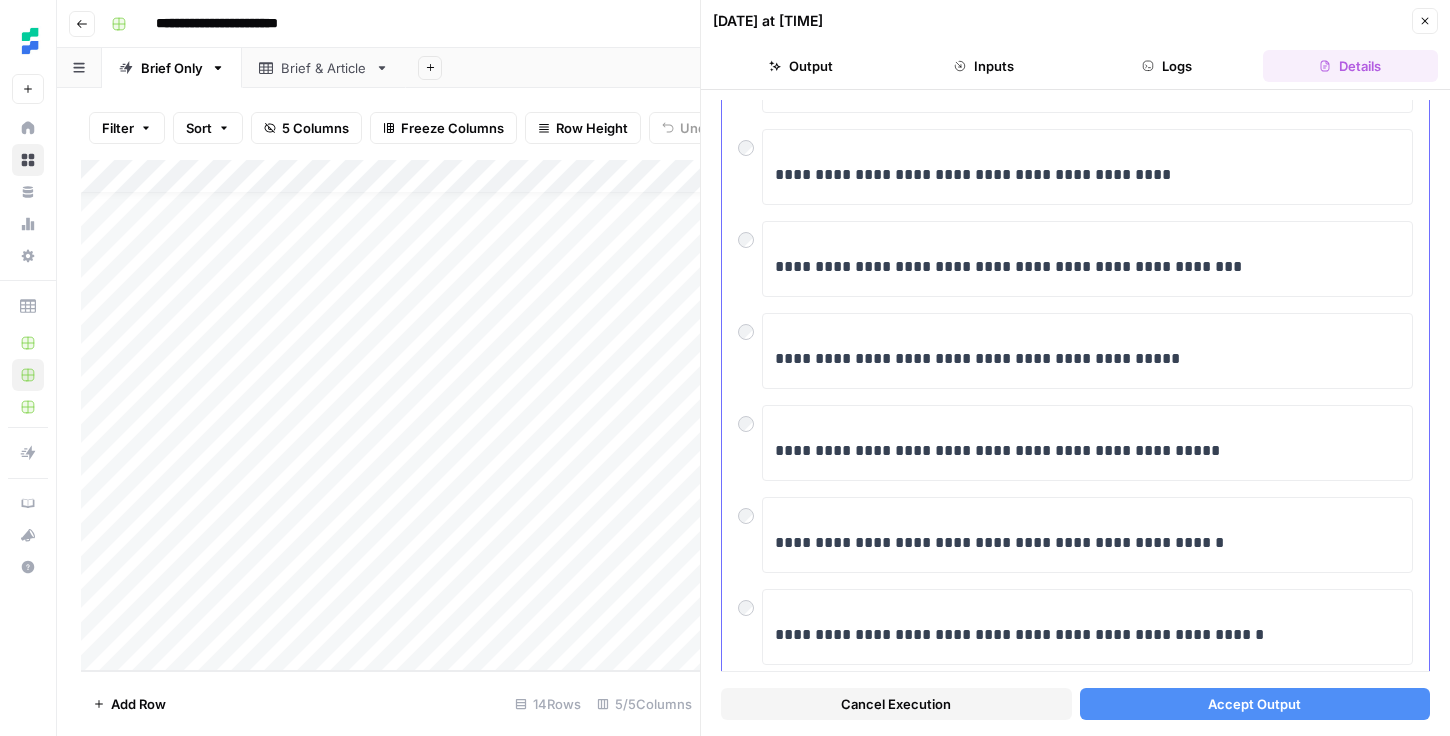 scroll, scrollTop: 542, scrollLeft: 0, axis: vertical 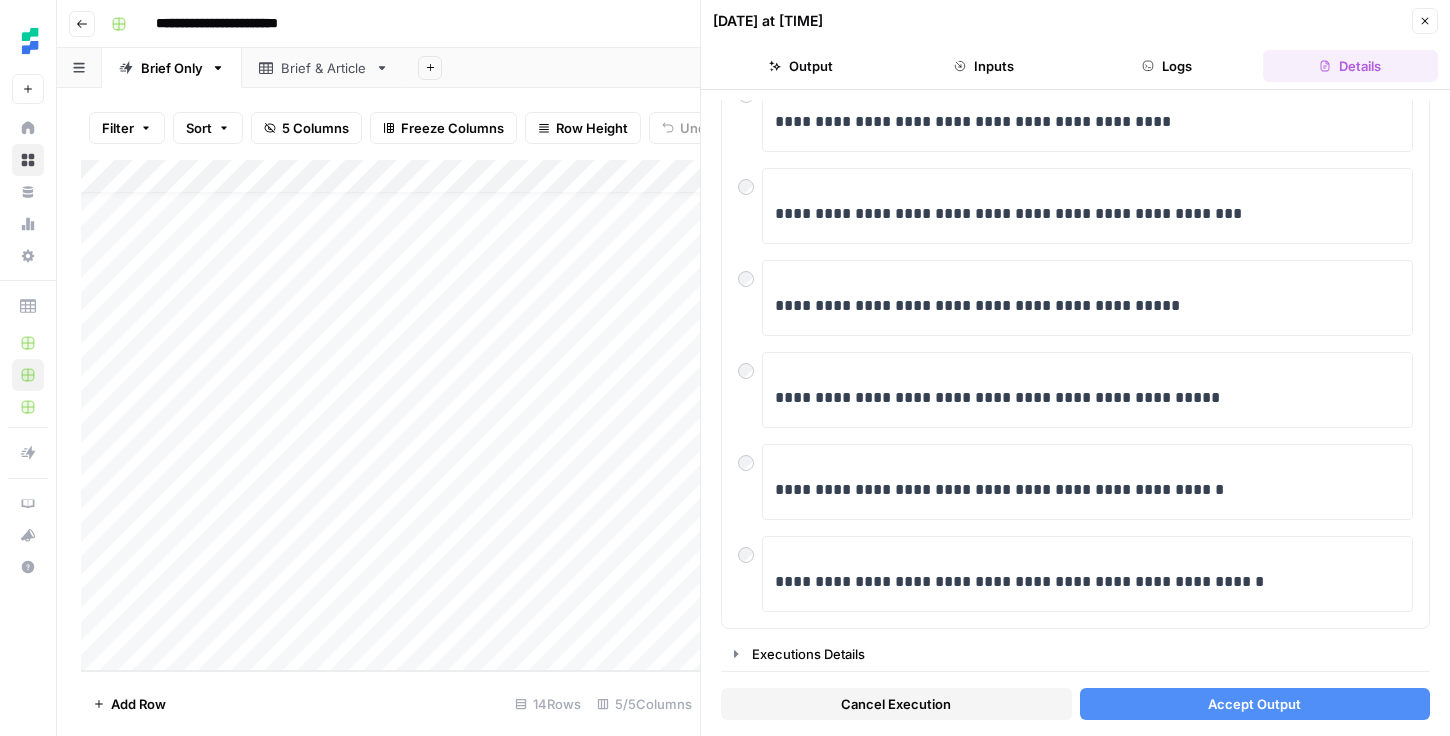 click 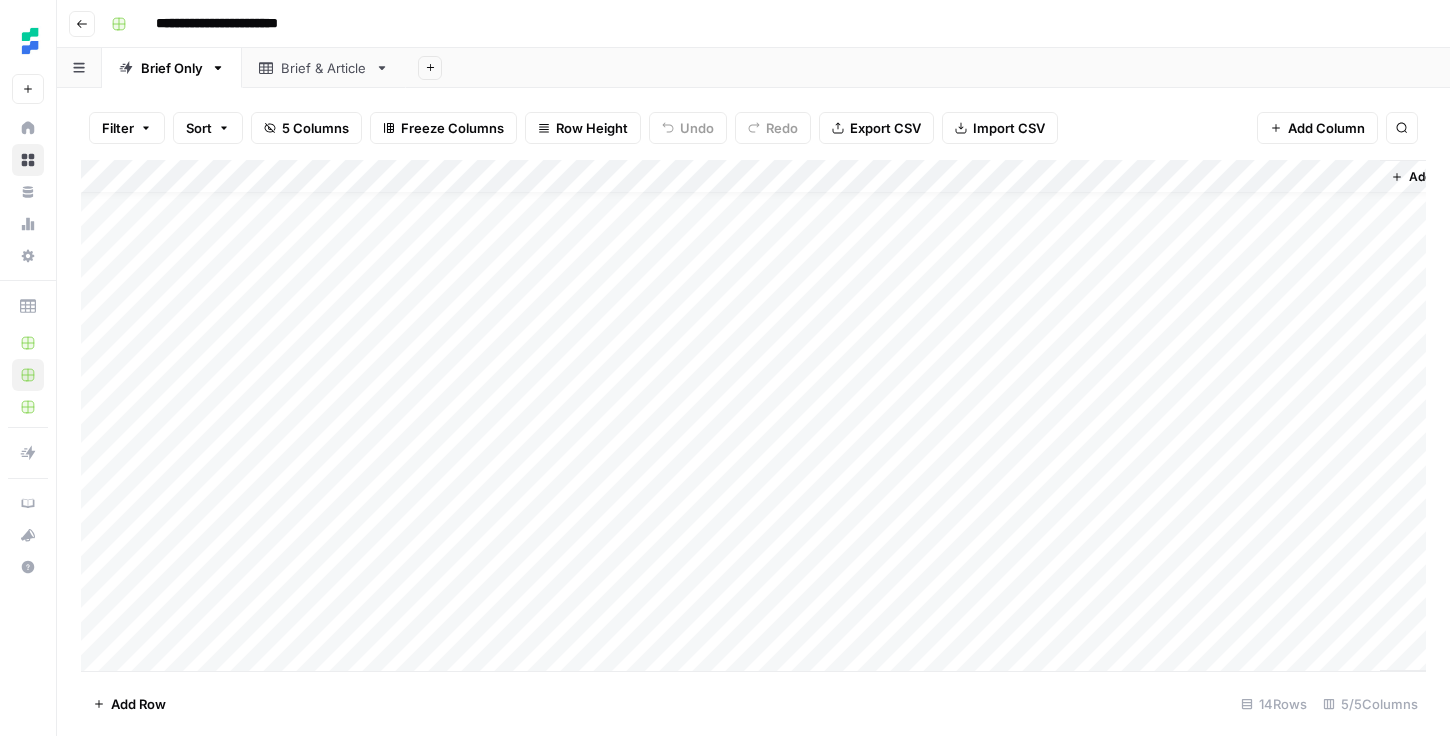 scroll, scrollTop: 31, scrollLeft: 0, axis: vertical 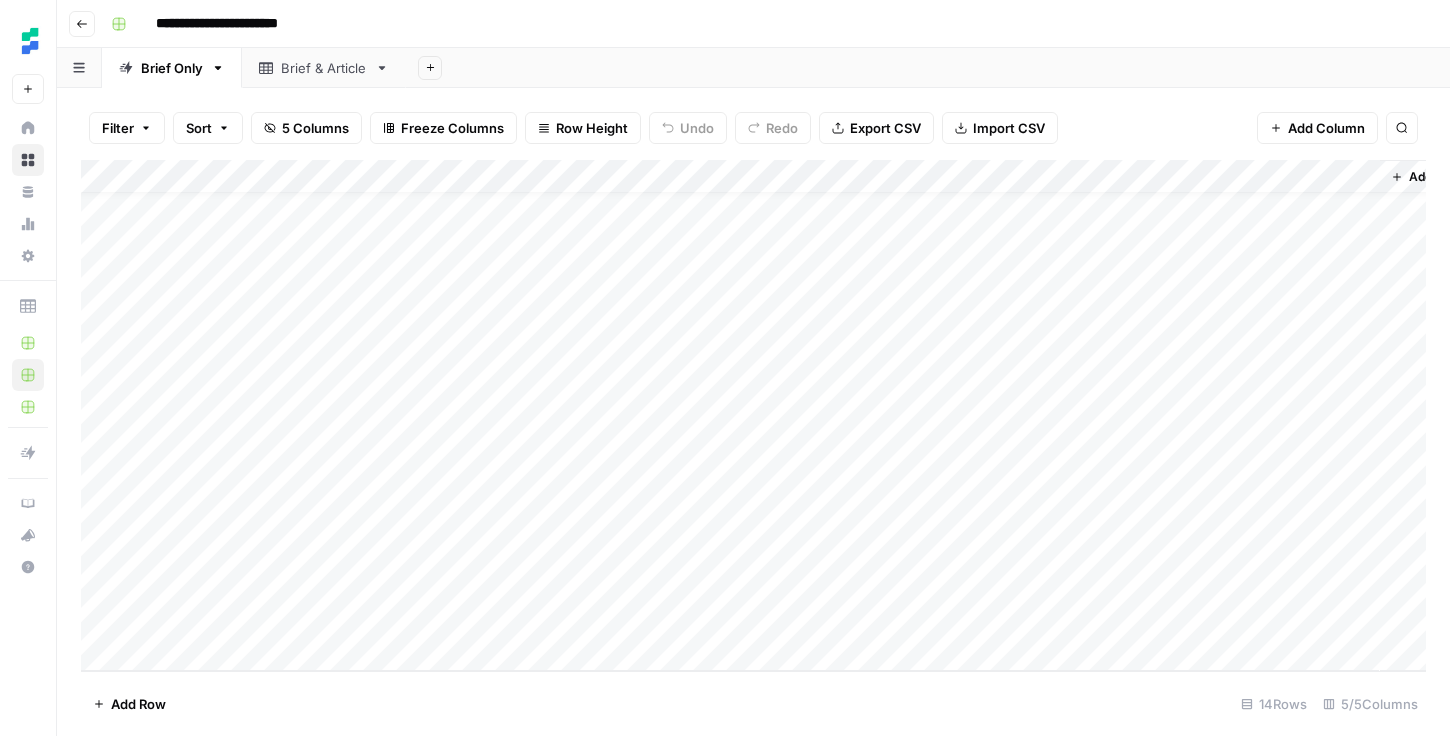 click on "Add Column" at bounding box center (753, 415) 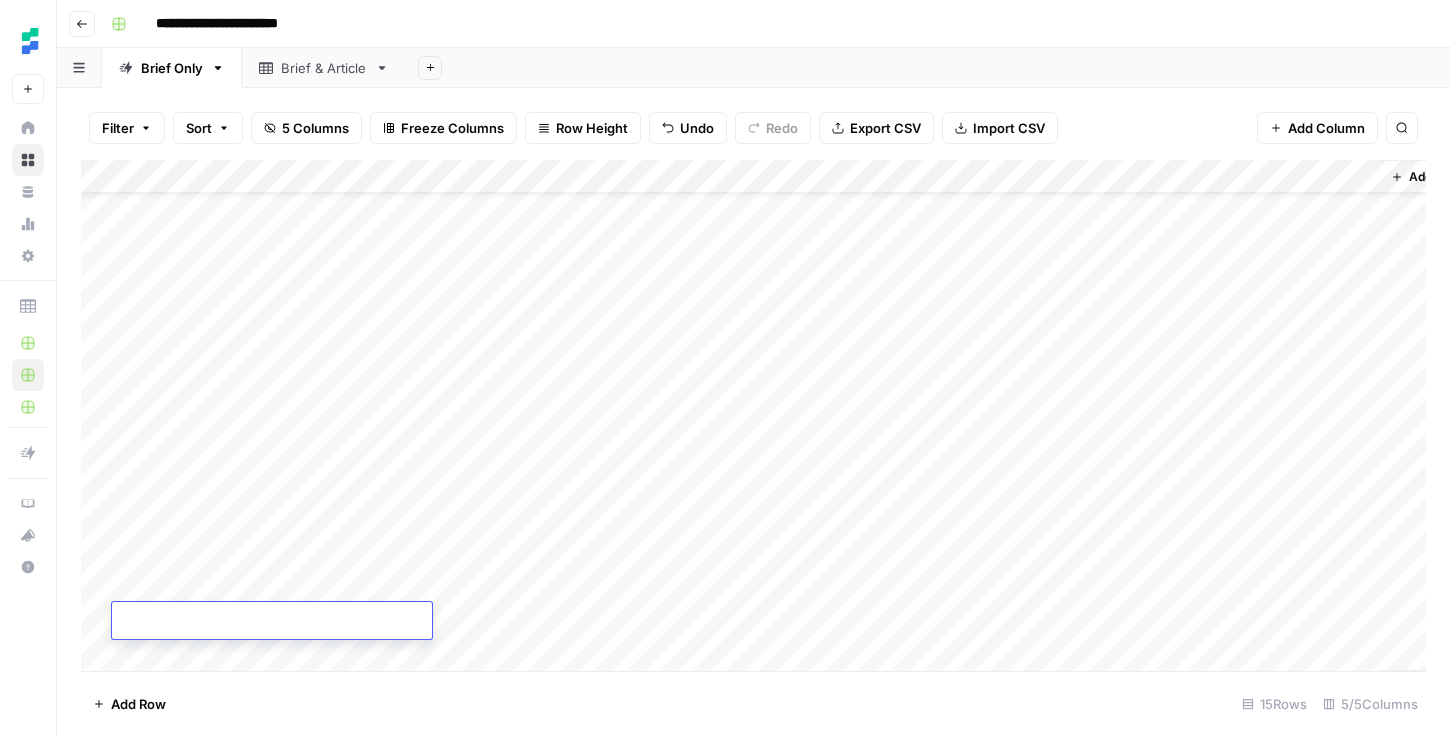 scroll, scrollTop: 65, scrollLeft: 0, axis: vertical 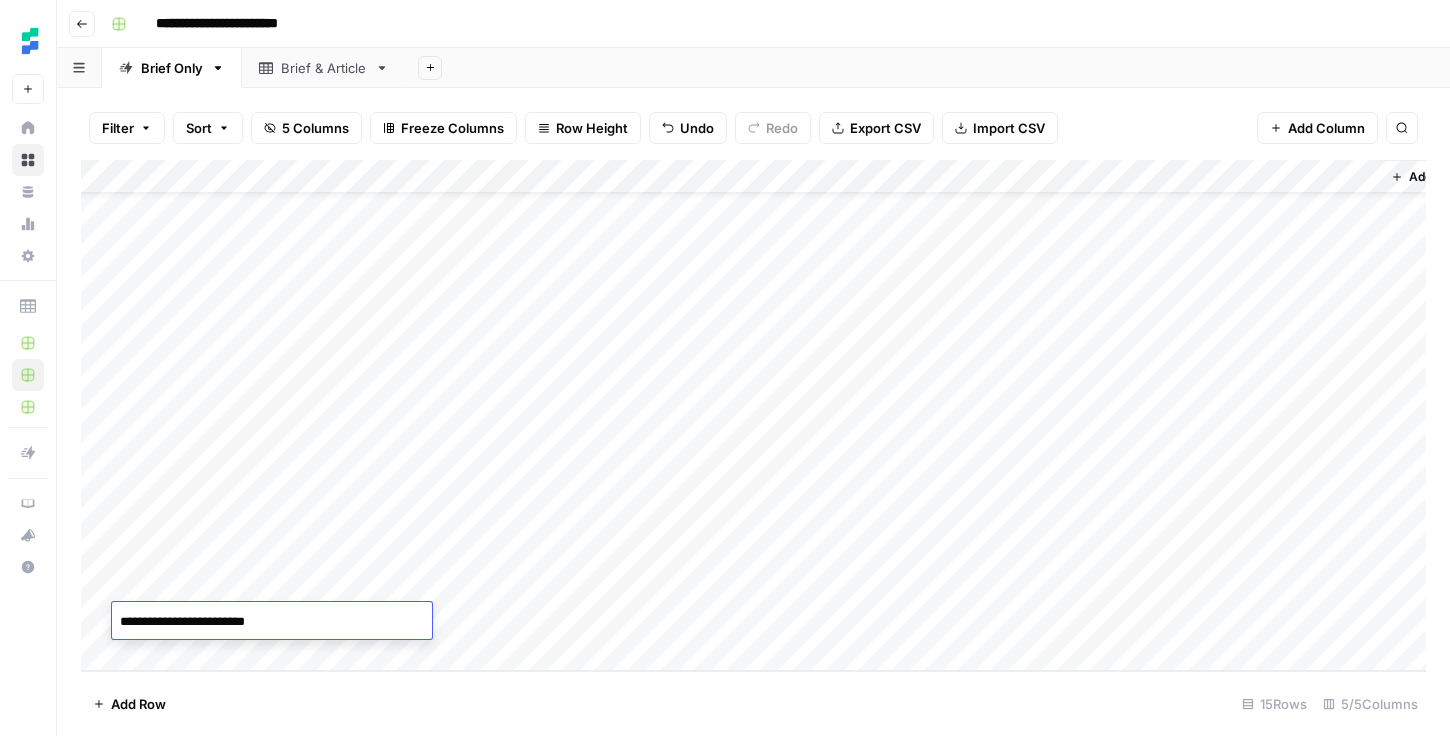 type on "**********" 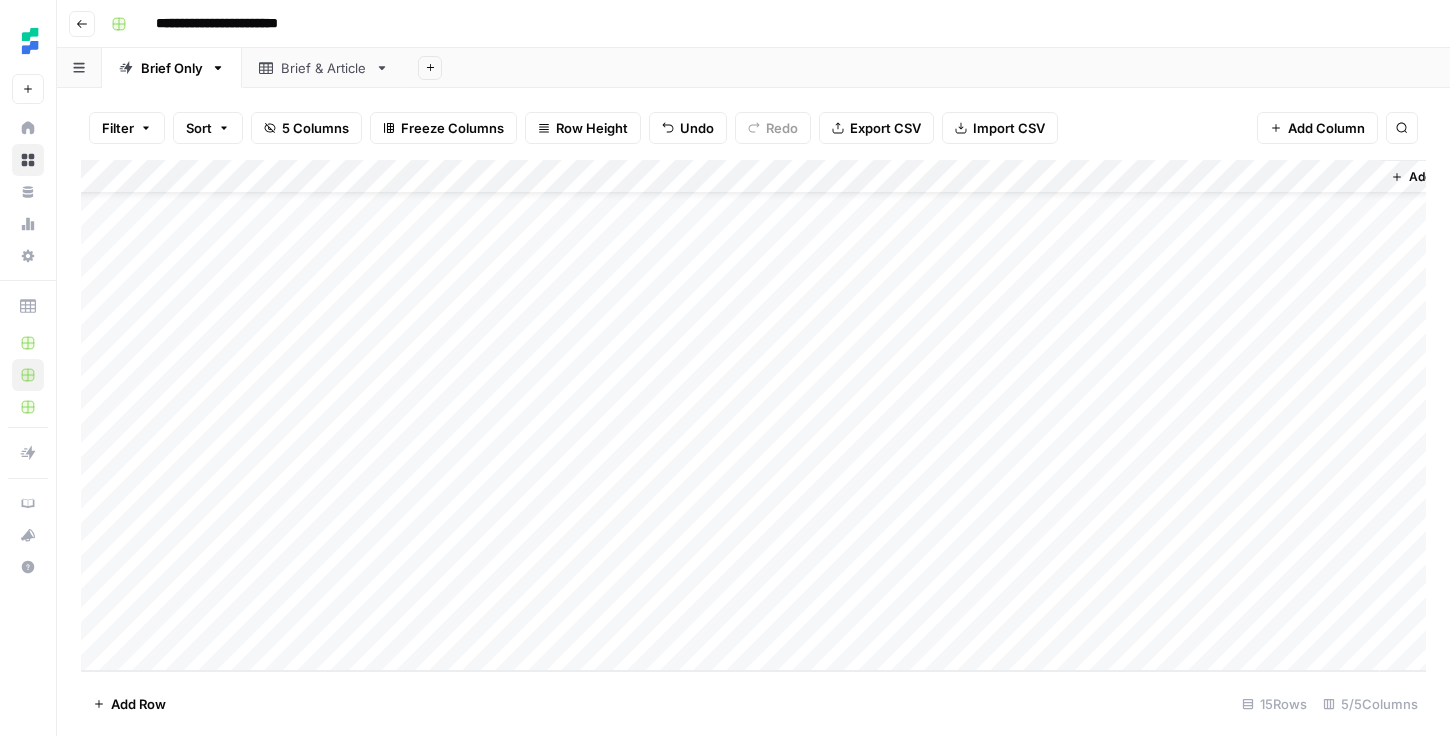 click on "Add Column" at bounding box center [753, 415] 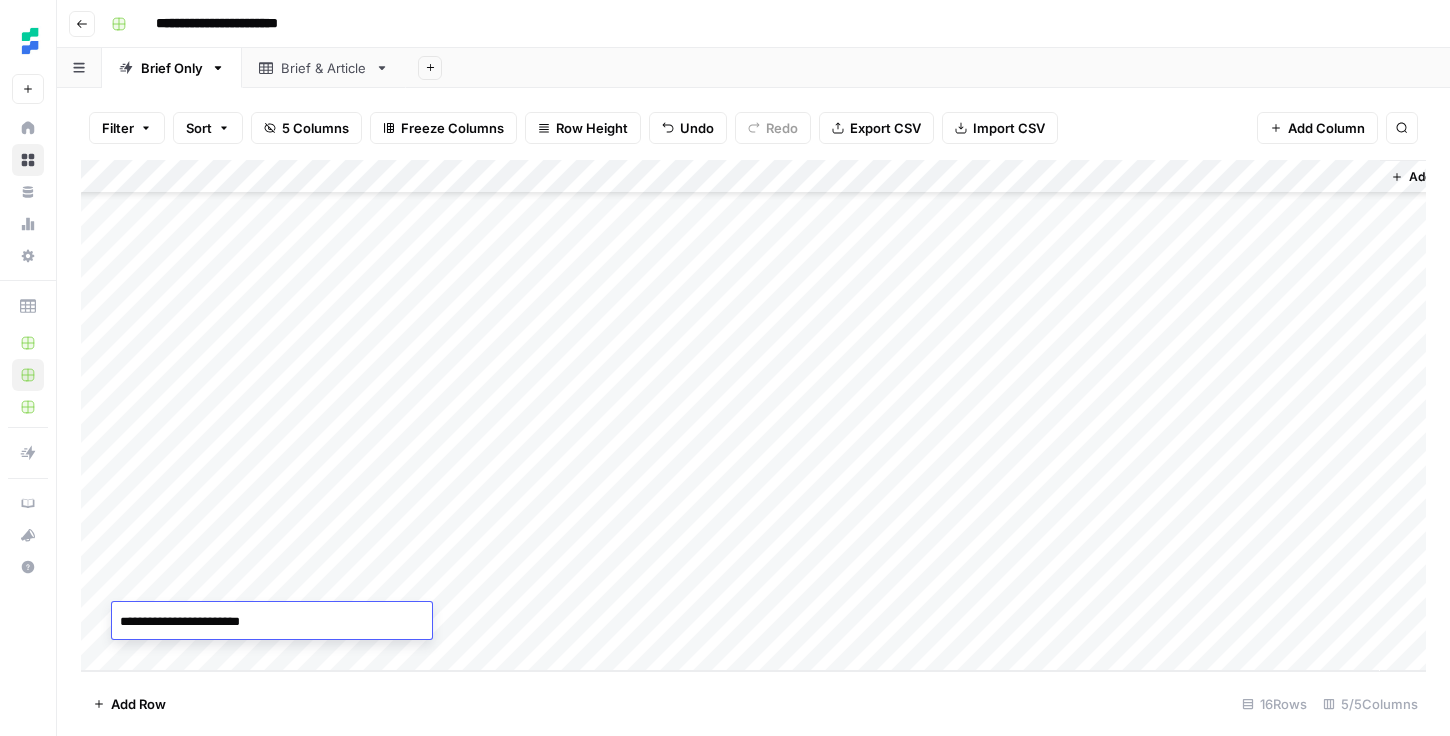 type on "**********" 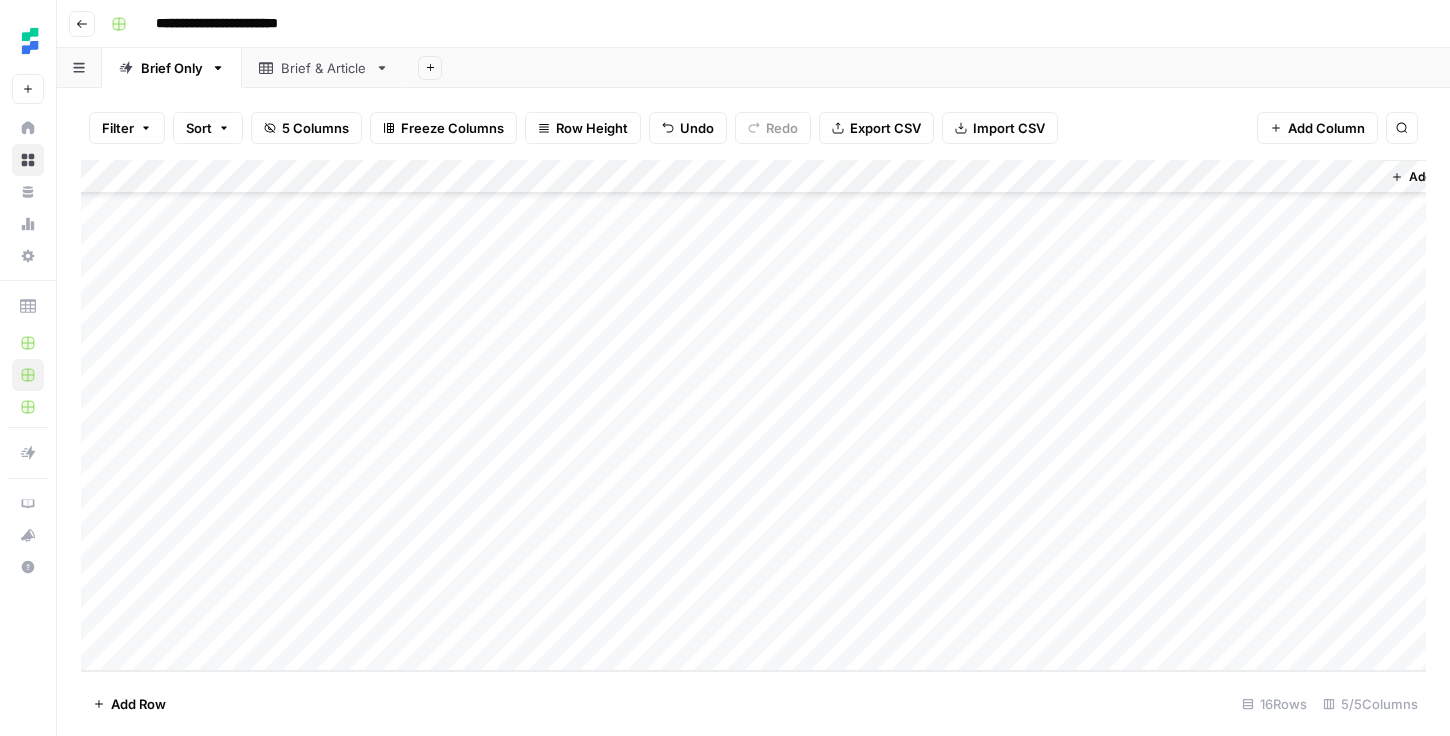 click on "Add Column" at bounding box center (753, 415) 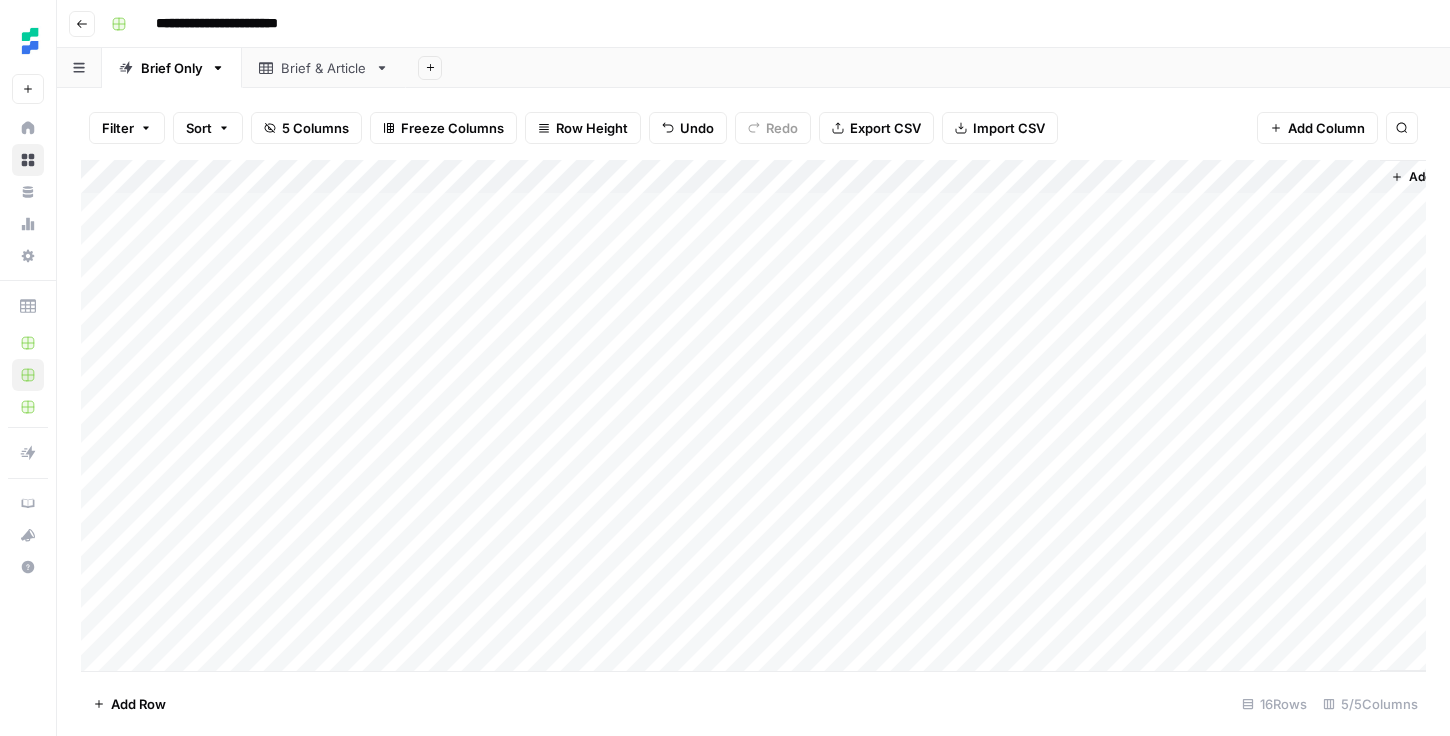 scroll, scrollTop: 99, scrollLeft: 0, axis: vertical 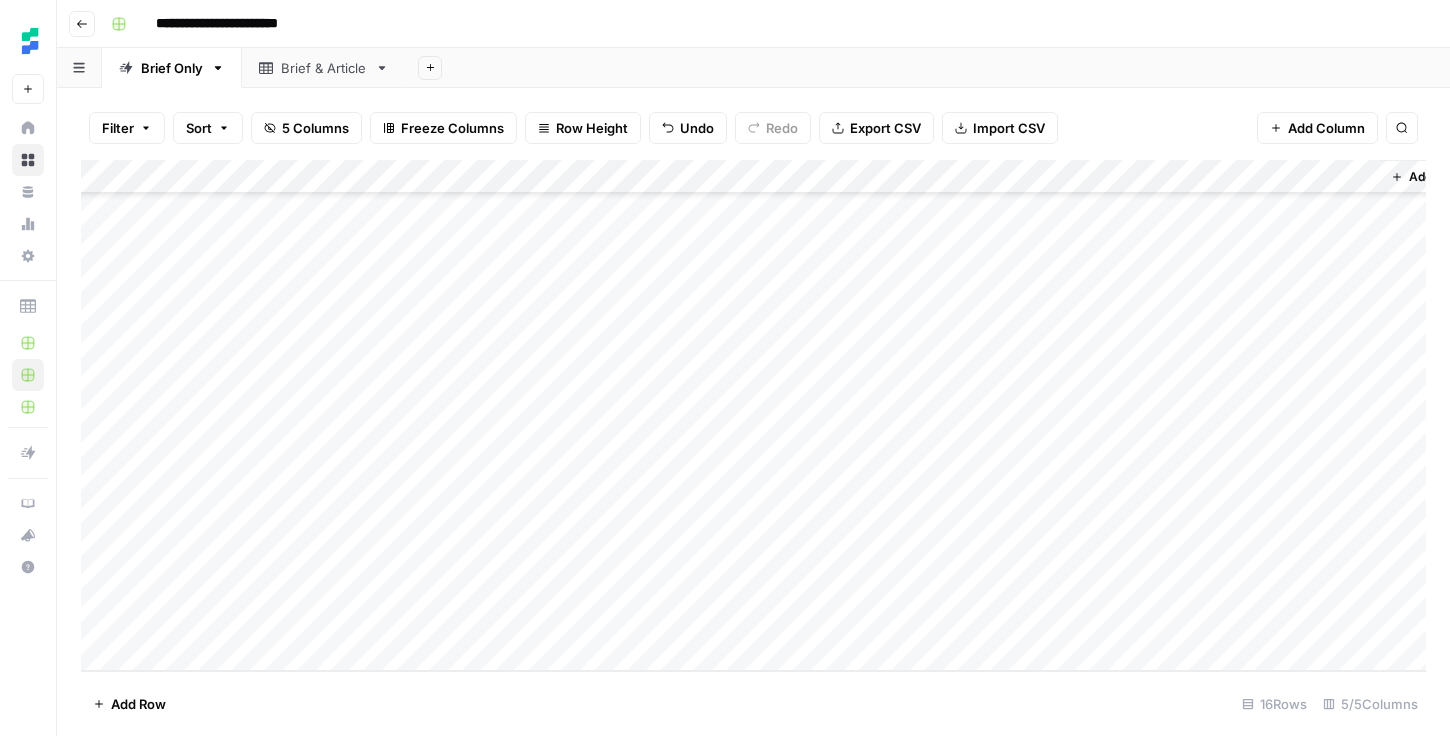 click on "Add Column" at bounding box center [753, 415] 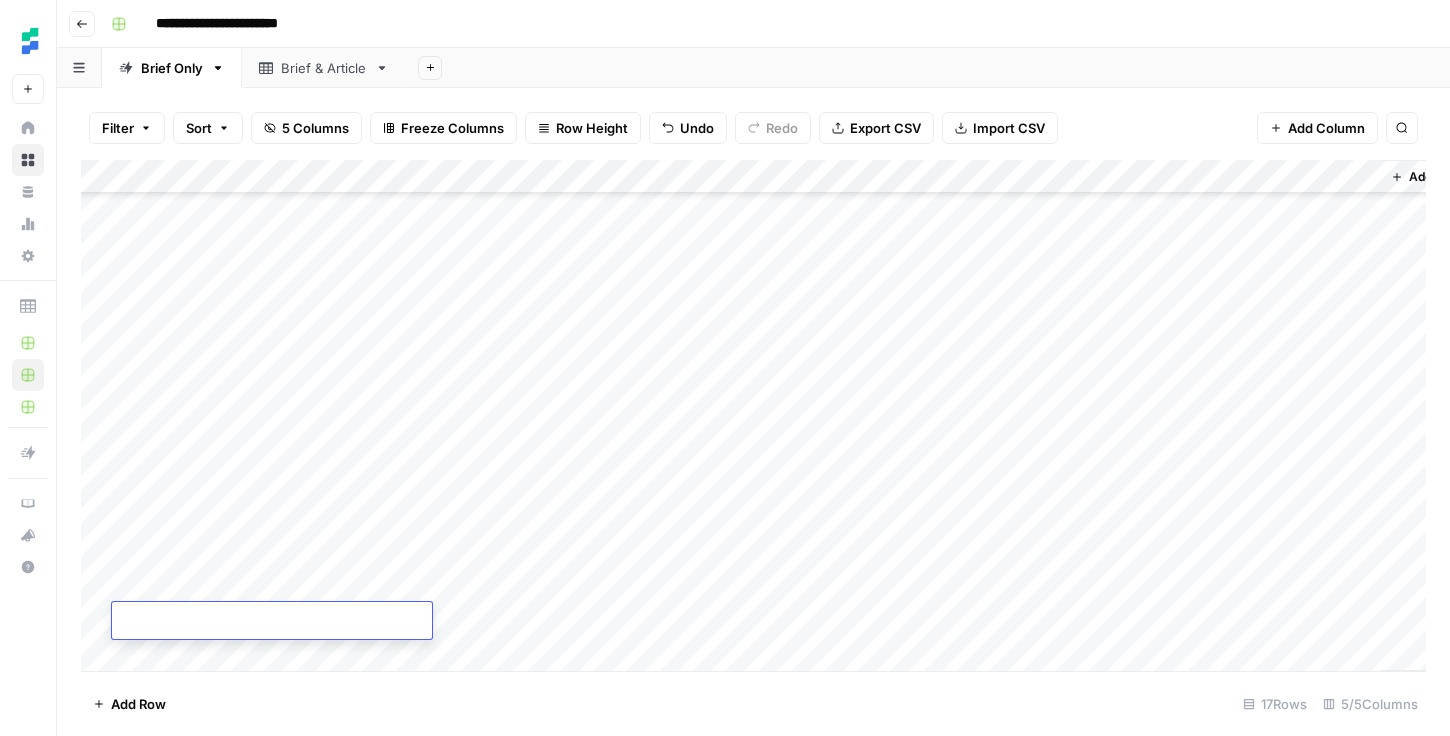 scroll, scrollTop: 133, scrollLeft: 0, axis: vertical 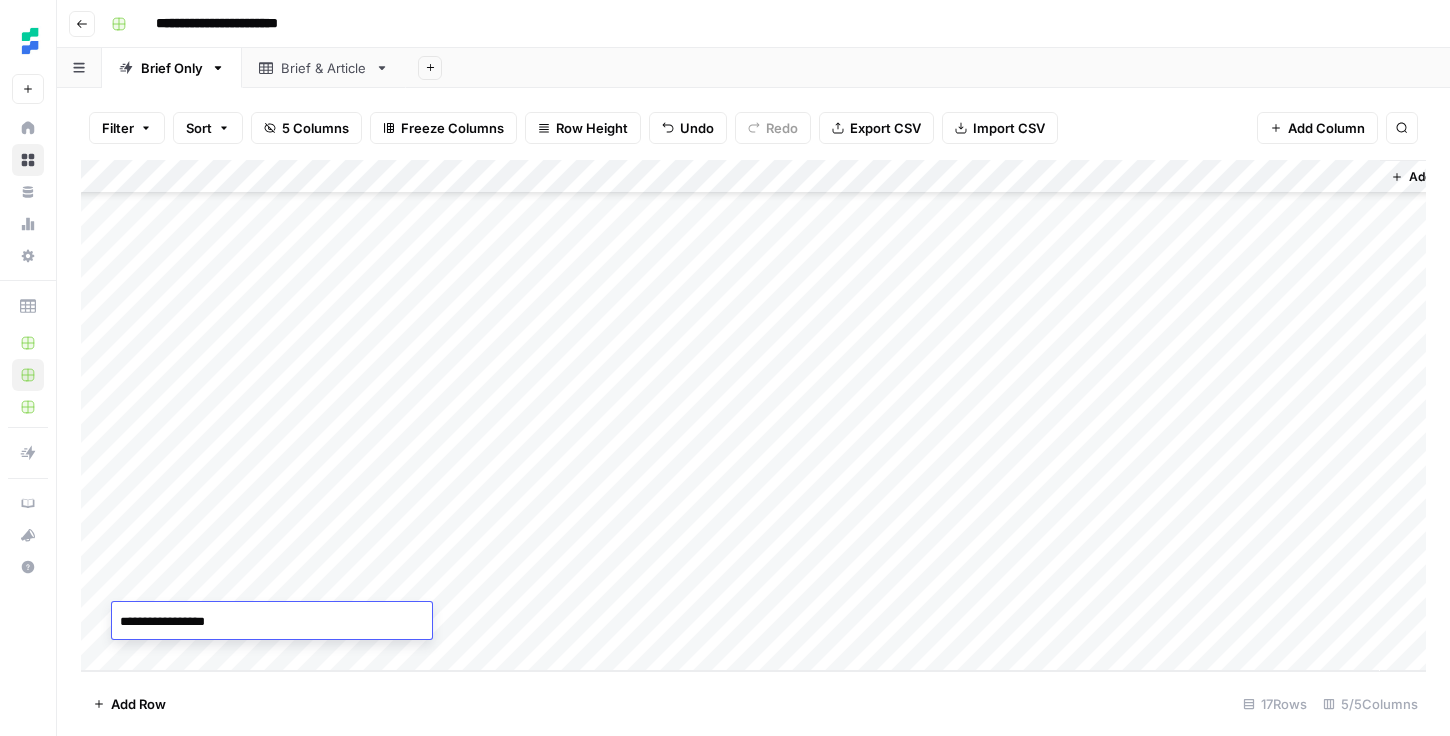 type on "**********" 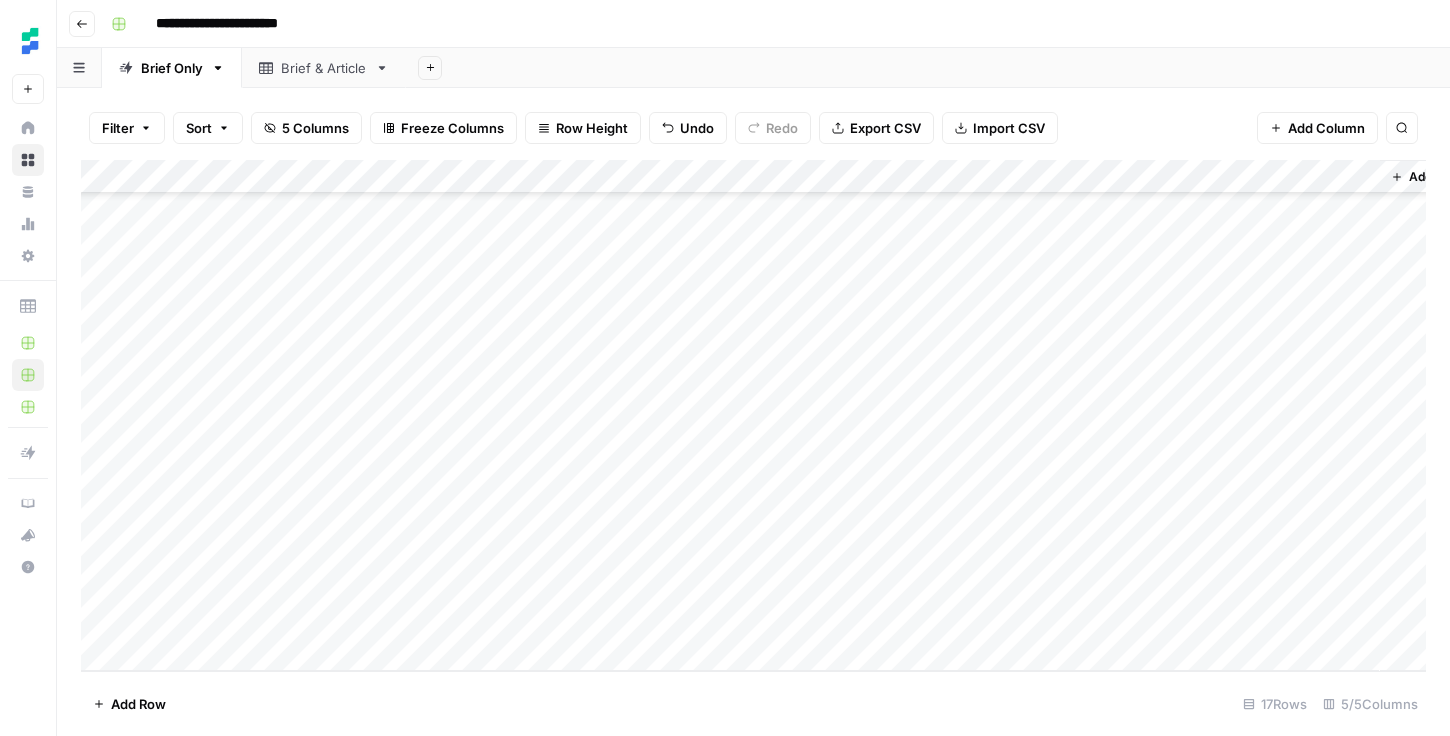 click on "Add Column" at bounding box center [753, 415] 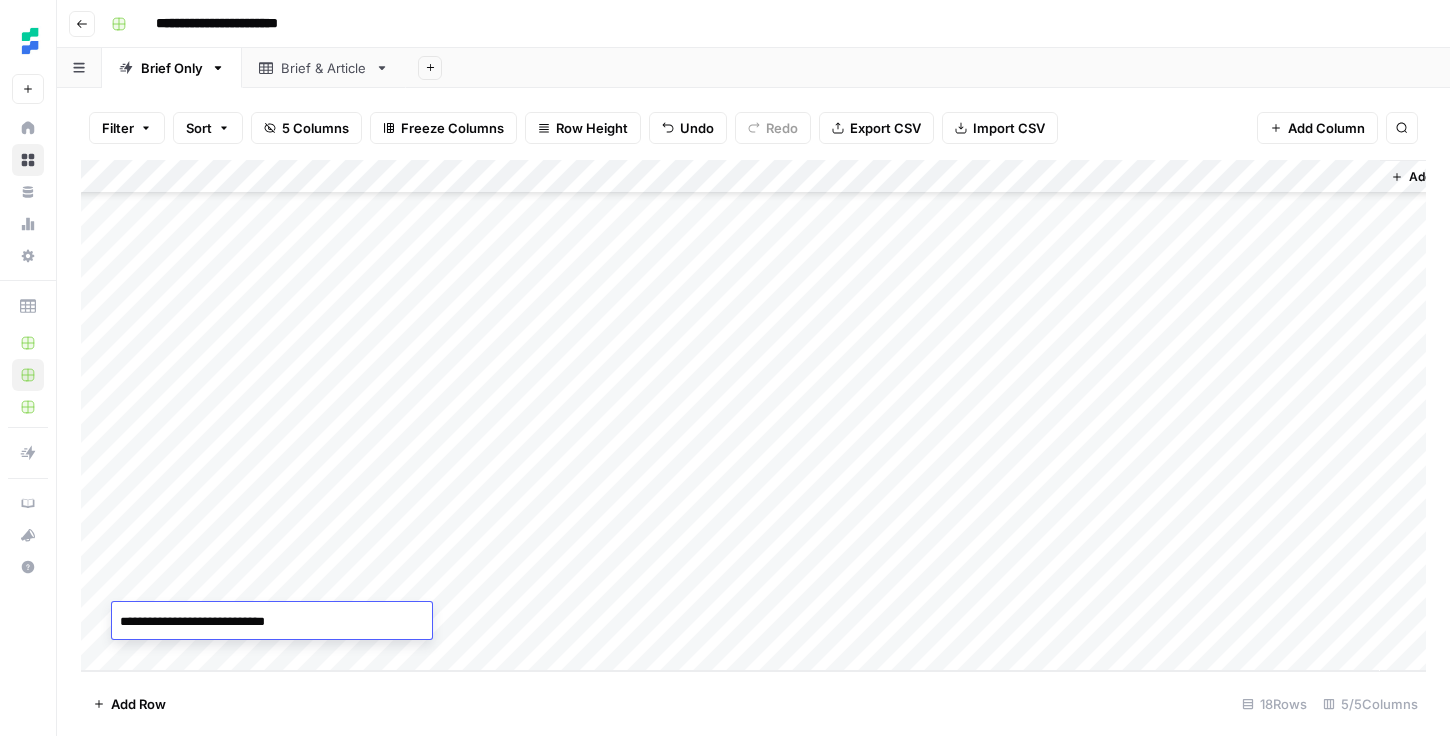 type on "**********" 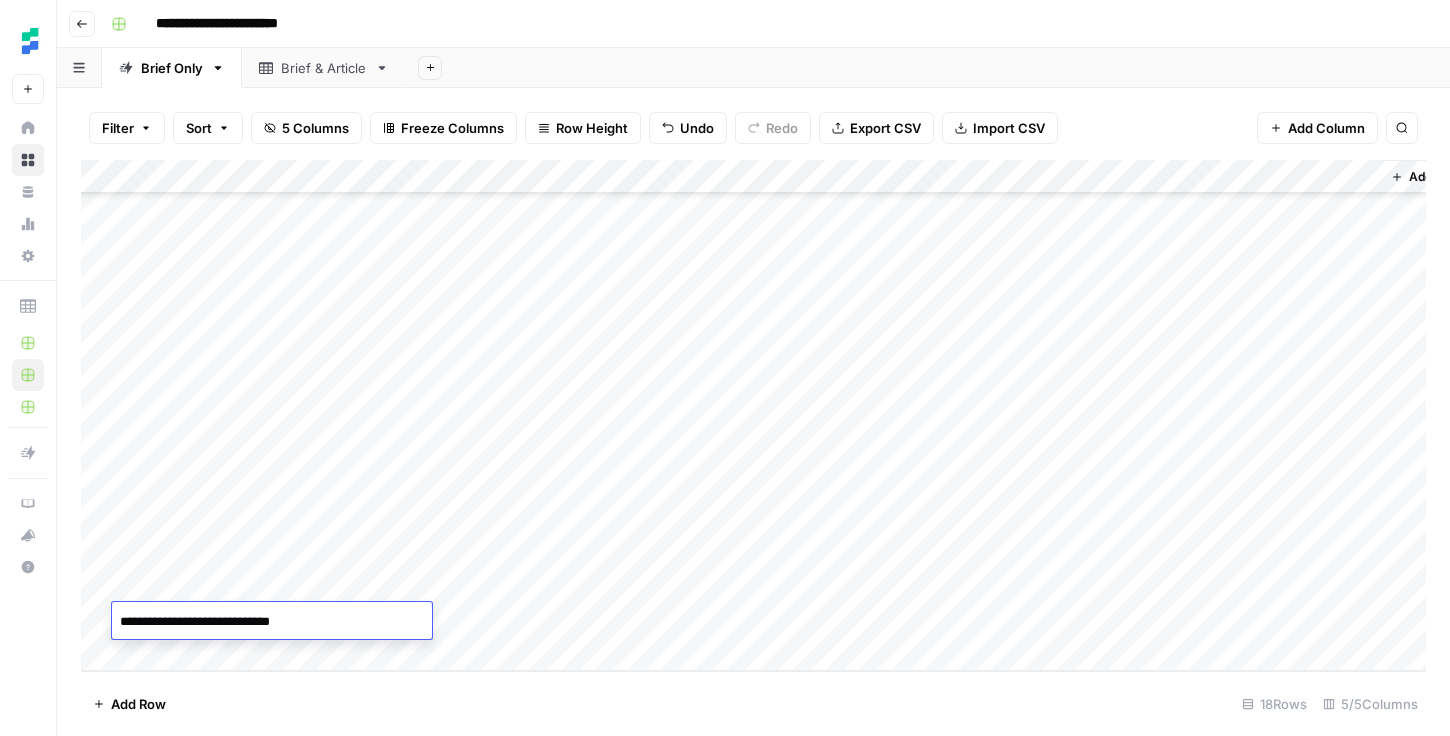 click on "Add Column" at bounding box center (753, 415) 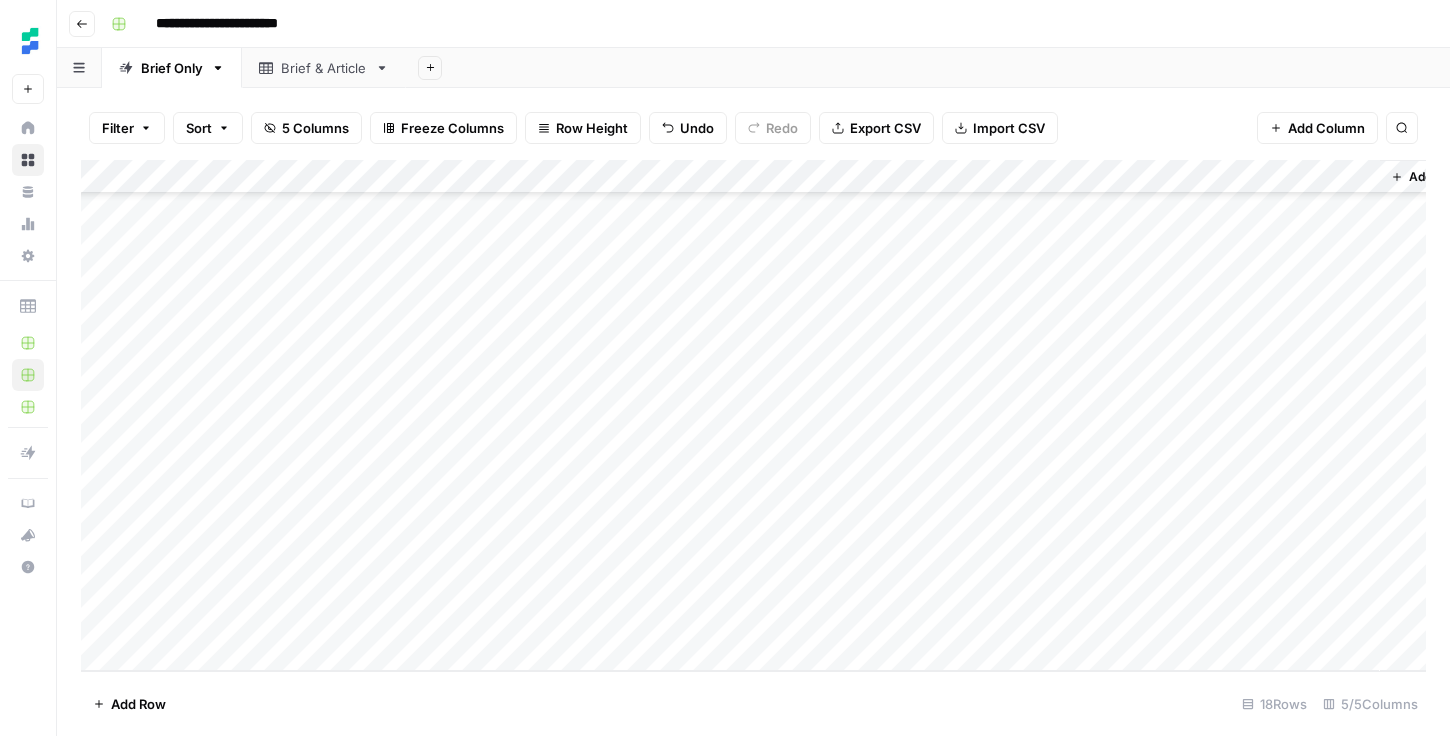 scroll, scrollTop: 201, scrollLeft: 0, axis: vertical 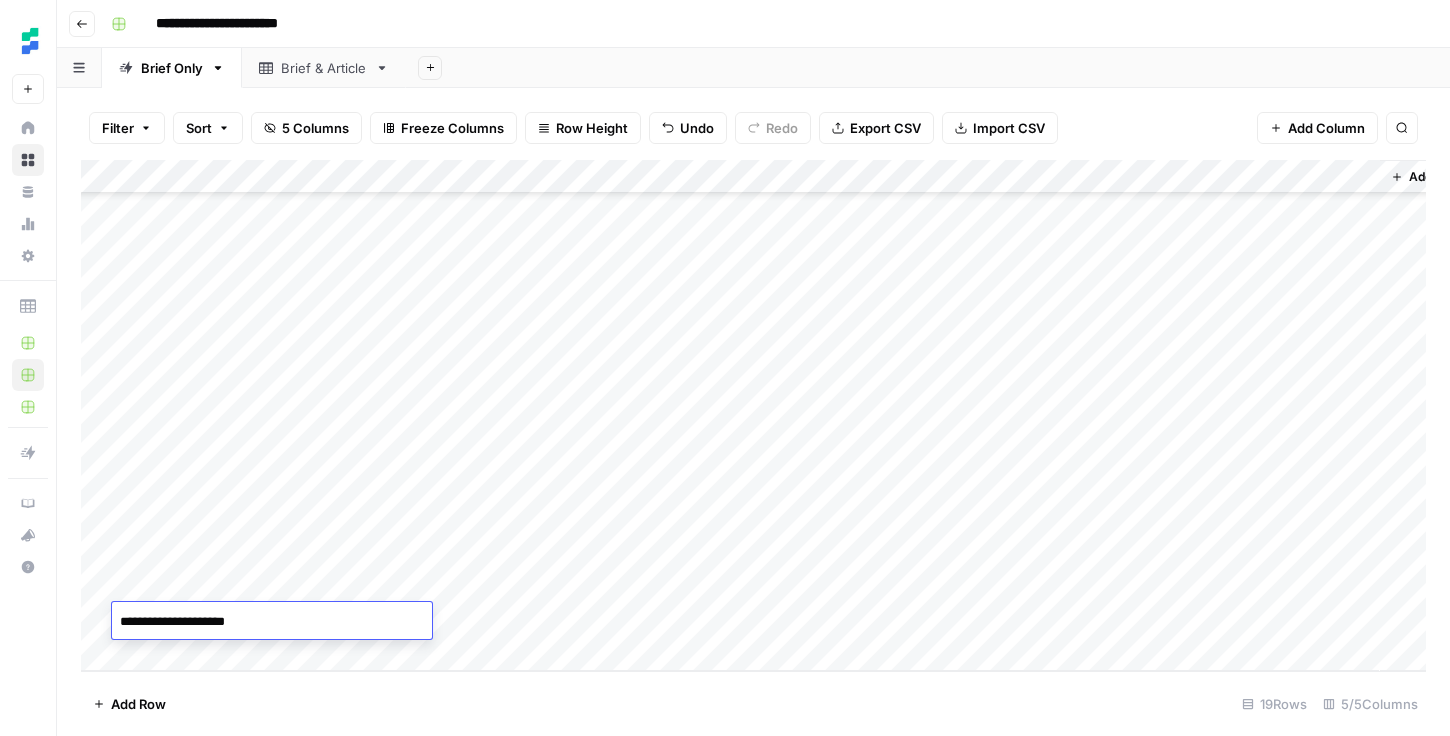 type on "**********" 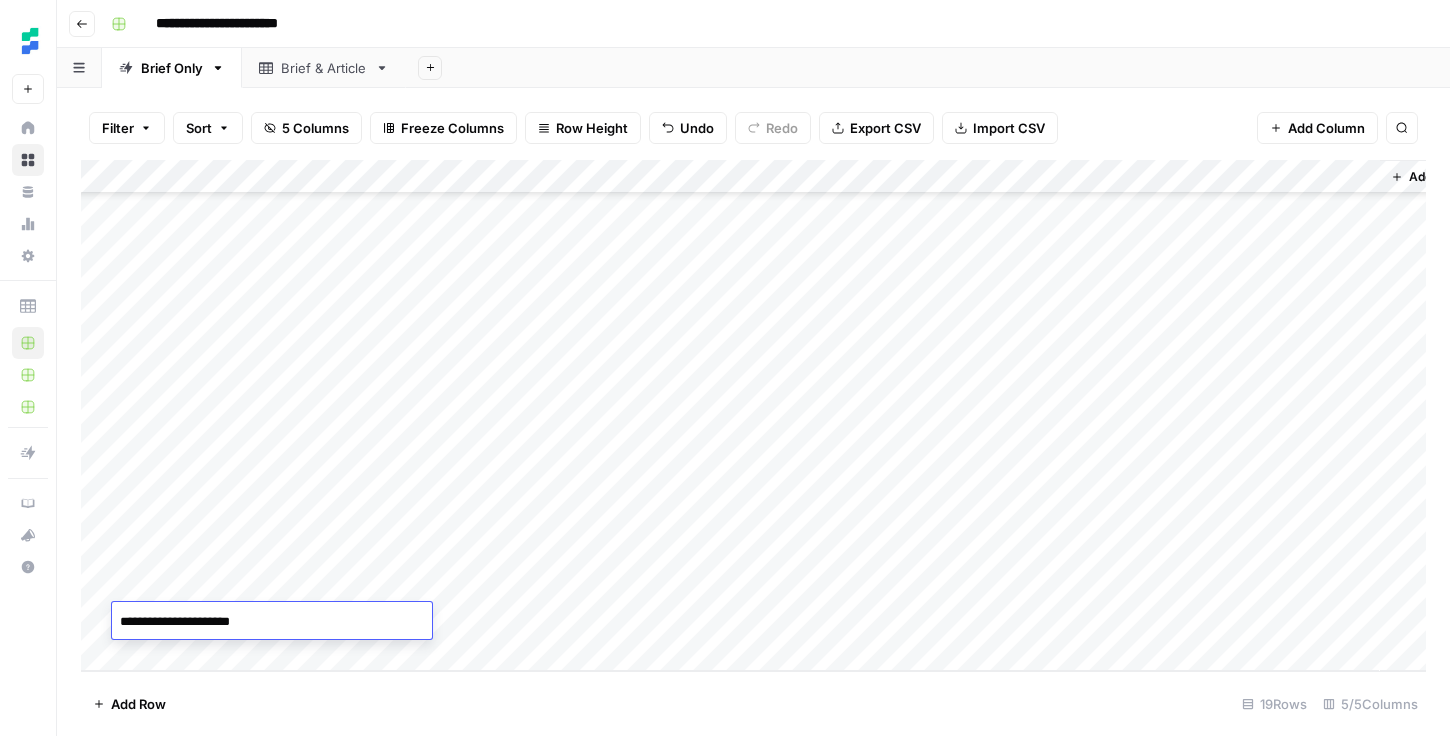 click on "Add Row 19  Rows 5/5  Columns" at bounding box center [753, 703] 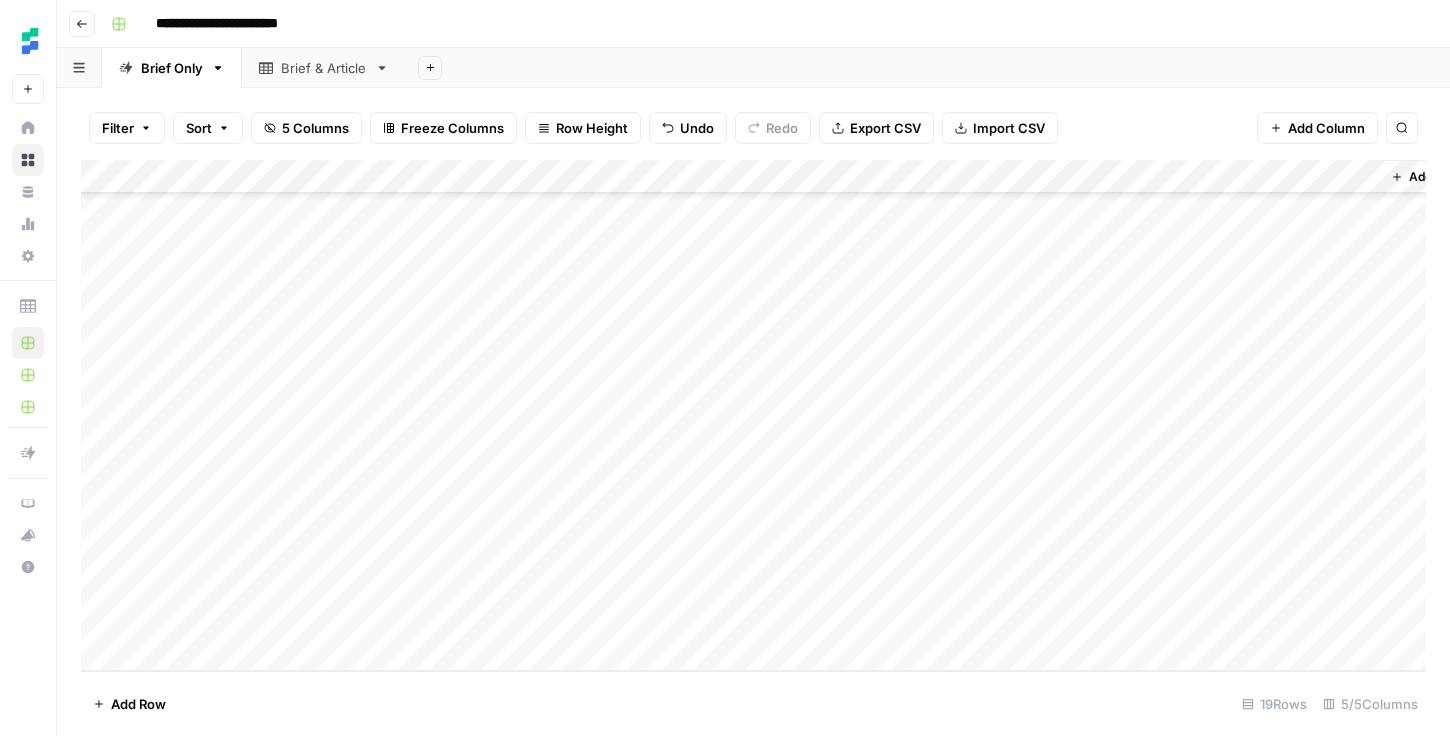 click on "Add Column" at bounding box center (753, 415) 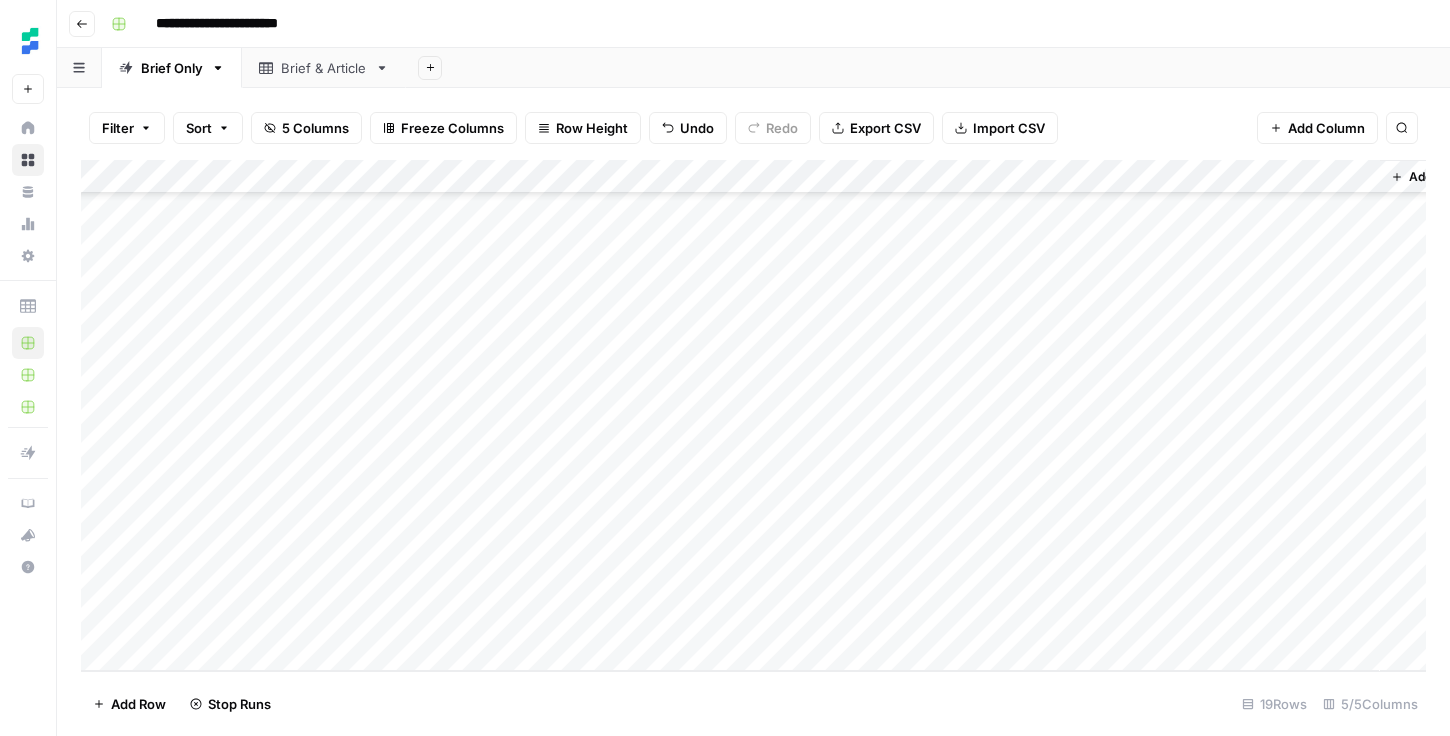 click on "Add Column" at bounding box center [753, 415] 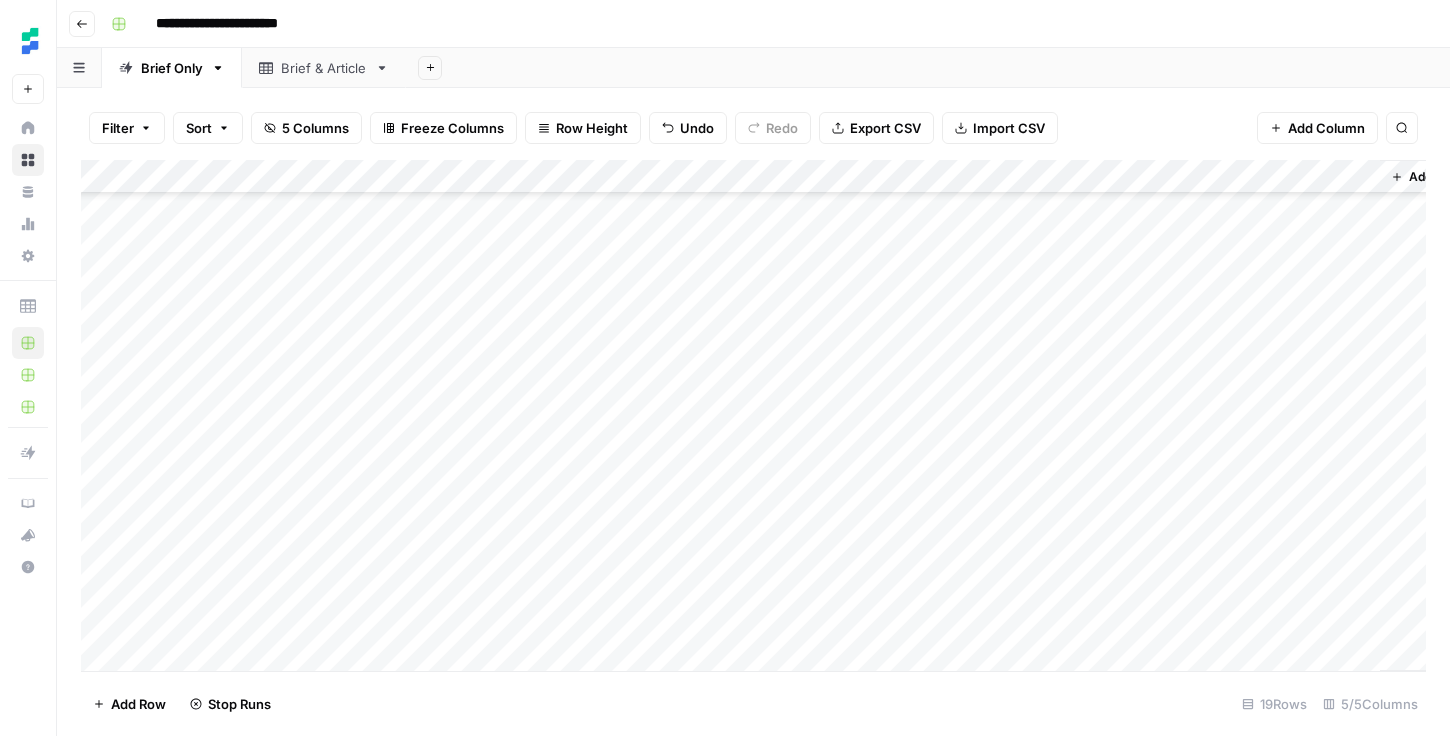 scroll, scrollTop: 121, scrollLeft: 0, axis: vertical 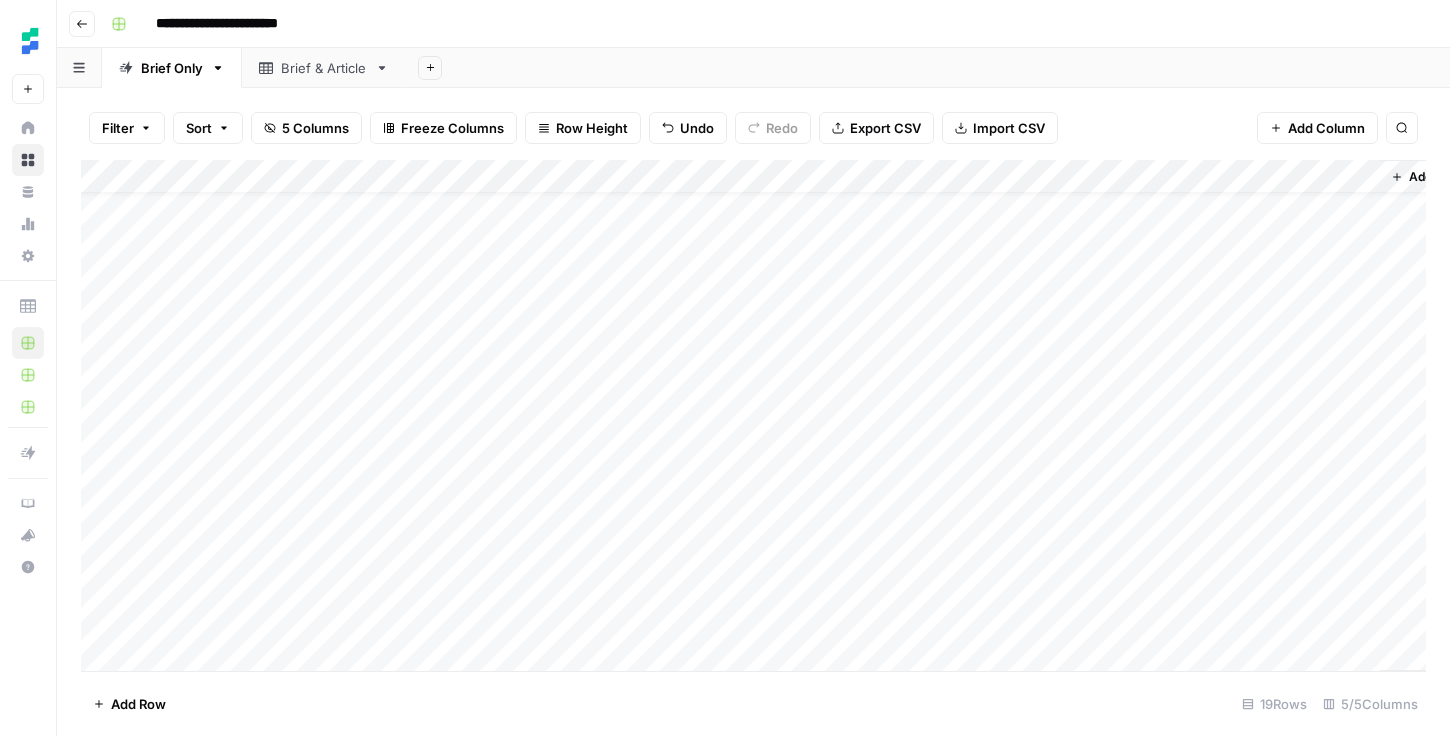 click on "Add Column" at bounding box center (753, 415) 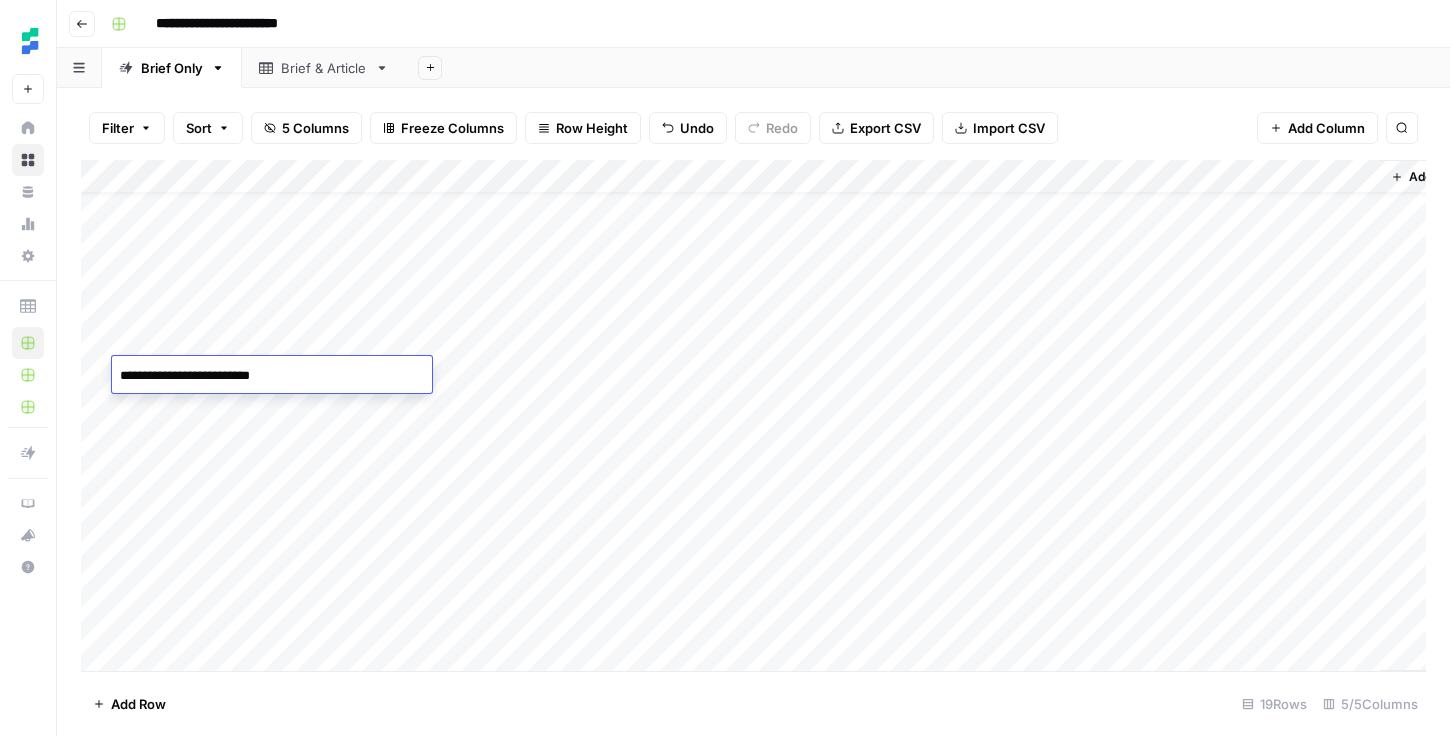 click on "**********" at bounding box center (272, 376) 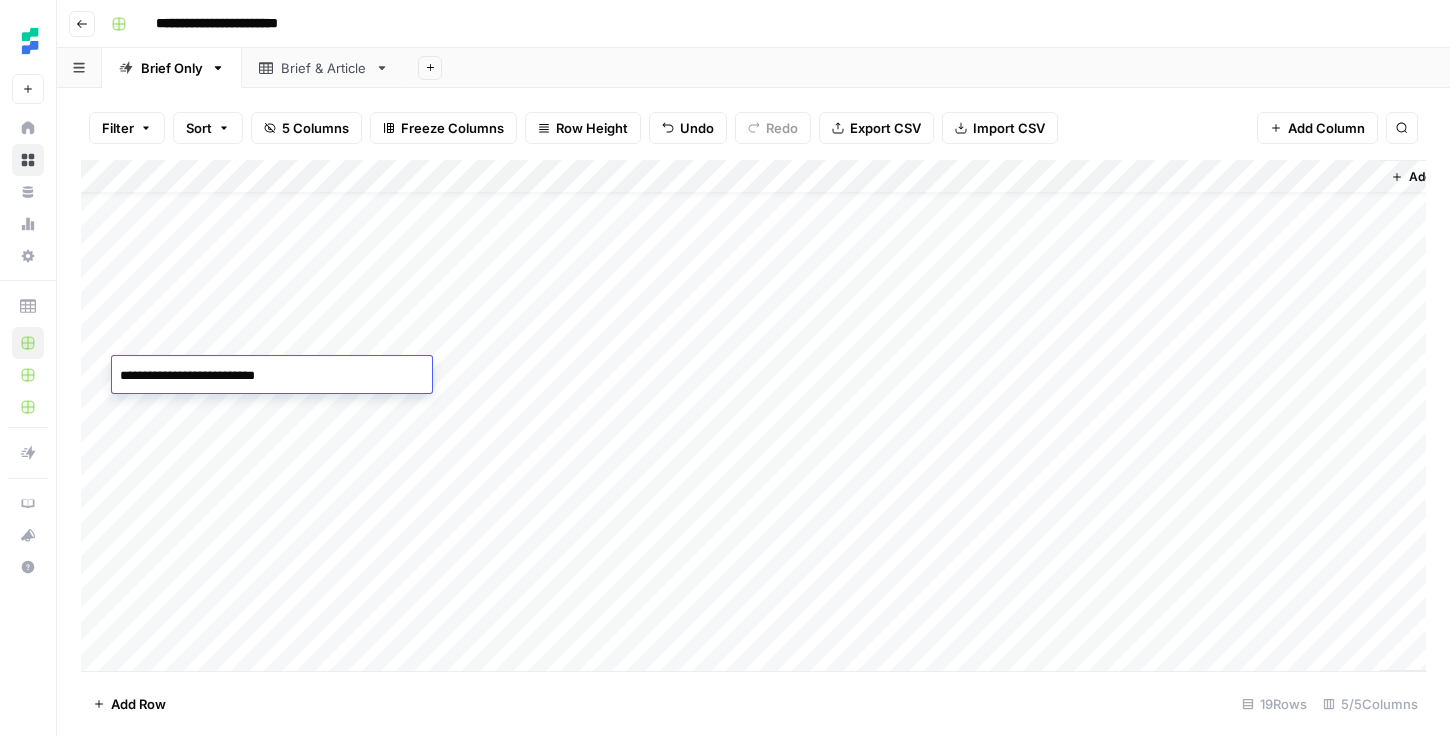 click on "Add Column" at bounding box center (753, 415) 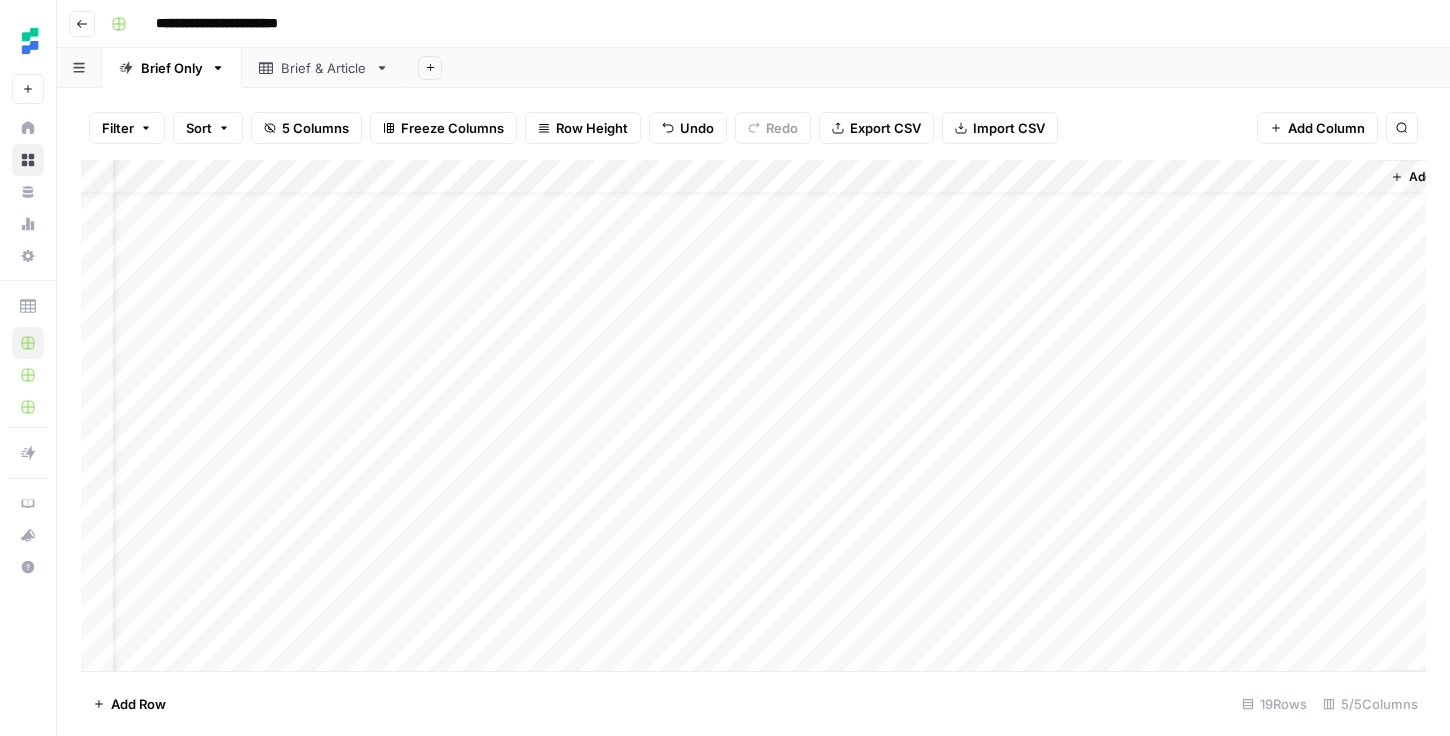 scroll, scrollTop: 39, scrollLeft: 65, axis: both 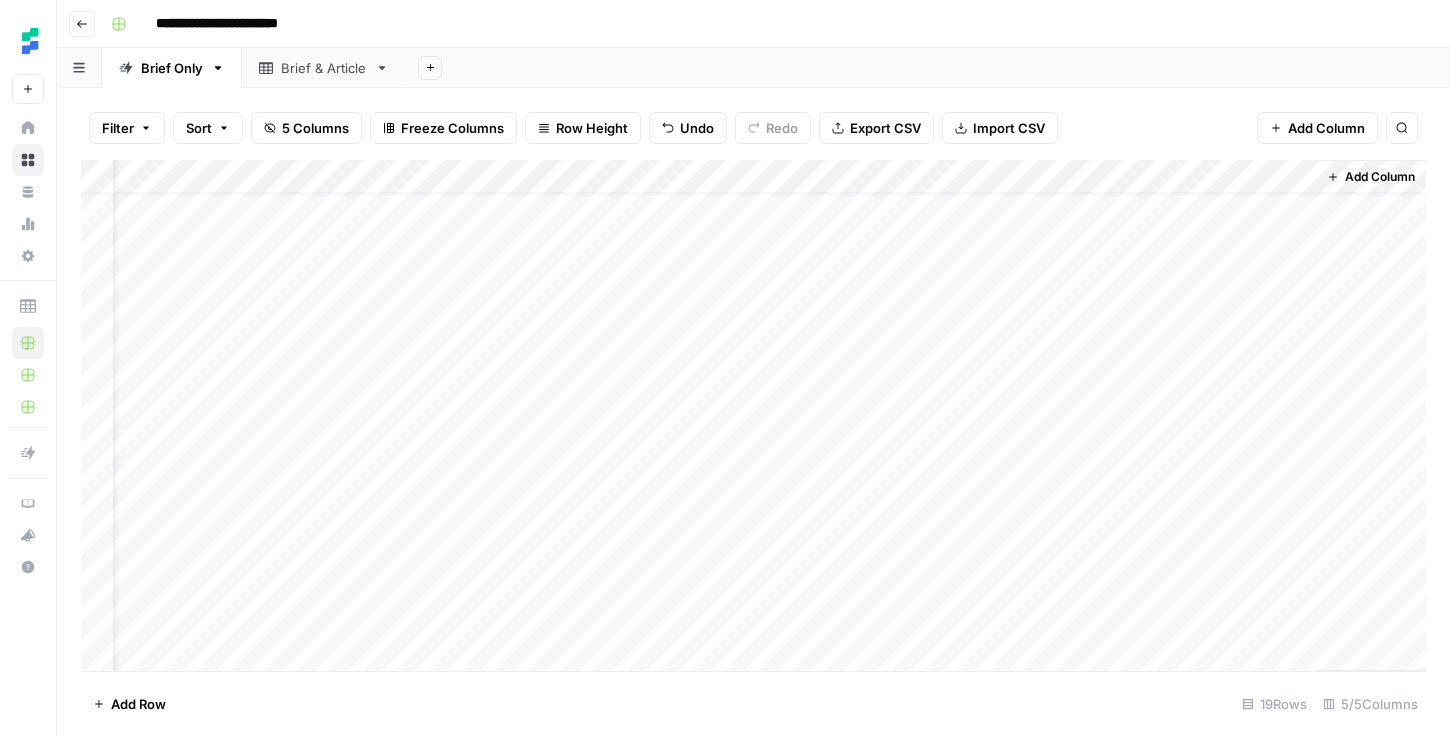 click on "Add Column" at bounding box center (753, 415) 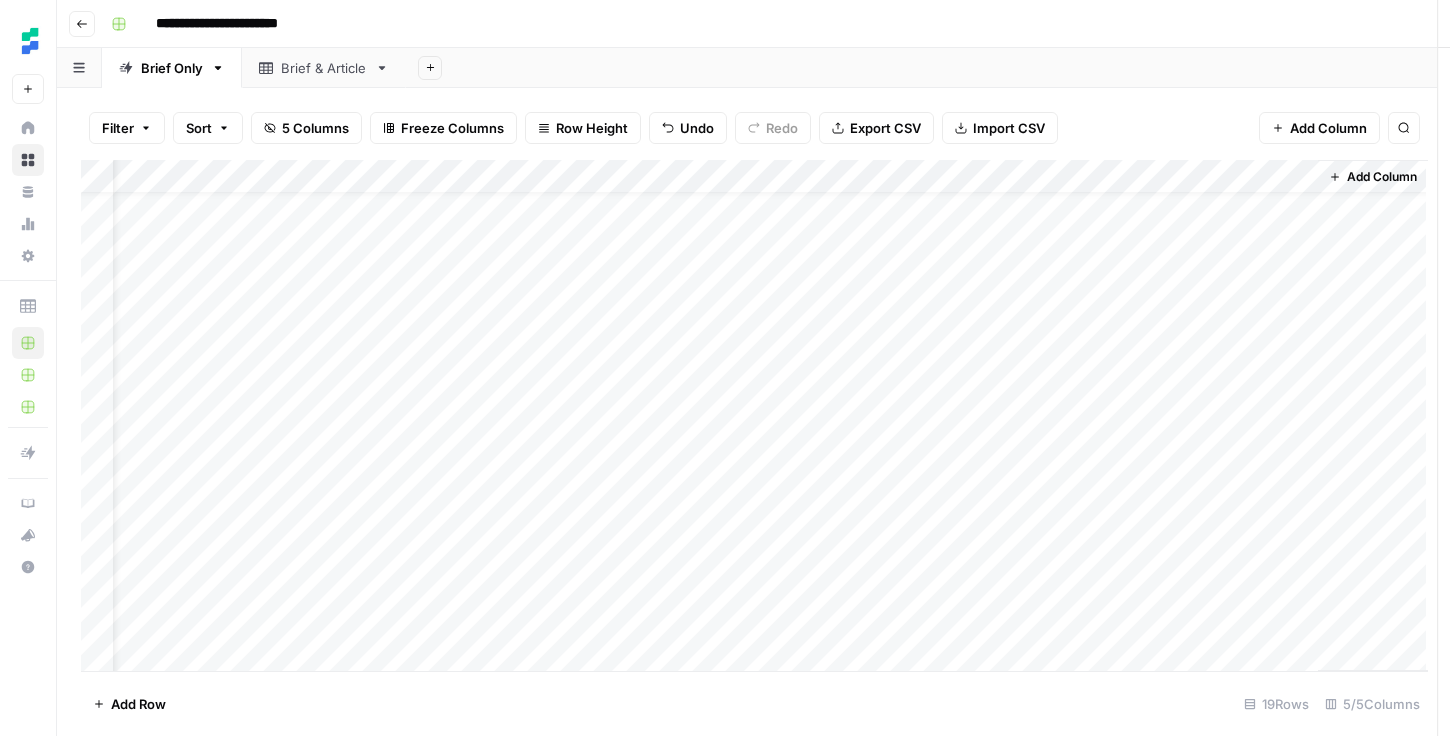 scroll, scrollTop: 39, scrollLeft: 63, axis: both 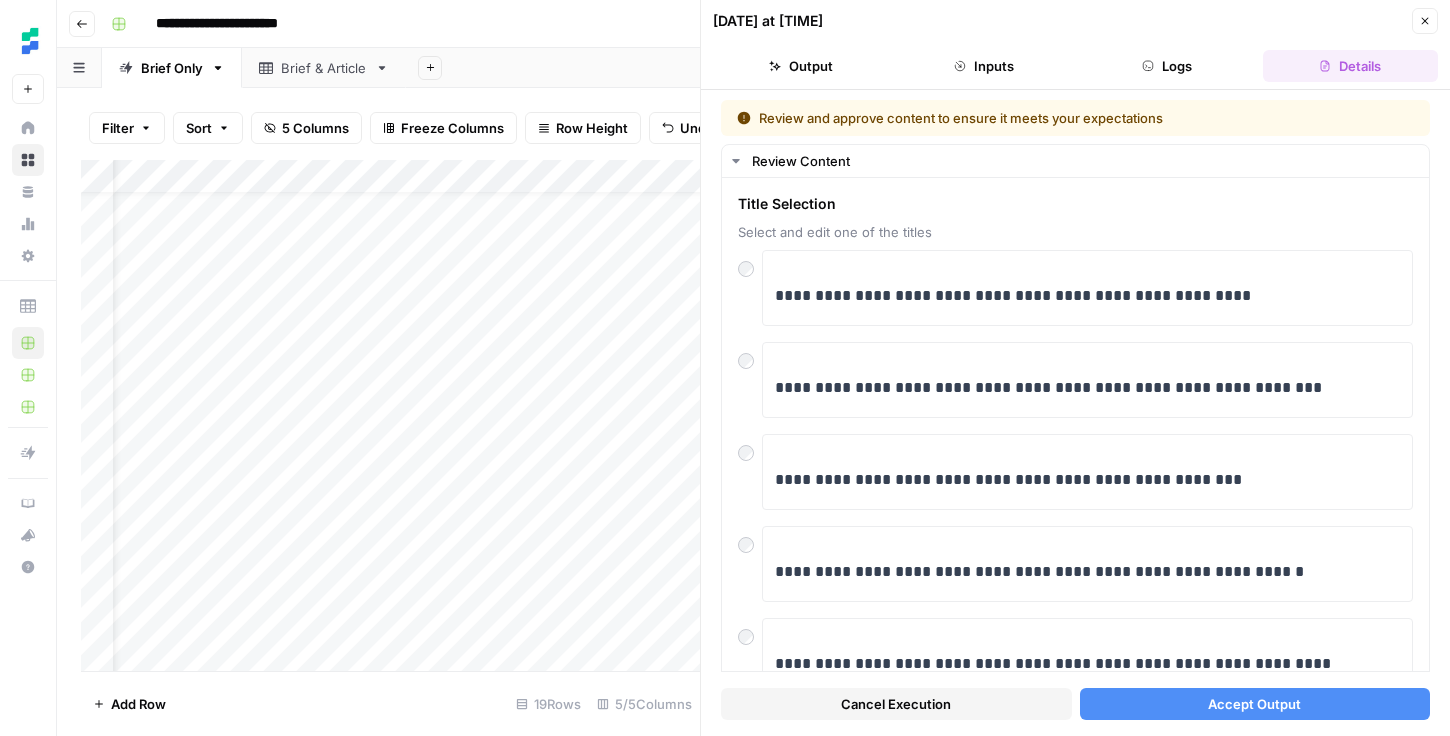 click on "**********" at bounding box center (766, 24) 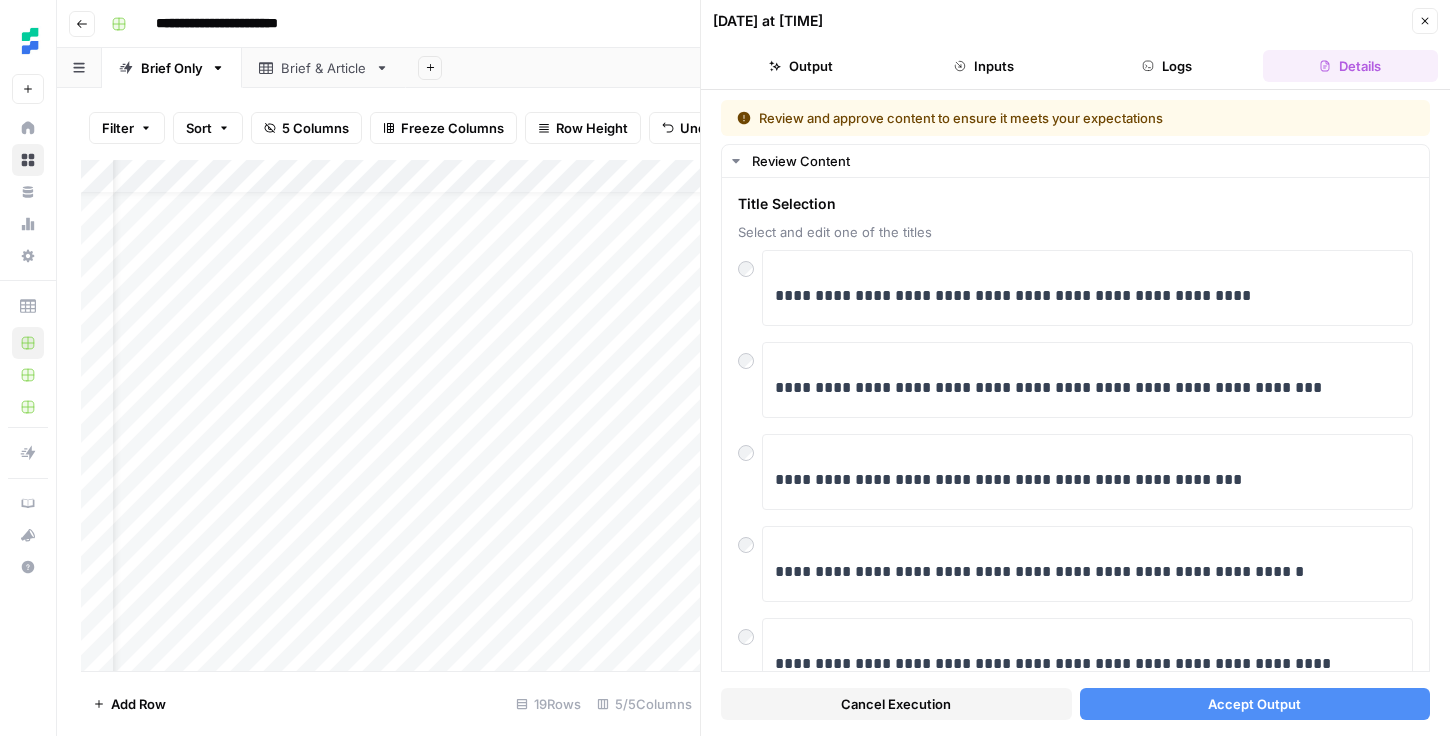 click on "Inputs" at bounding box center (983, 66) 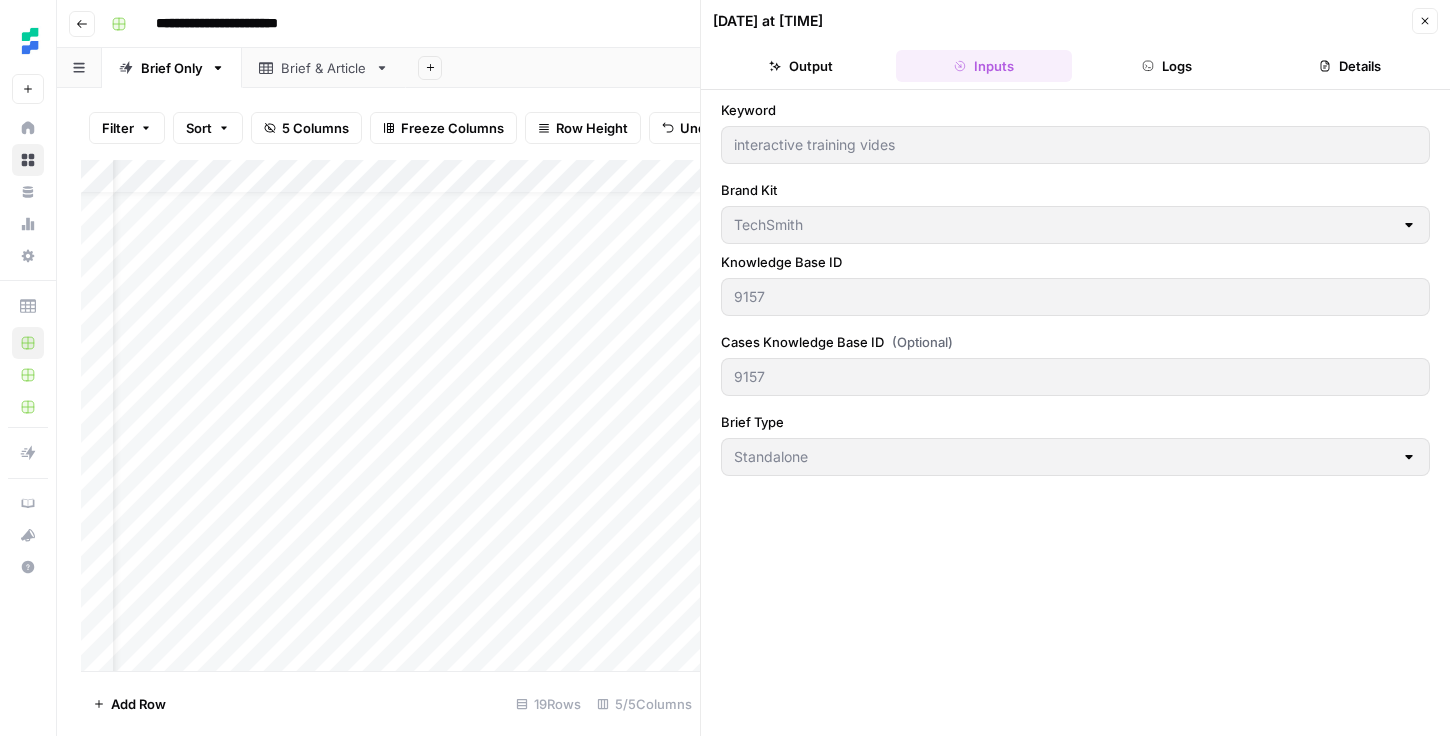 click on "interactive training vides" at bounding box center (1075, 145) 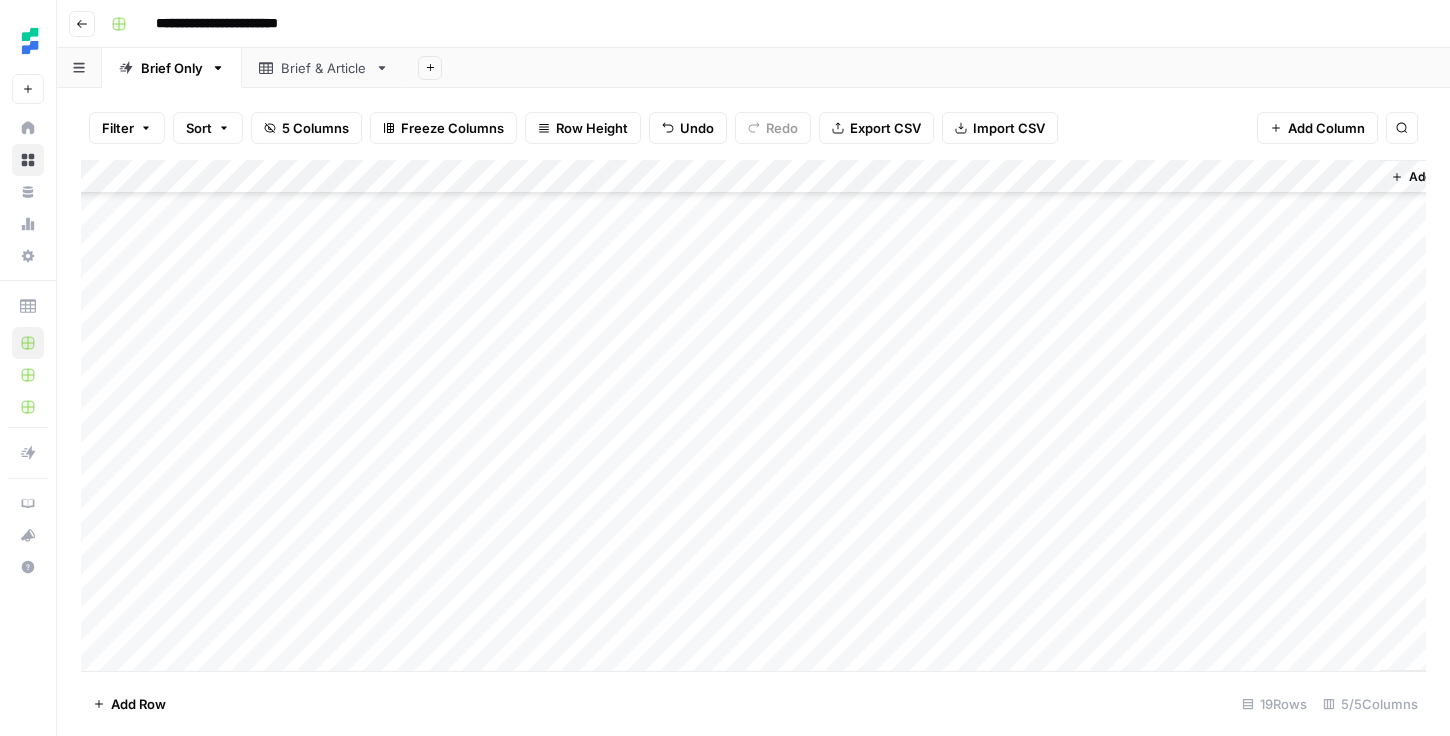 scroll, scrollTop: 201, scrollLeft: 0, axis: vertical 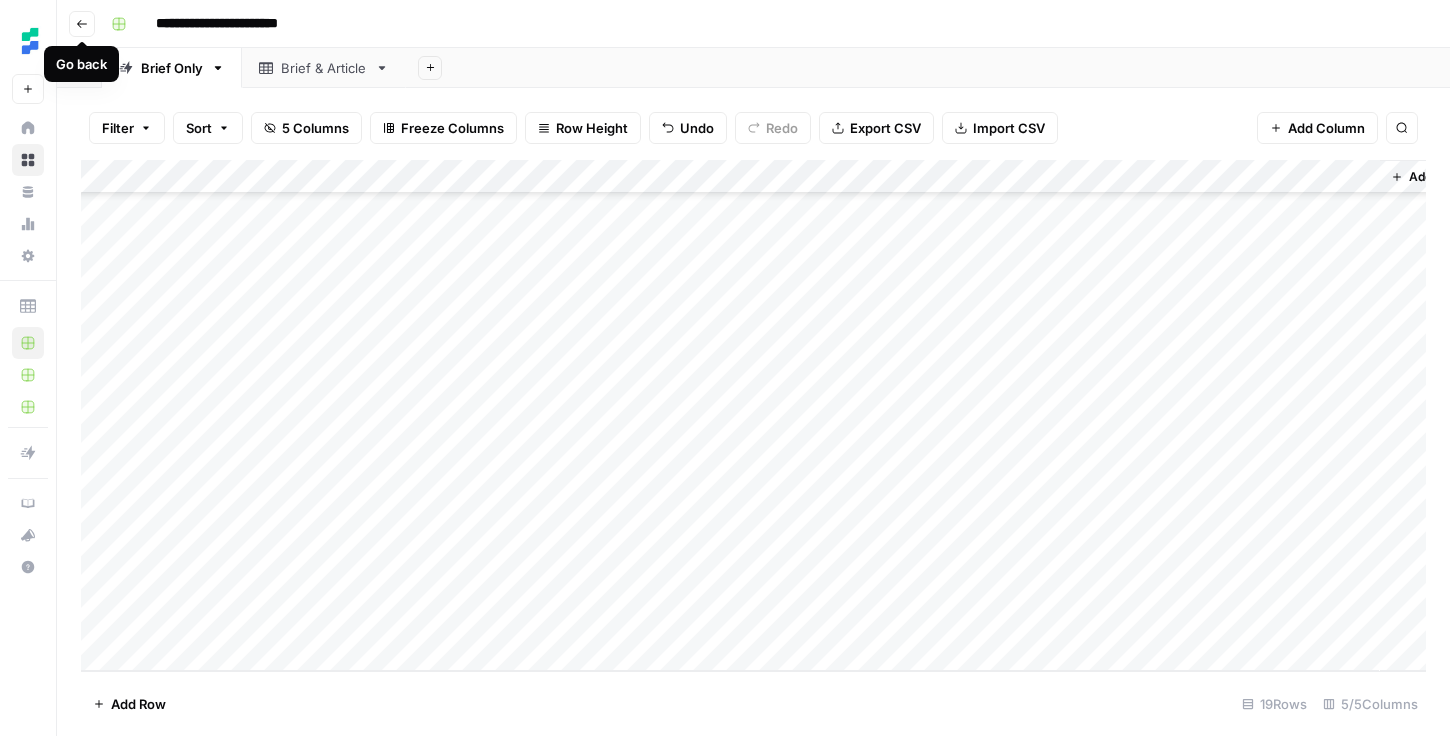 click on "Go back" at bounding box center [82, 24] 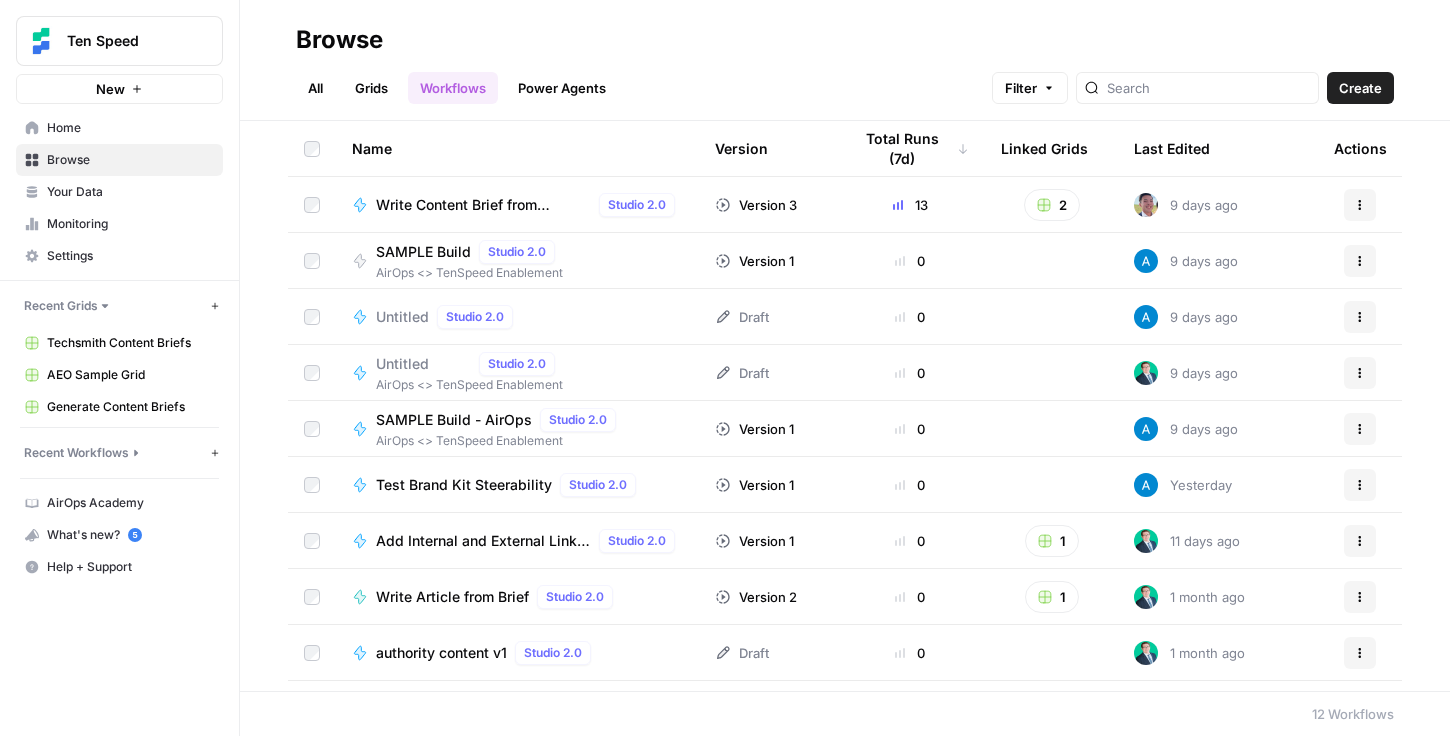 click on "AEO Sample Grid" at bounding box center (130, 375) 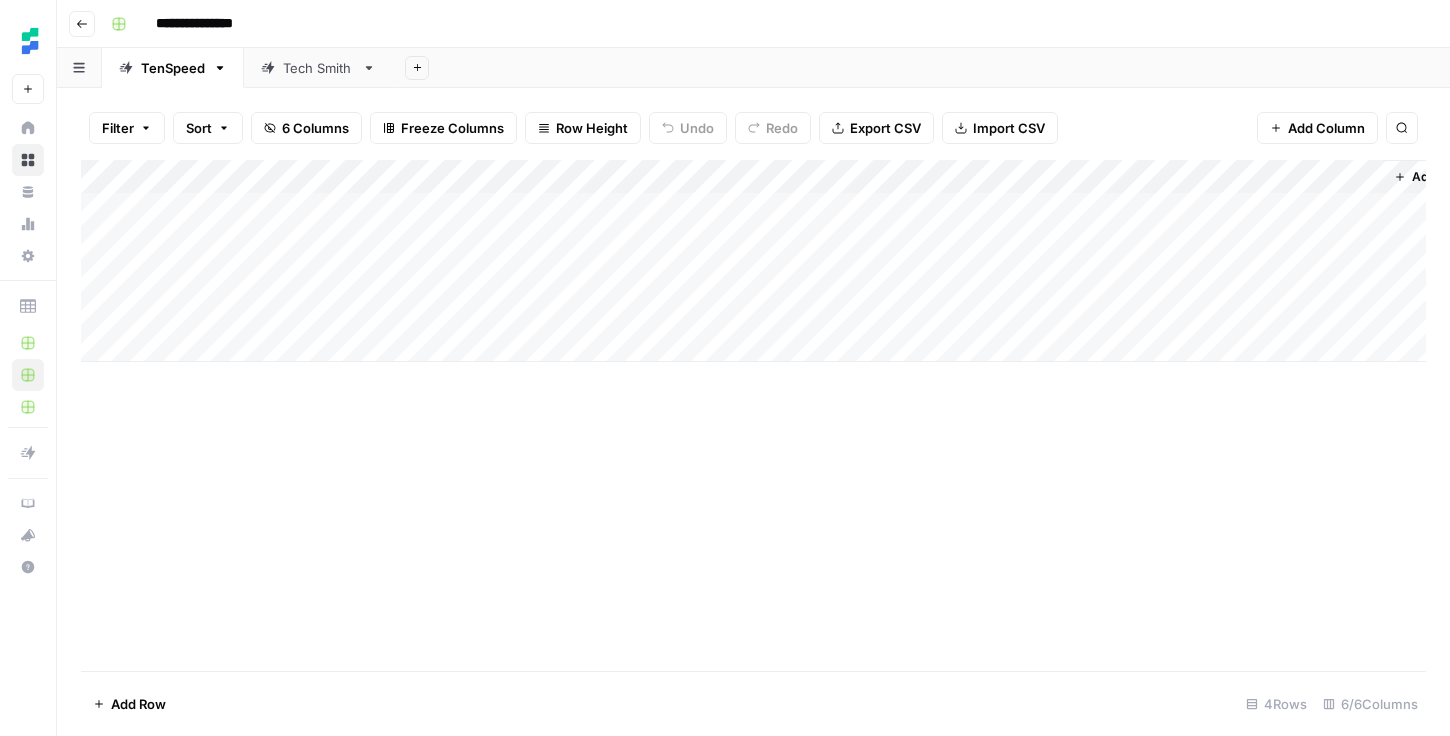 click on "Add Column" at bounding box center (753, 261) 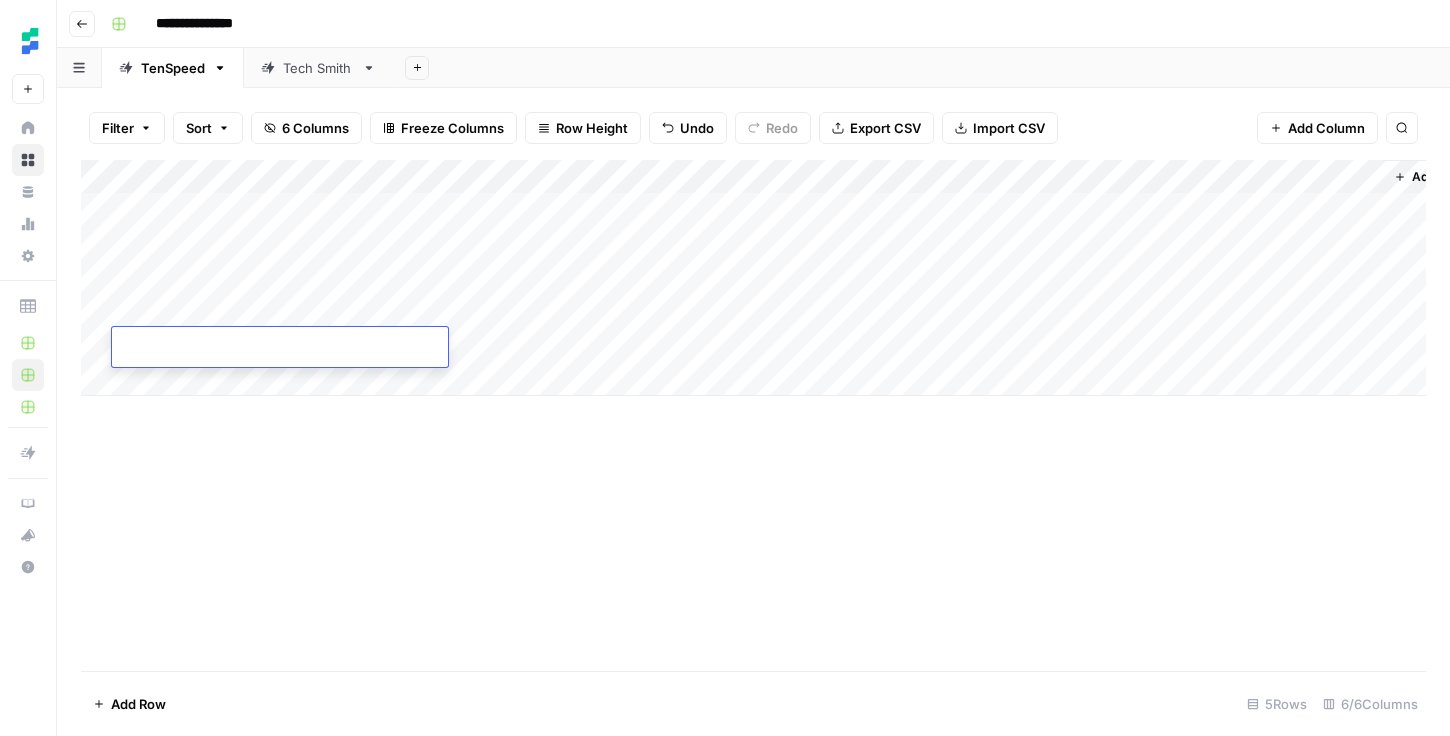 click at bounding box center (280, 351) 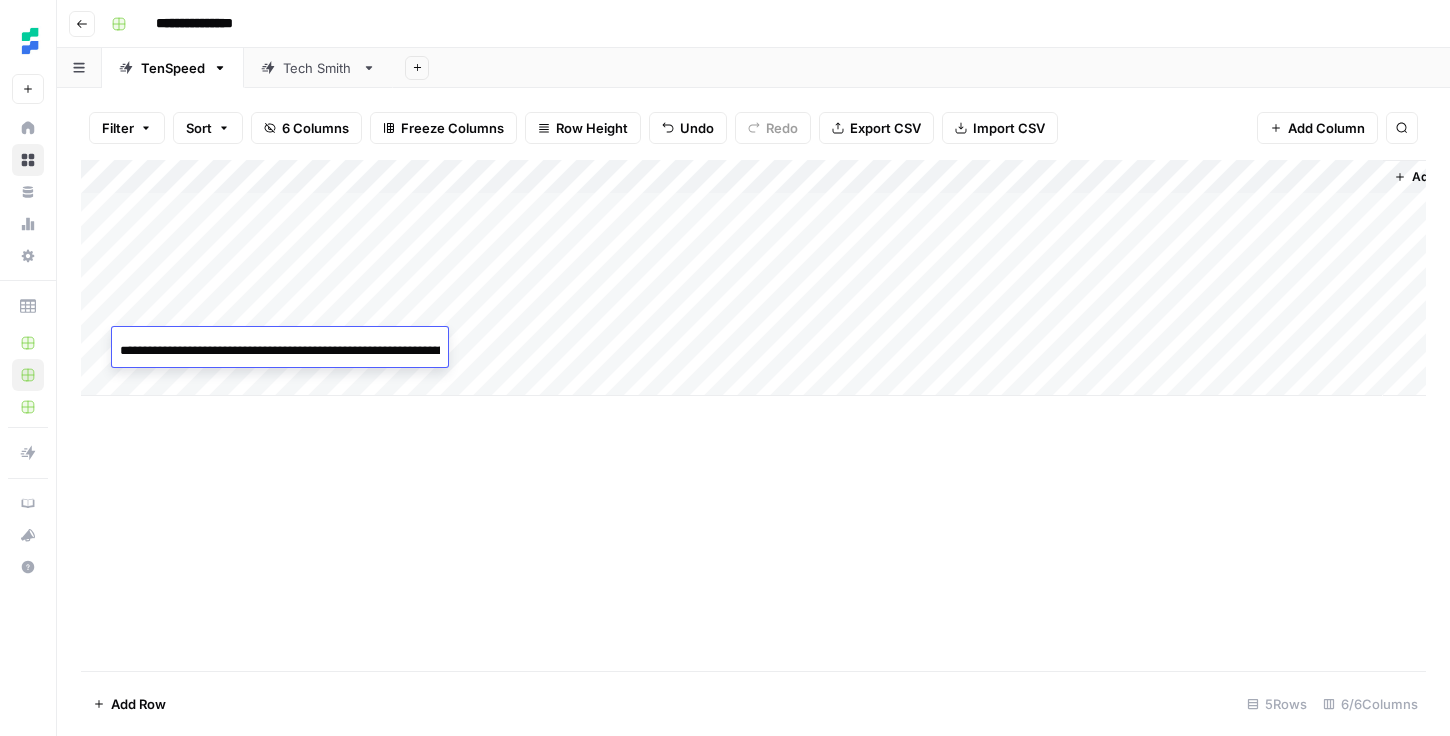 scroll, scrollTop: 0, scrollLeft: 3509, axis: horizontal 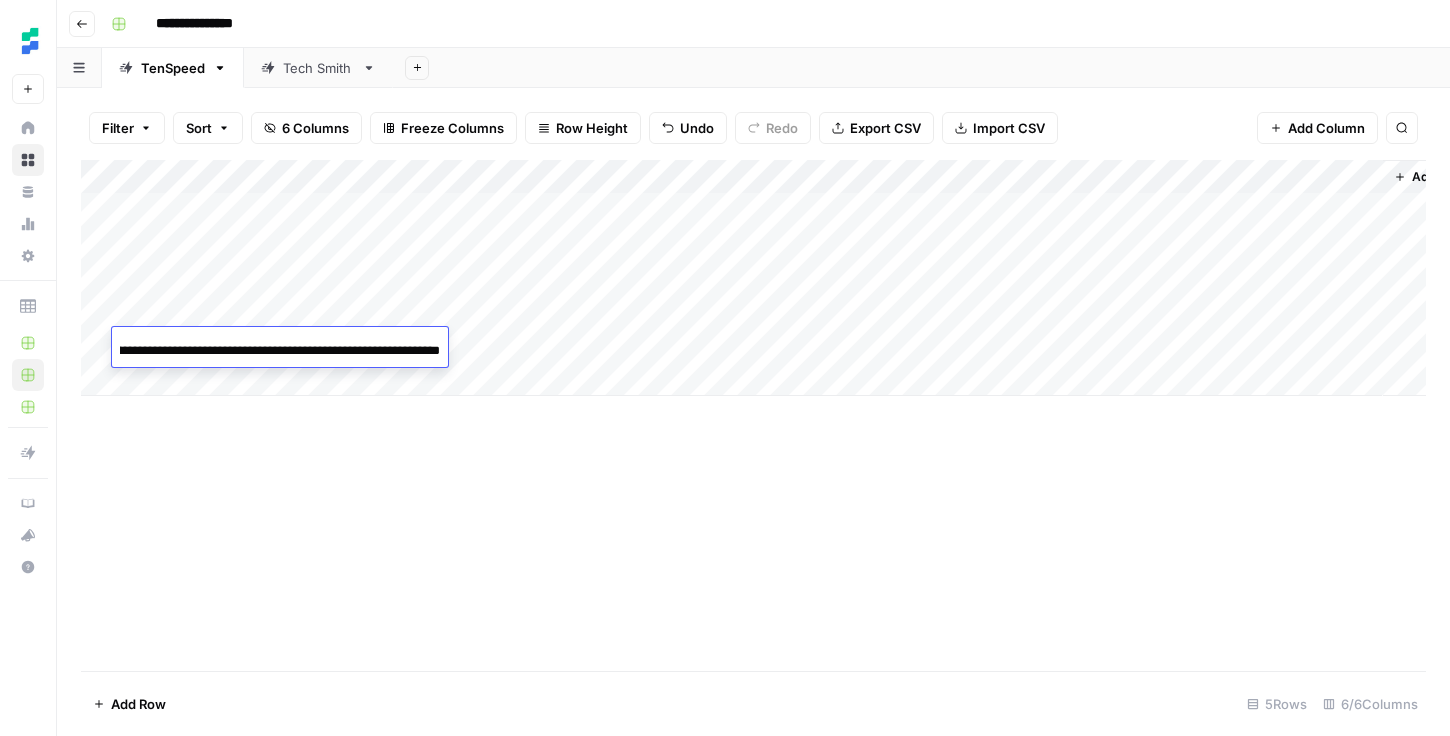 type 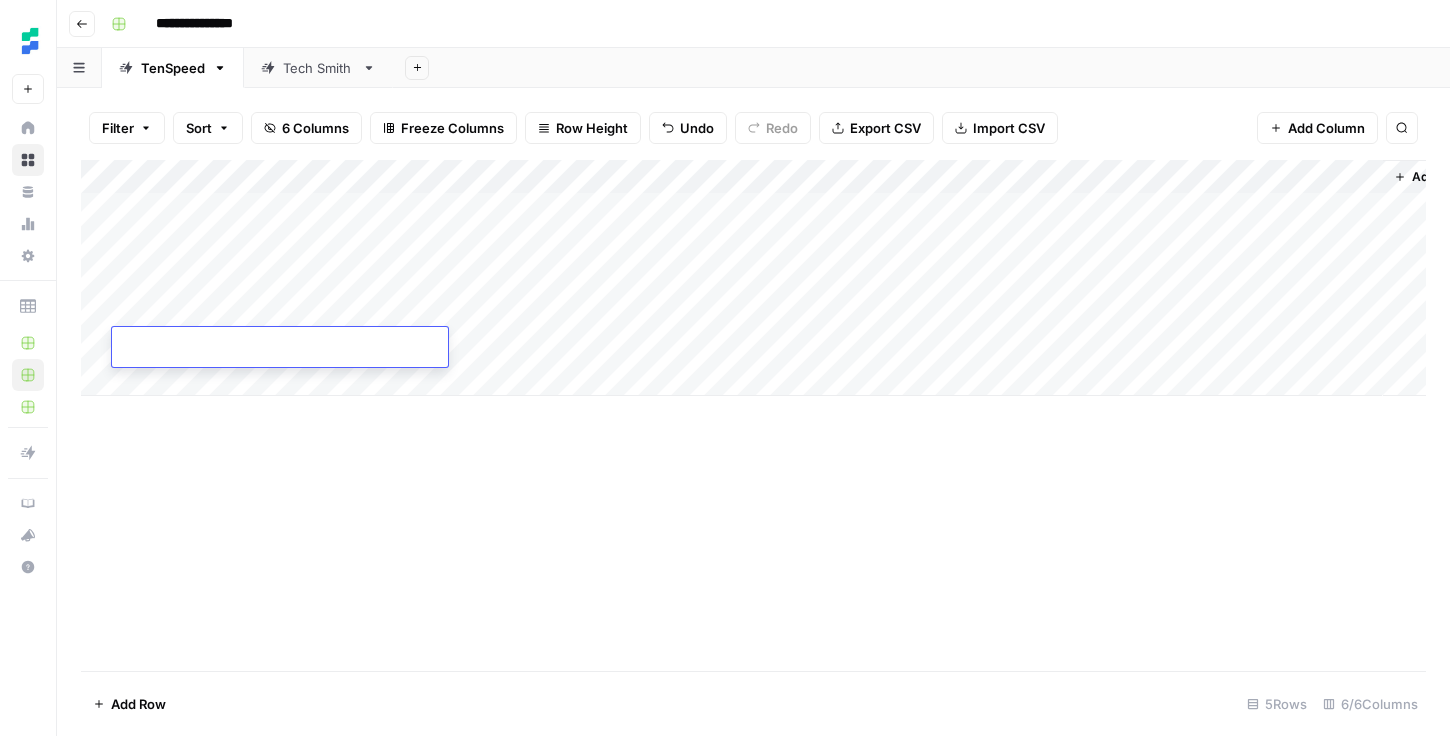 scroll, scrollTop: 0, scrollLeft: 0, axis: both 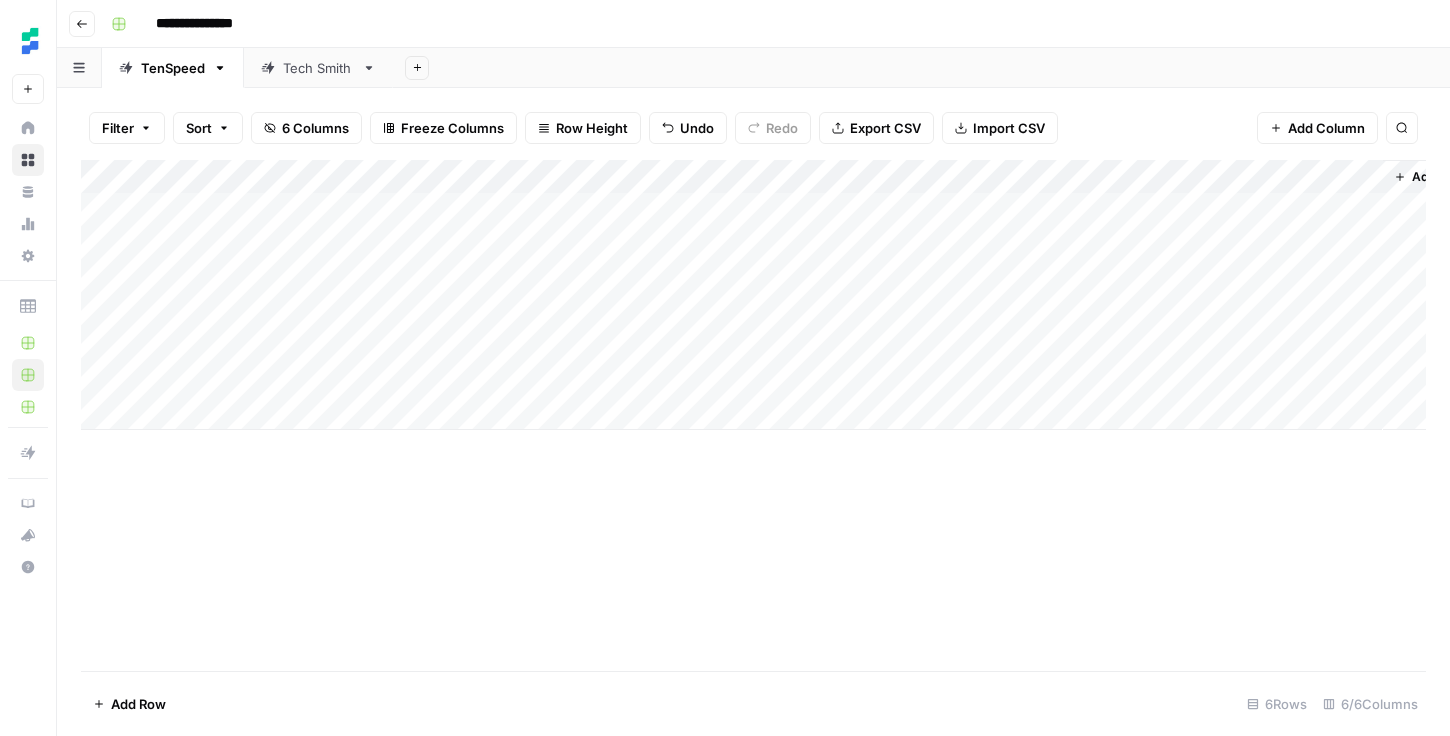 click on "Add Column" at bounding box center (753, 295) 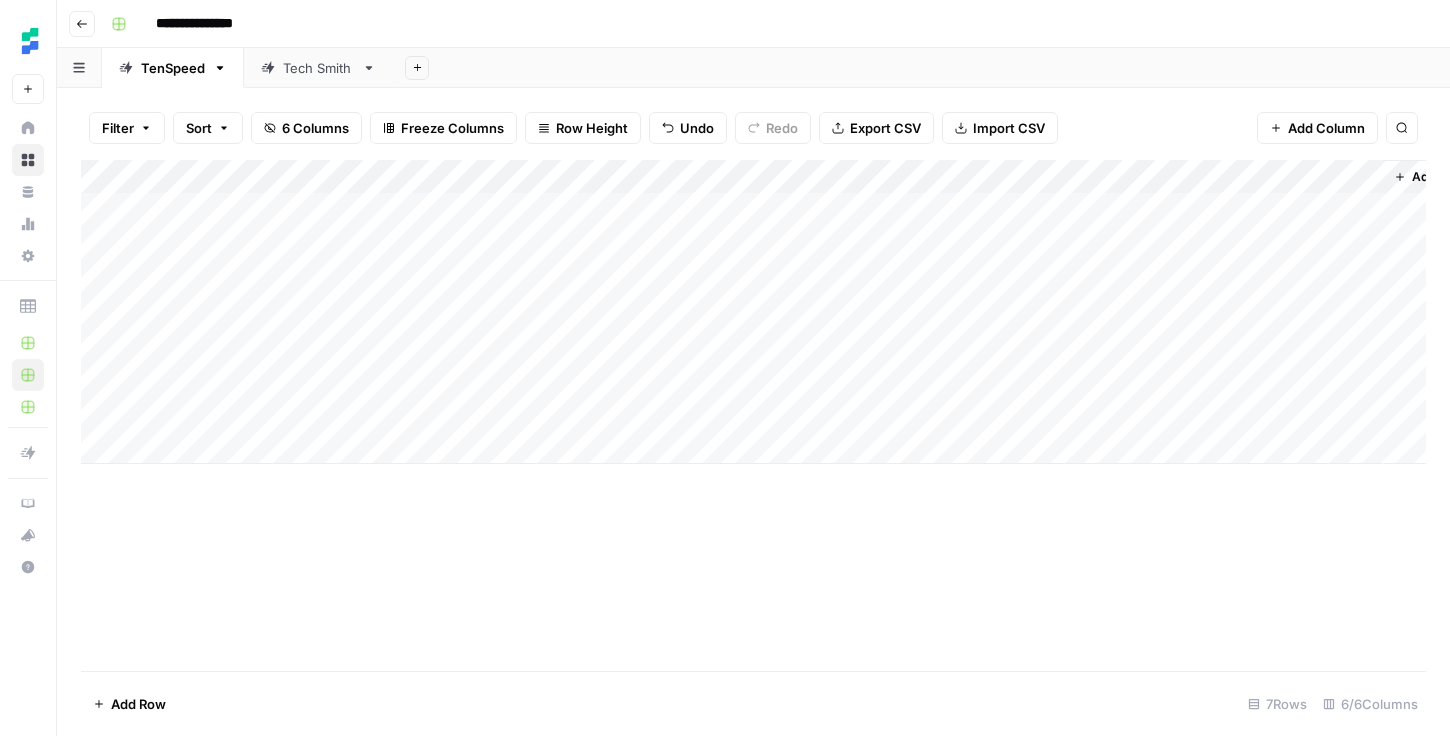 click on "Add Column" at bounding box center (753, 312) 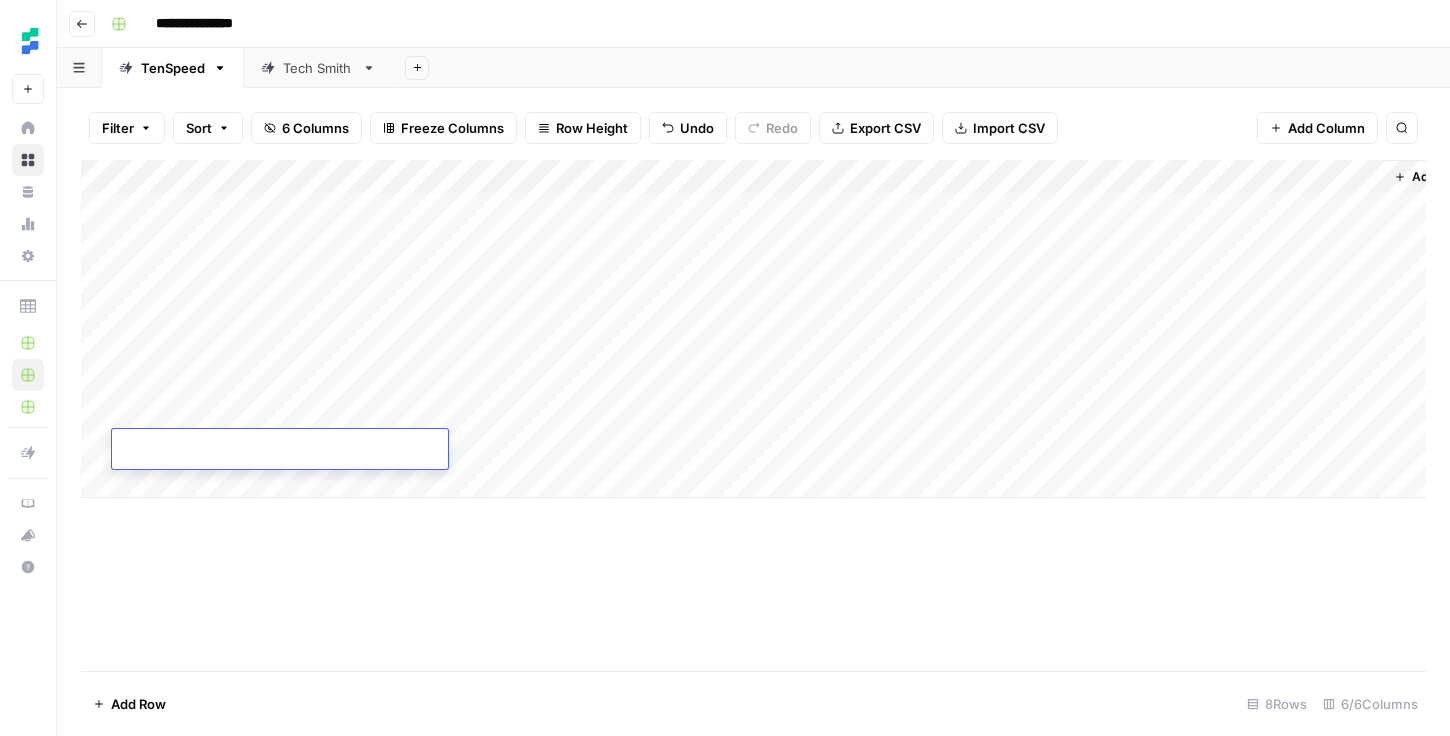 click on "Add Column" at bounding box center (753, 329) 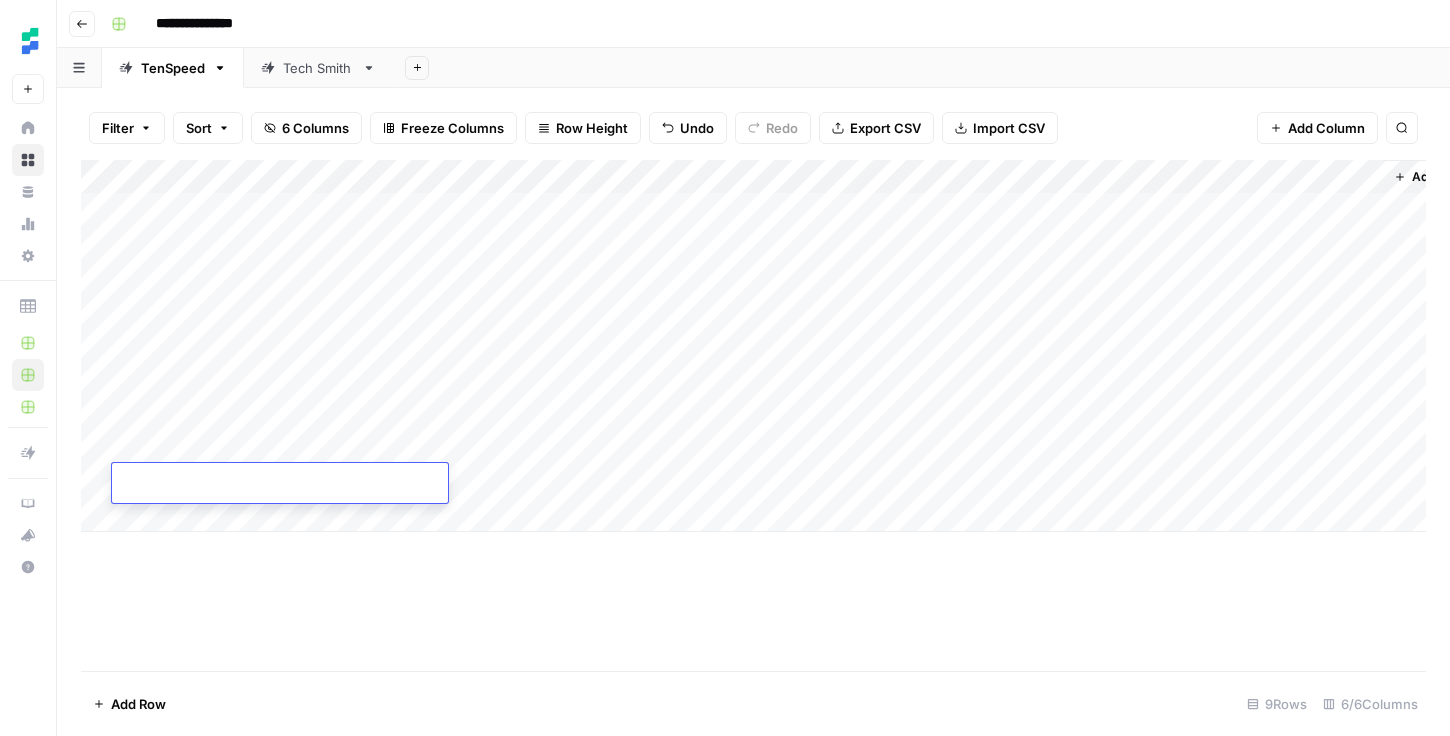 click on "Add Column" at bounding box center [753, 346] 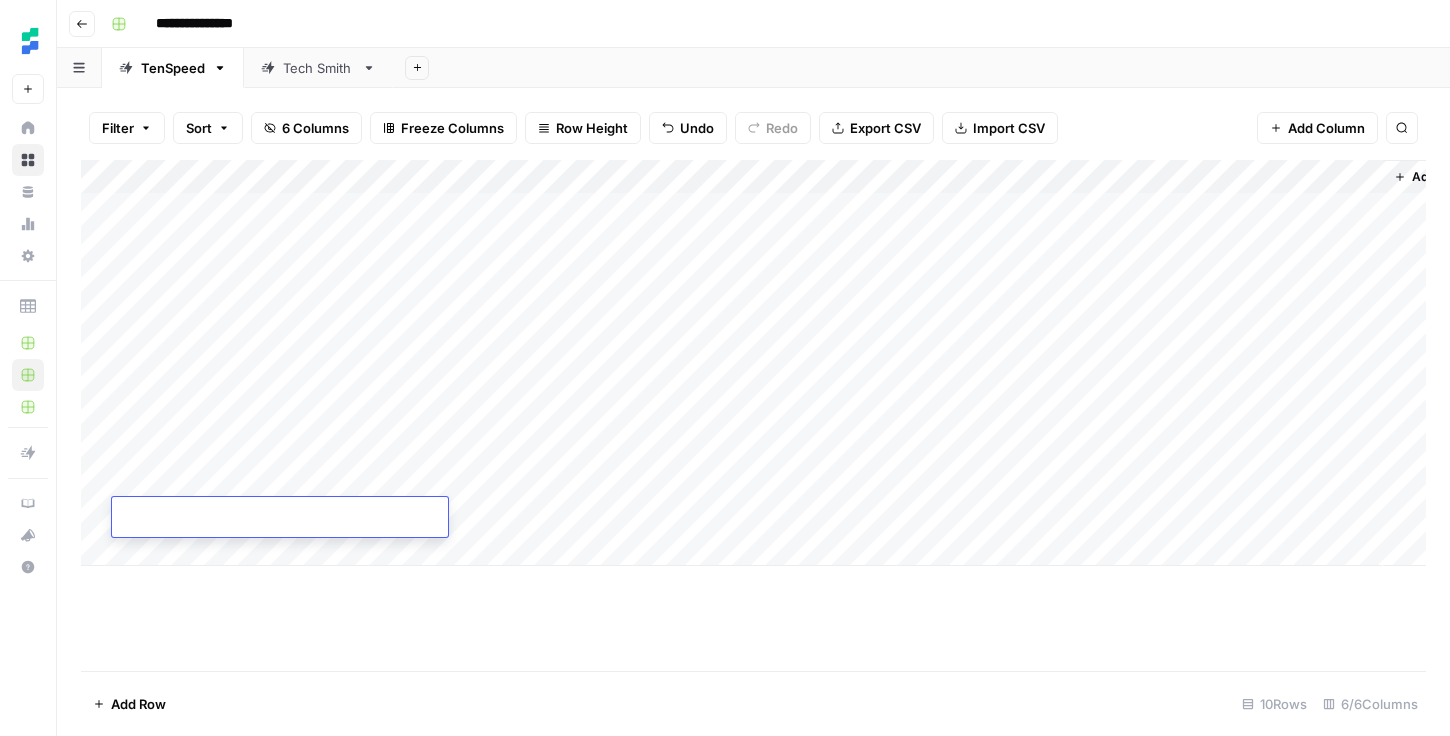 click on "Add Column" at bounding box center [753, 363] 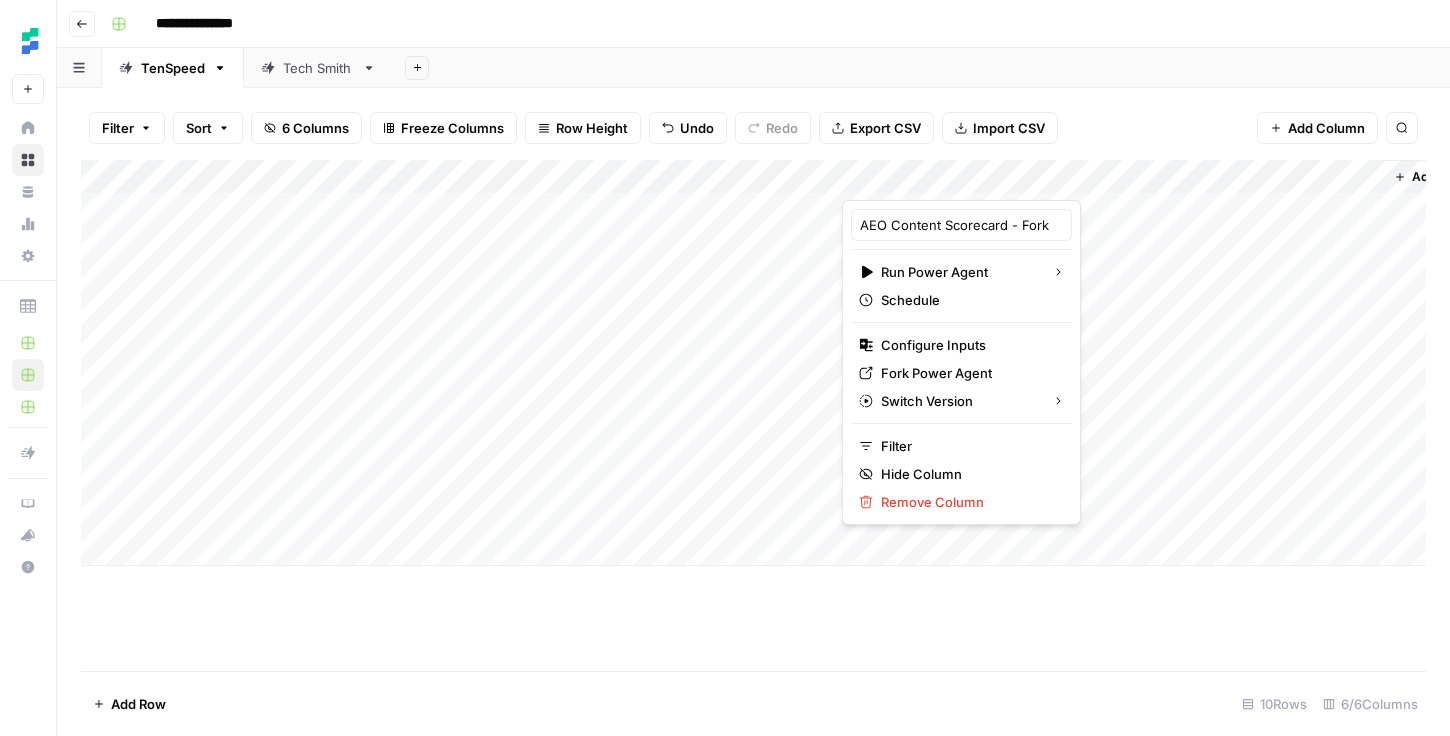 click at bounding box center [932, 180] 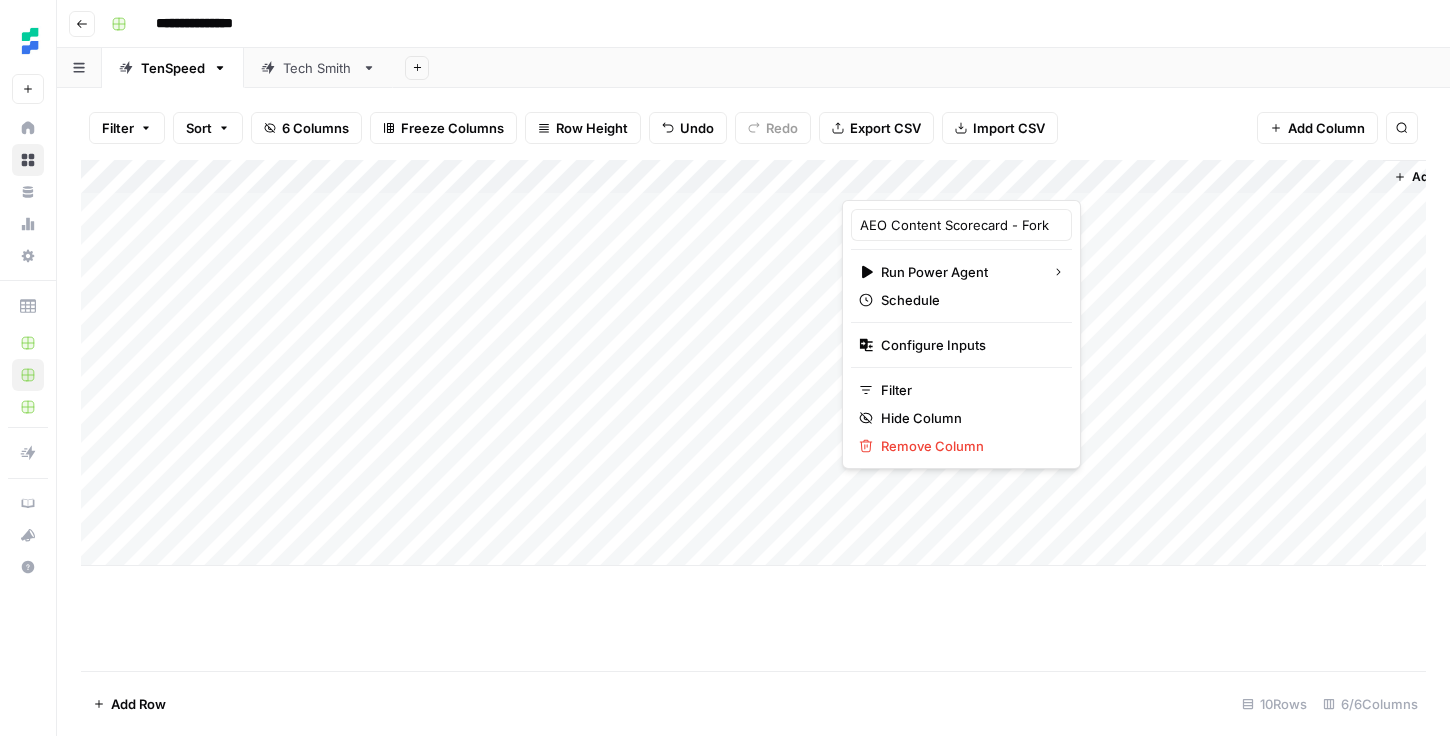 click on "Add Column" at bounding box center (753, 415) 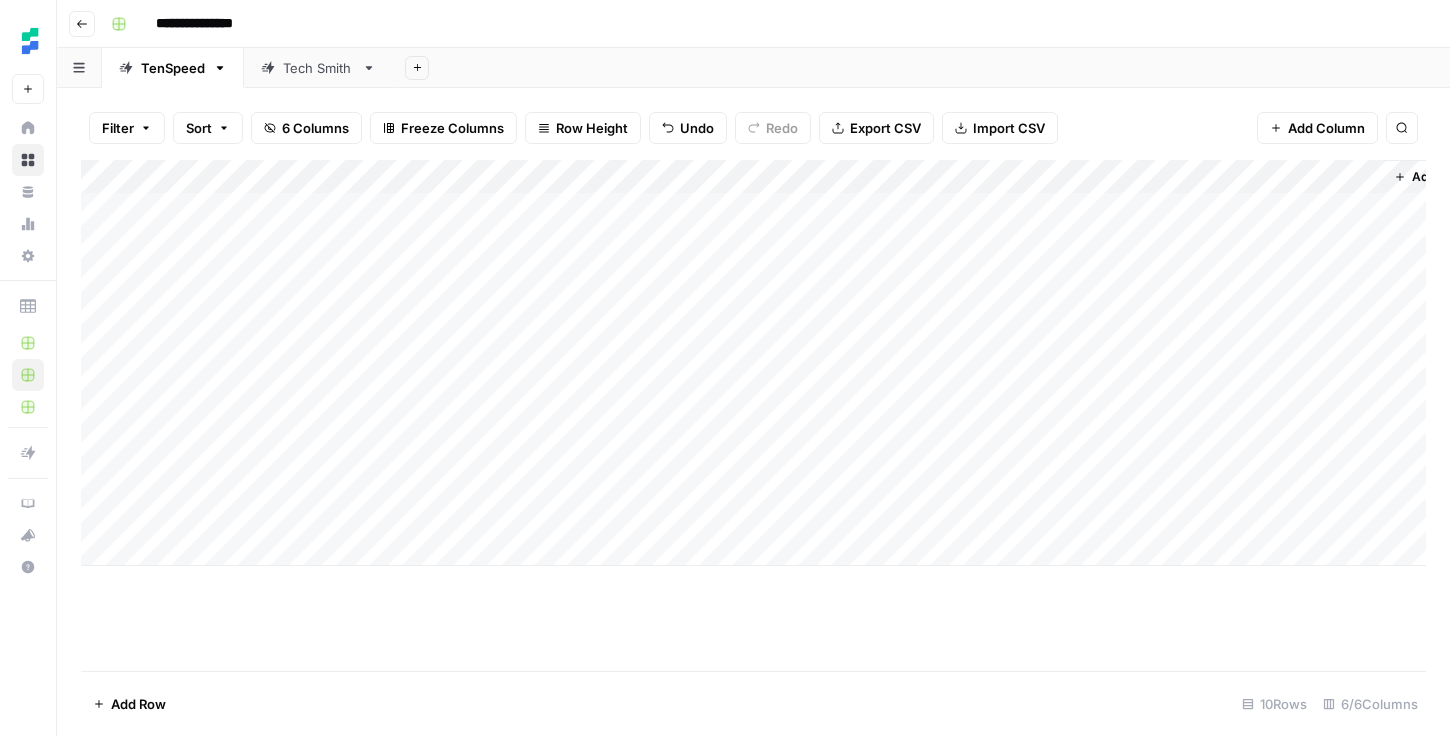 click on "Add Column" at bounding box center (753, 363) 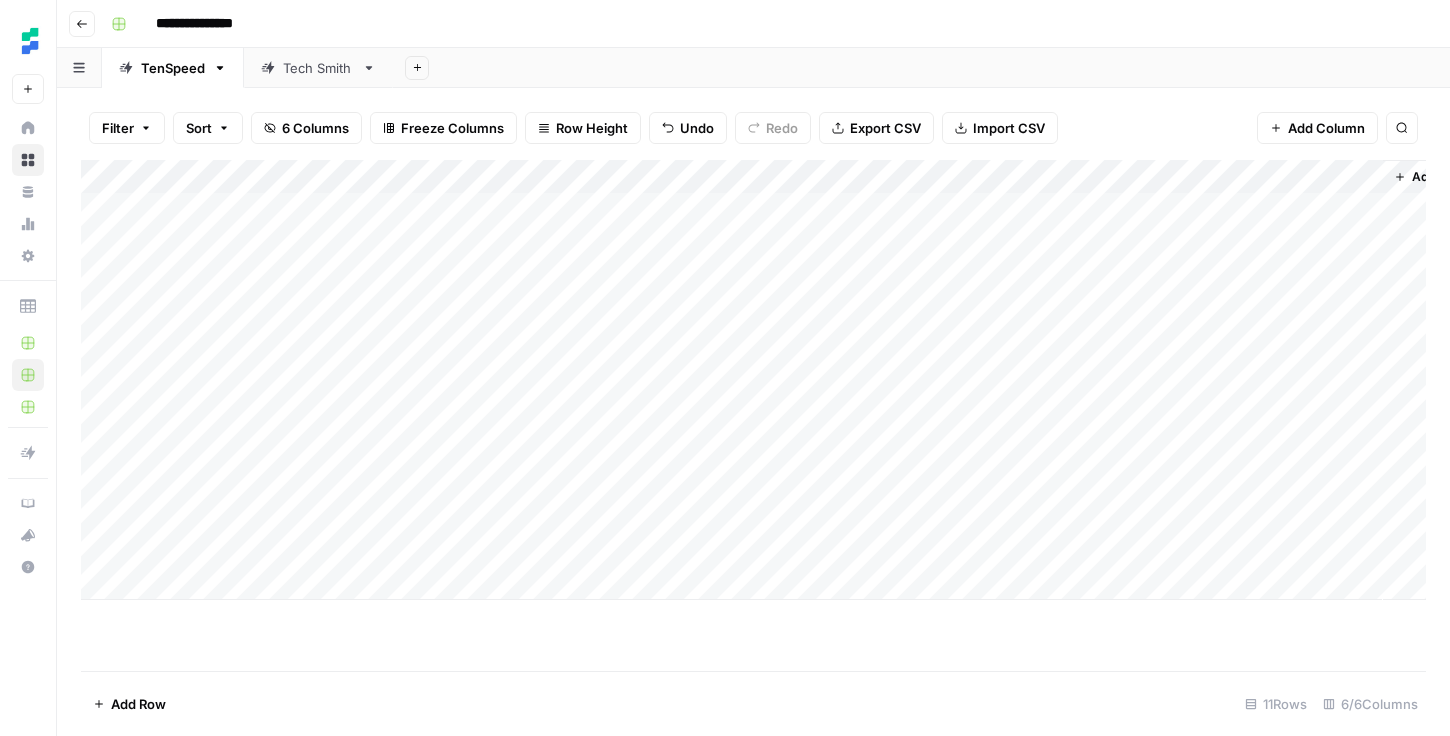 click on "Add Column" at bounding box center (753, 380) 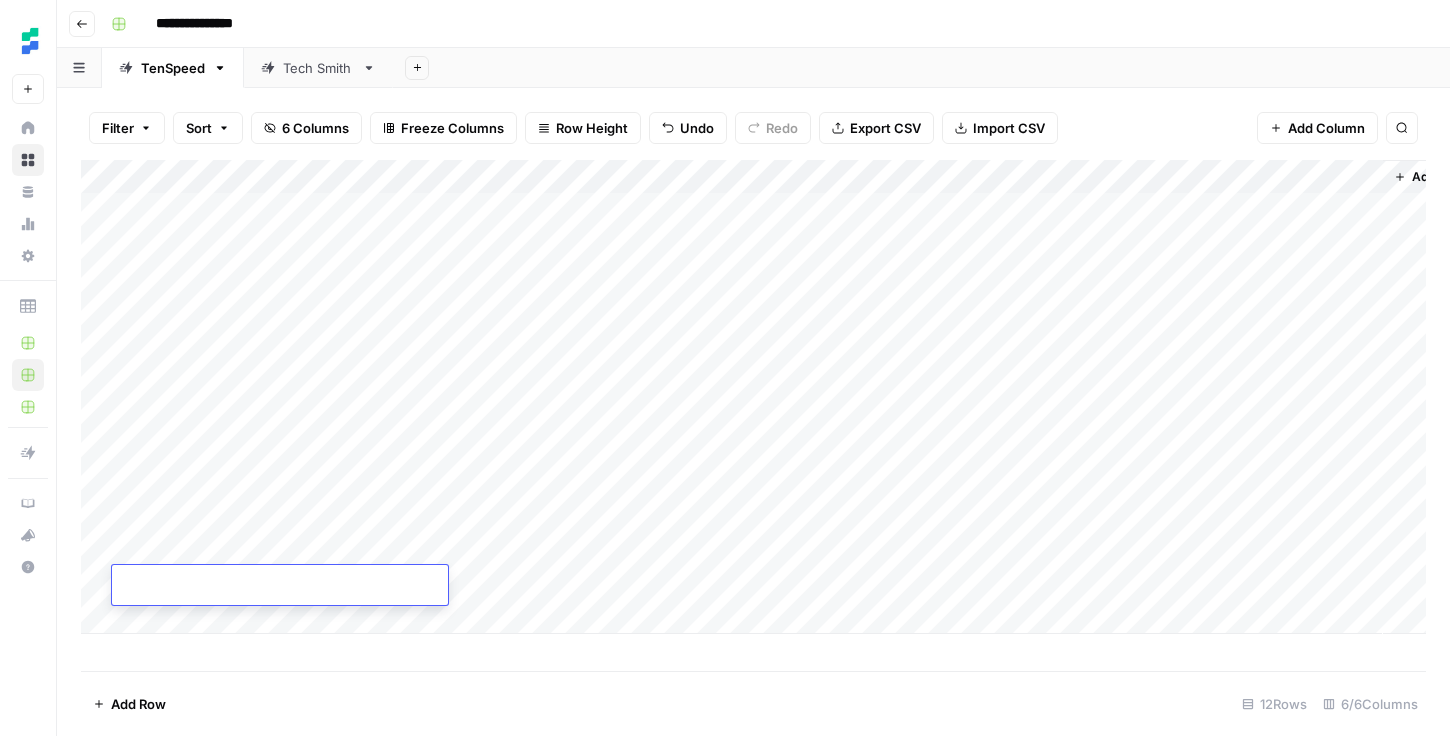 click on "Add Column" at bounding box center [753, 397] 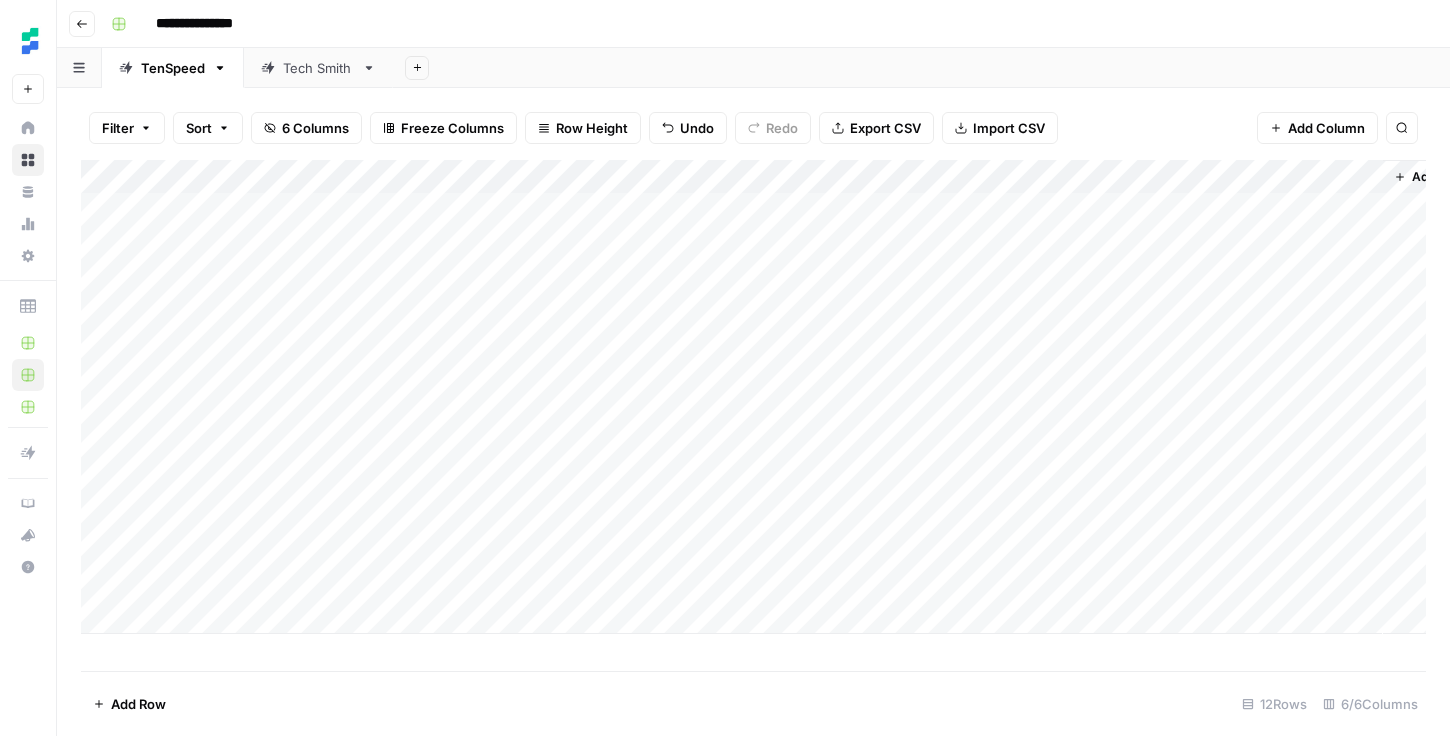 click on "Add Column" at bounding box center [753, 397] 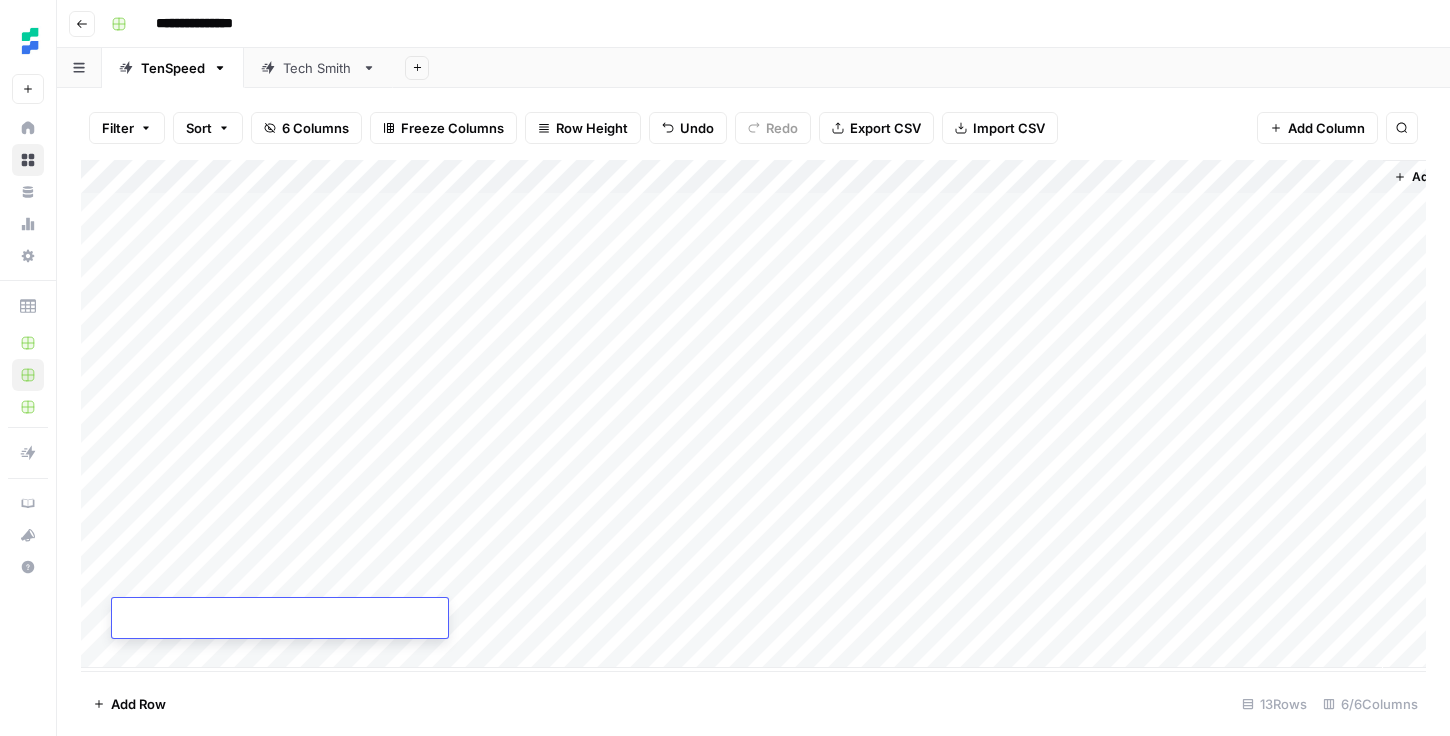 click at bounding box center (280, 622) 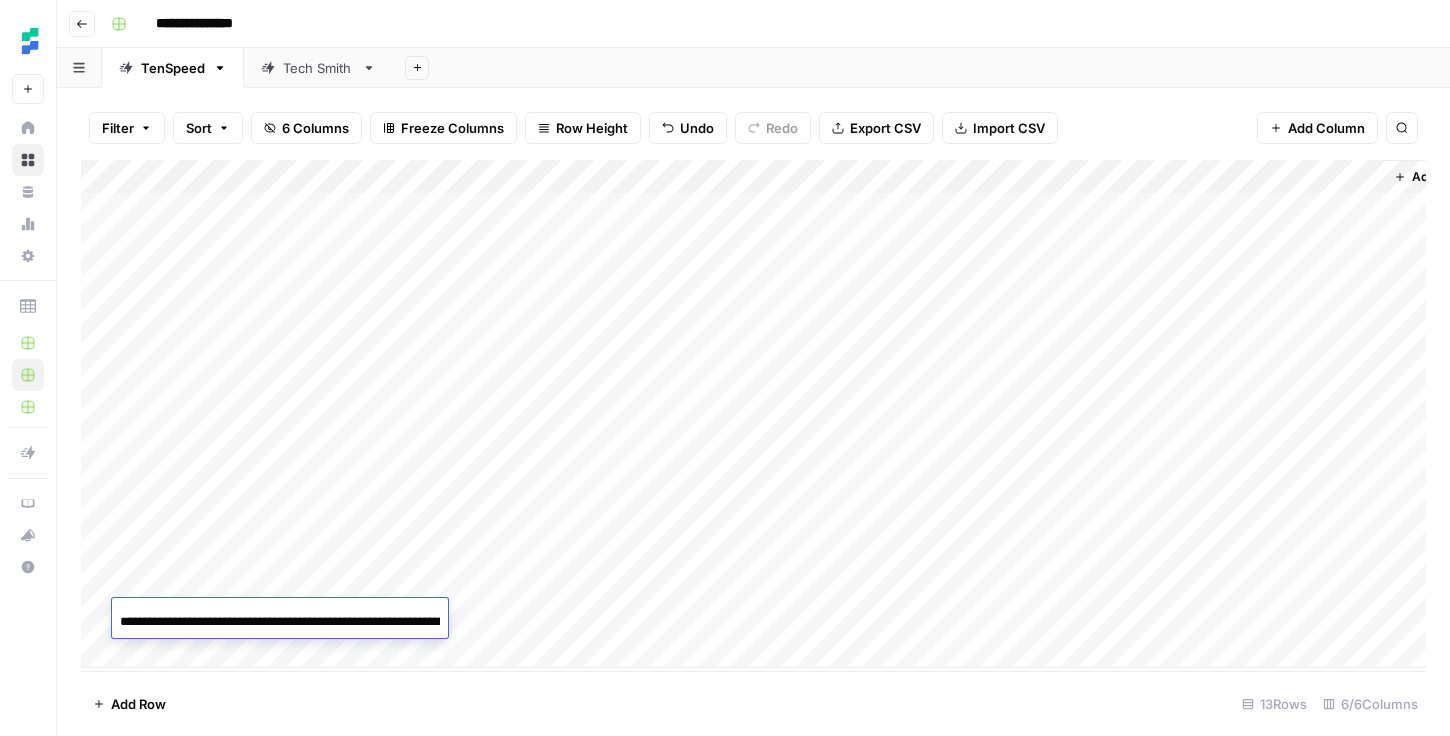 scroll, scrollTop: 0, scrollLeft: 143, axis: horizontal 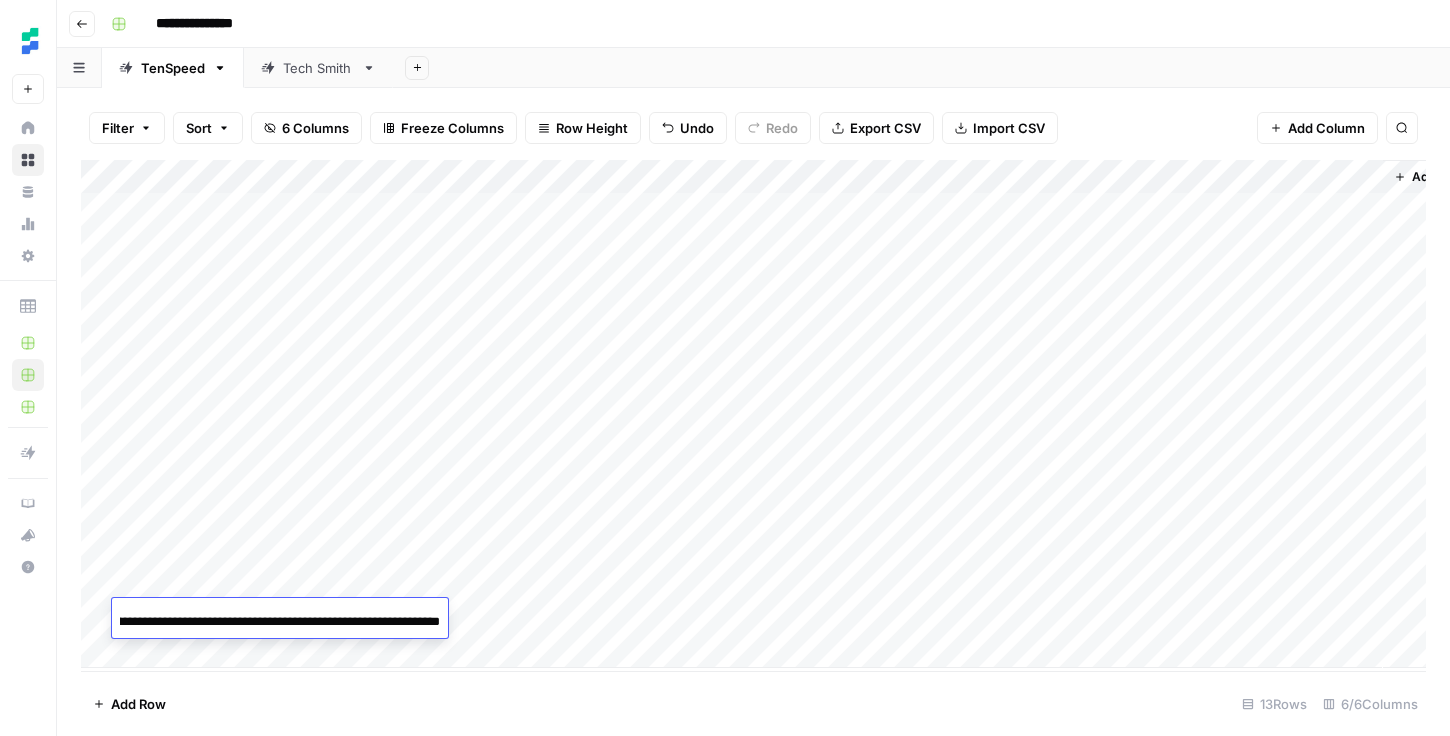 type on "**********" 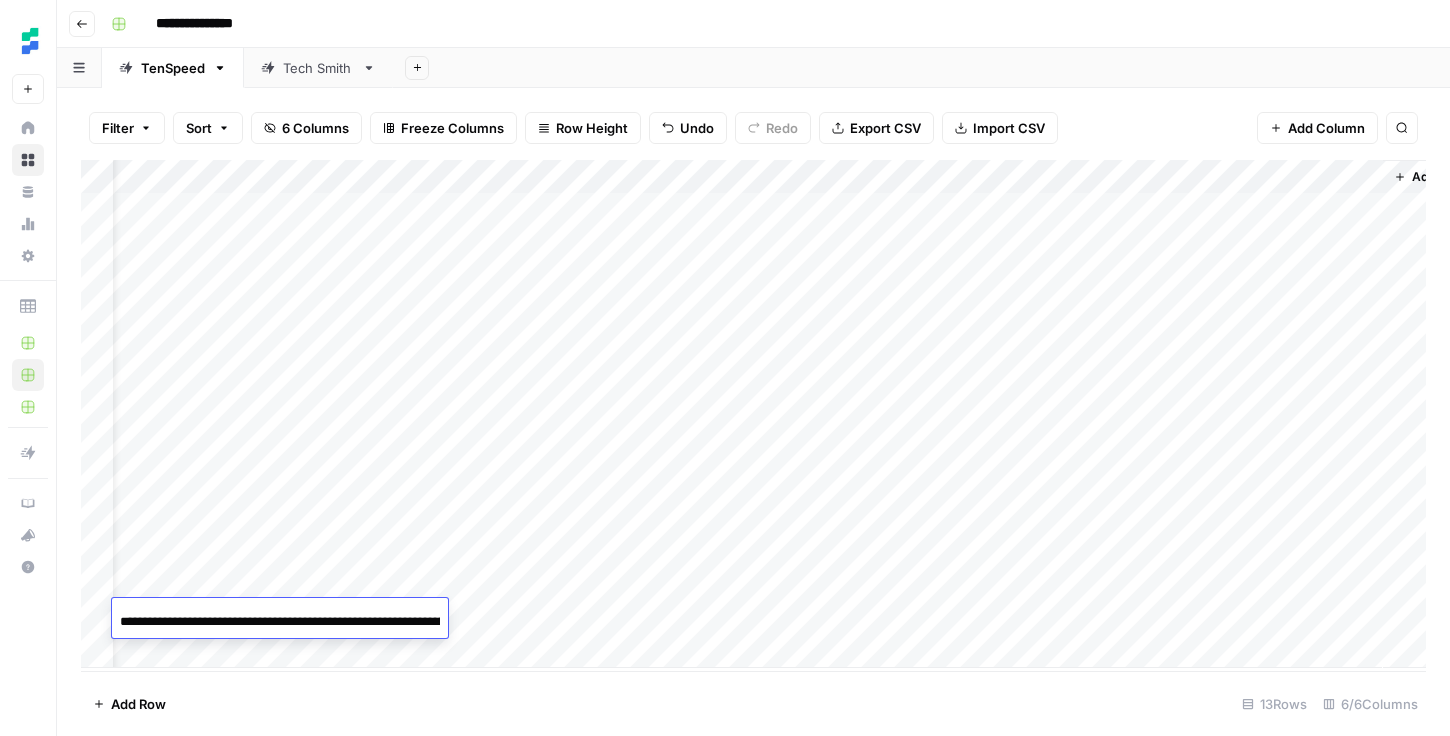 scroll, scrollTop: 0, scrollLeft: 68, axis: horizontal 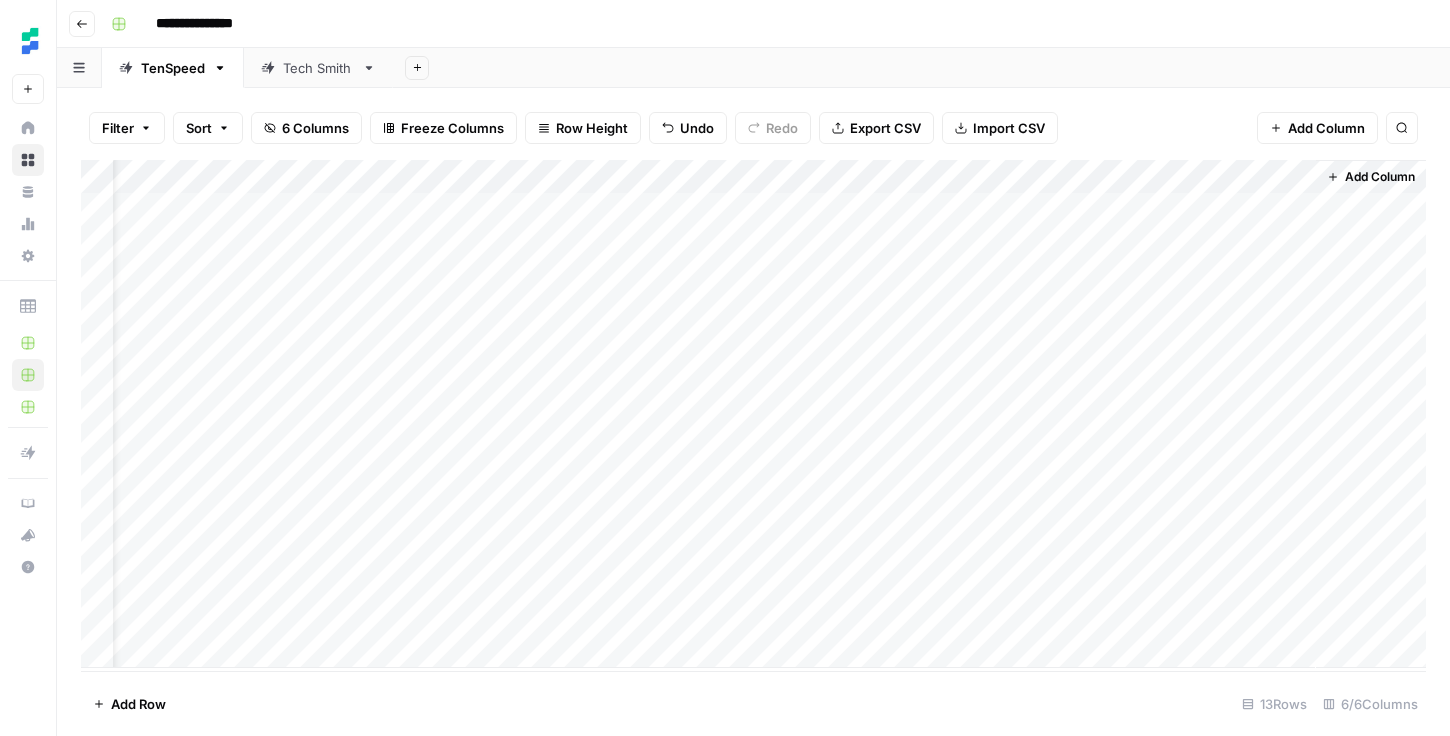 click 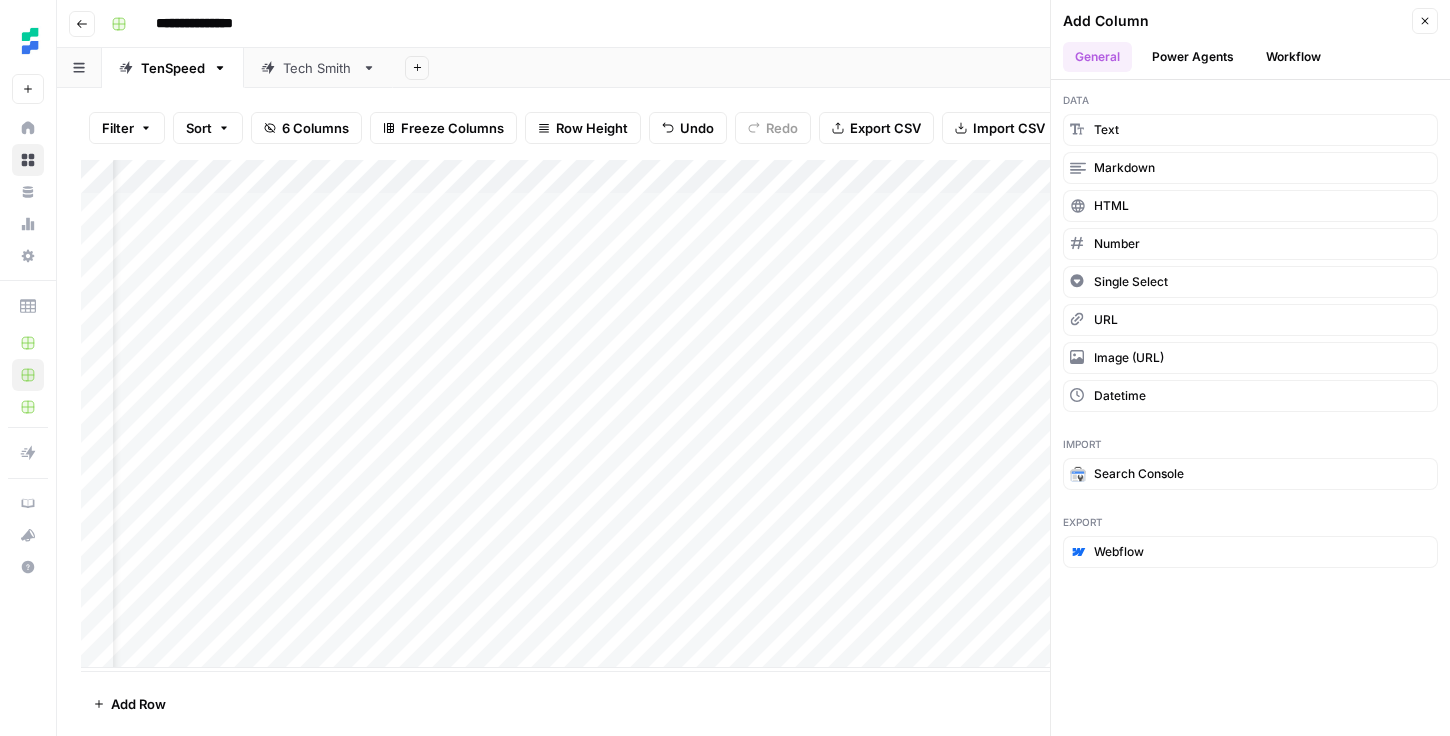 click on "Add Sheet" at bounding box center [921, 68] 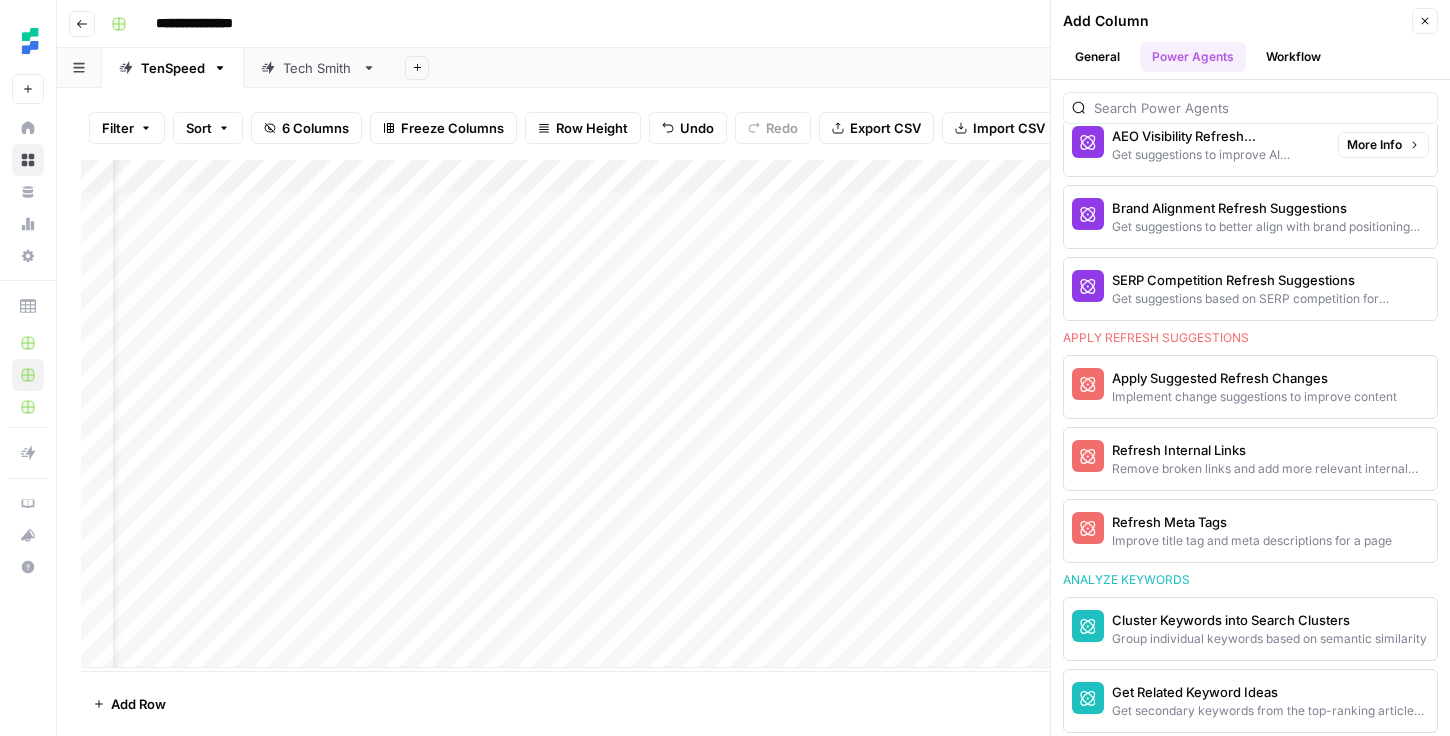 scroll, scrollTop: 1165, scrollLeft: 0, axis: vertical 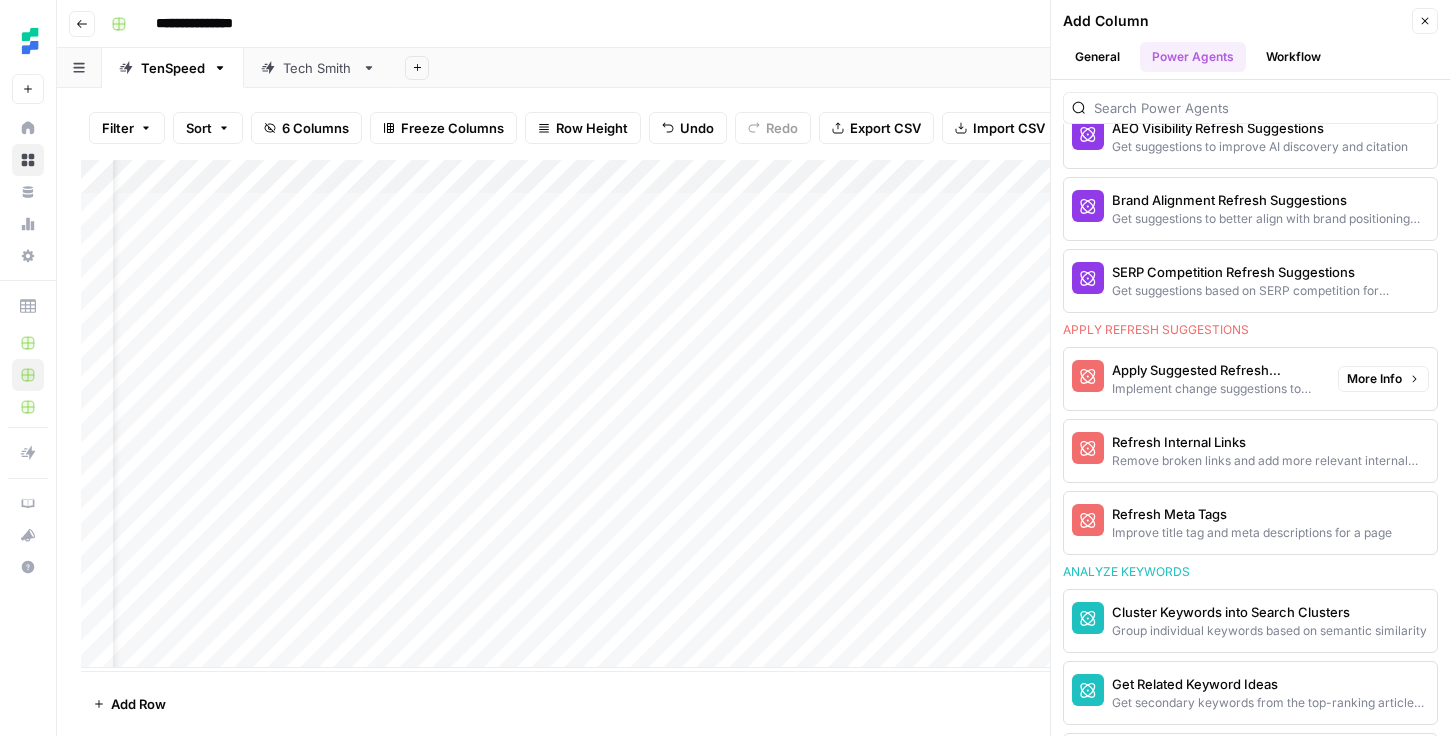 click on "Apply Suggested Refresh Changes" at bounding box center (1217, 370) 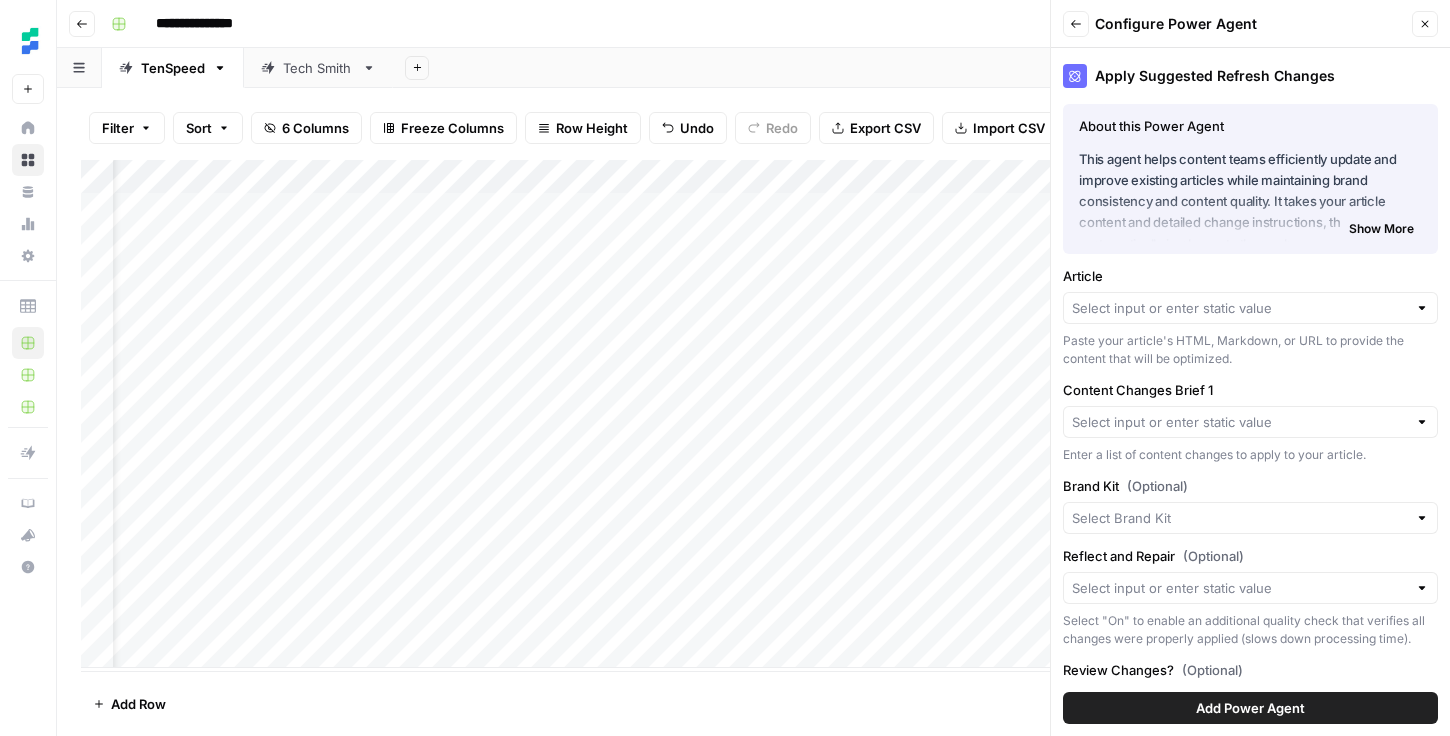 click at bounding box center [1250, 308] 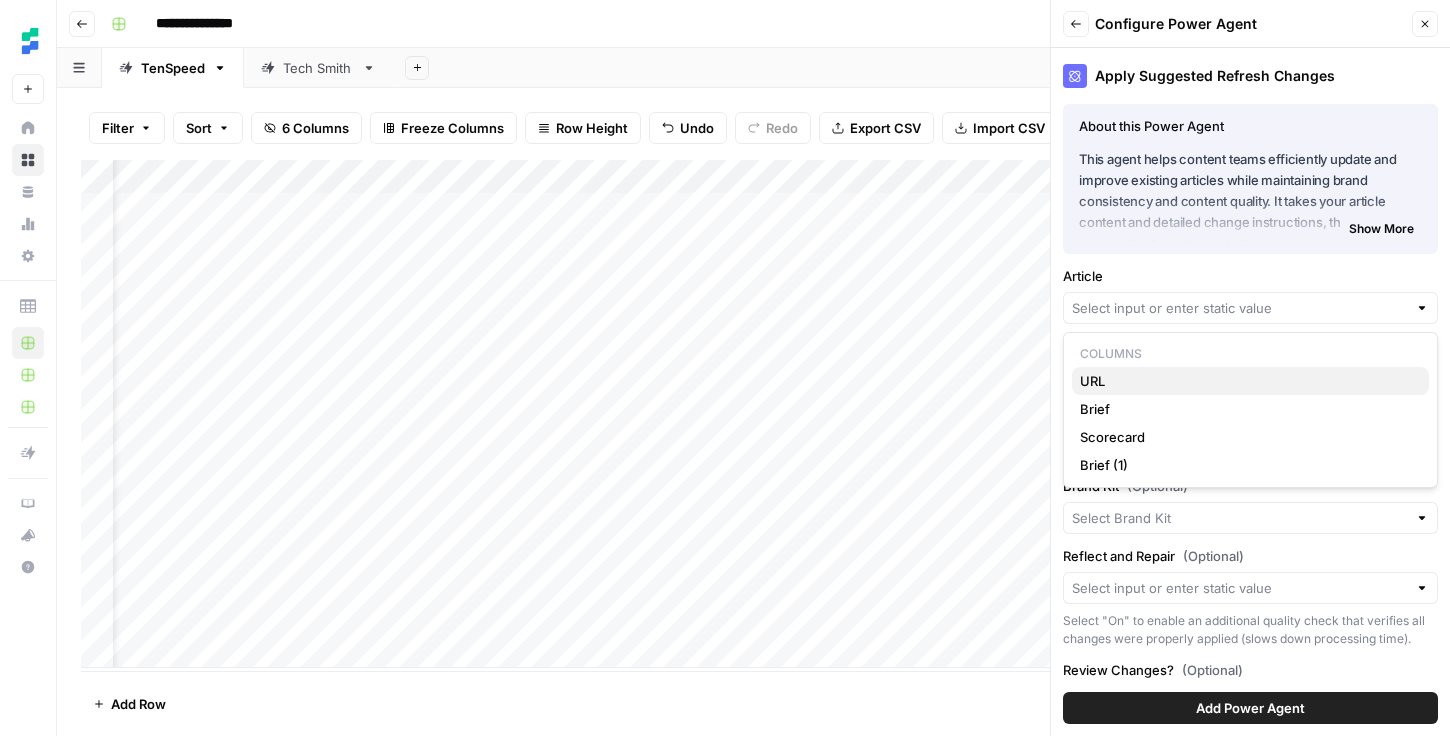 click on "URL" at bounding box center (1250, 381) 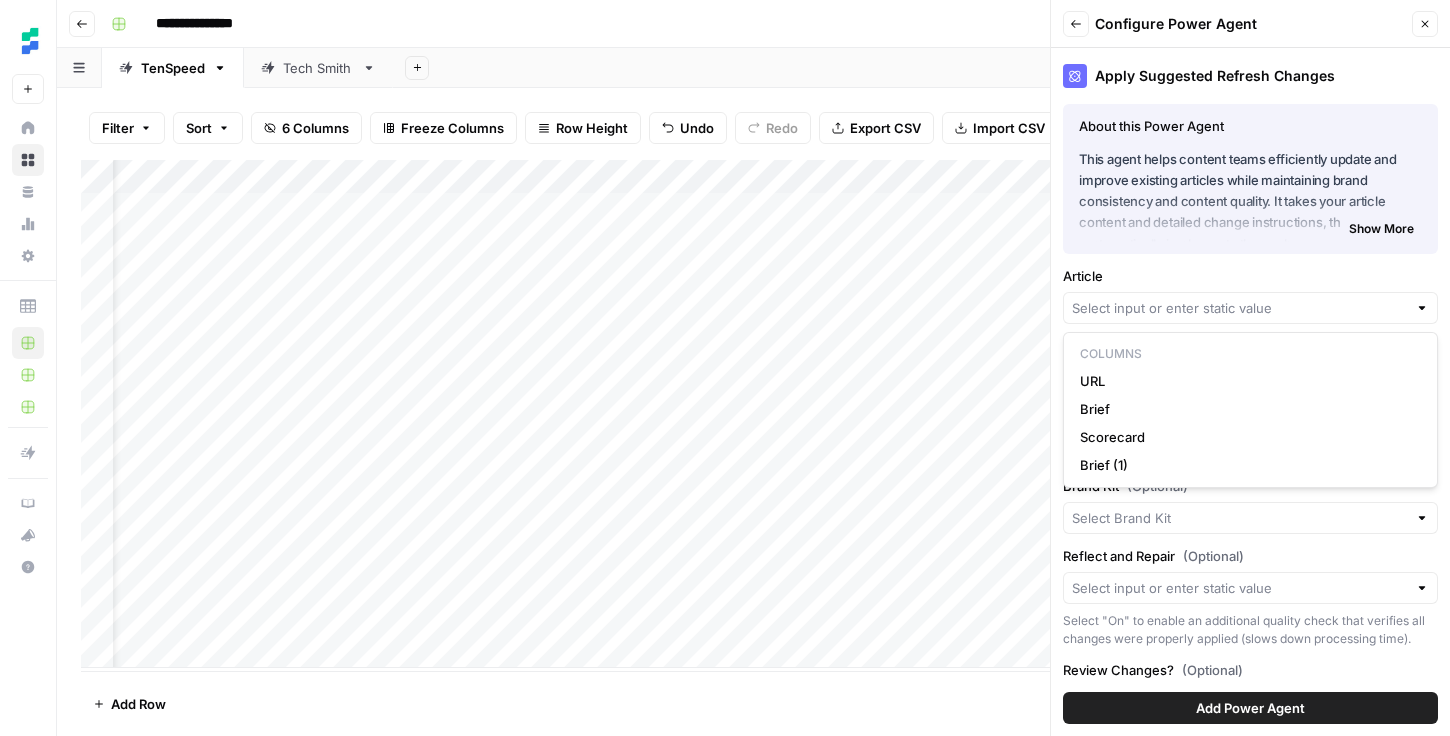 type on "URL" 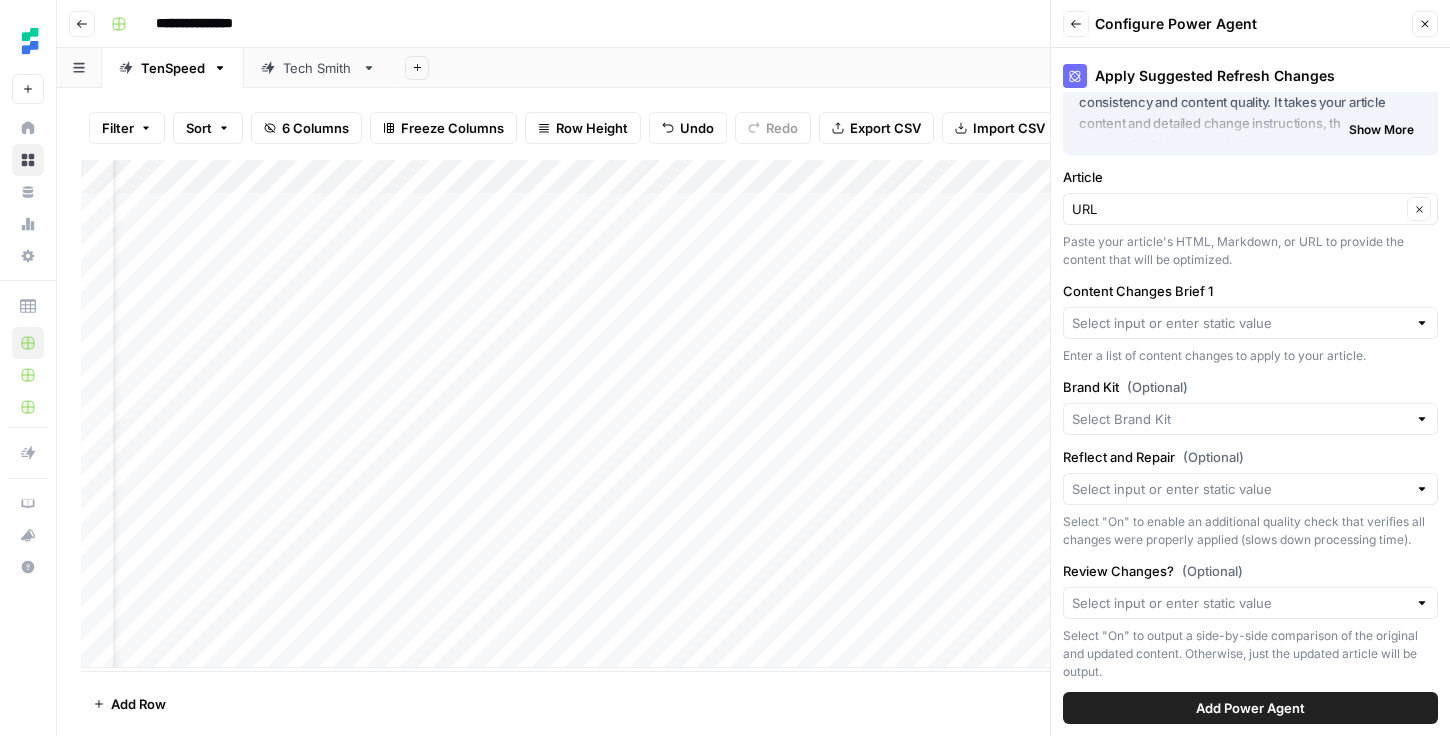scroll, scrollTop: 105, scrollLeft: 0, axis: vertical 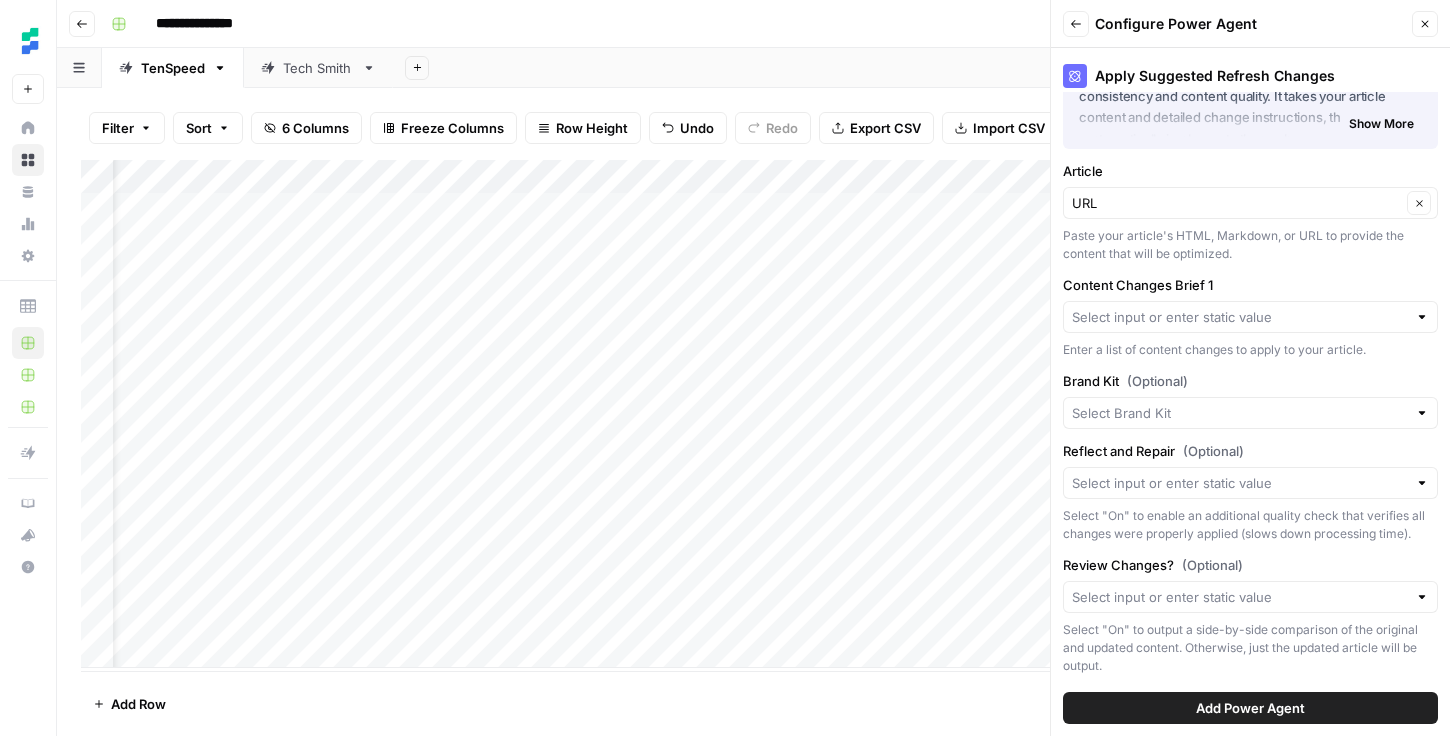 click at bounding box center [1250, 317] 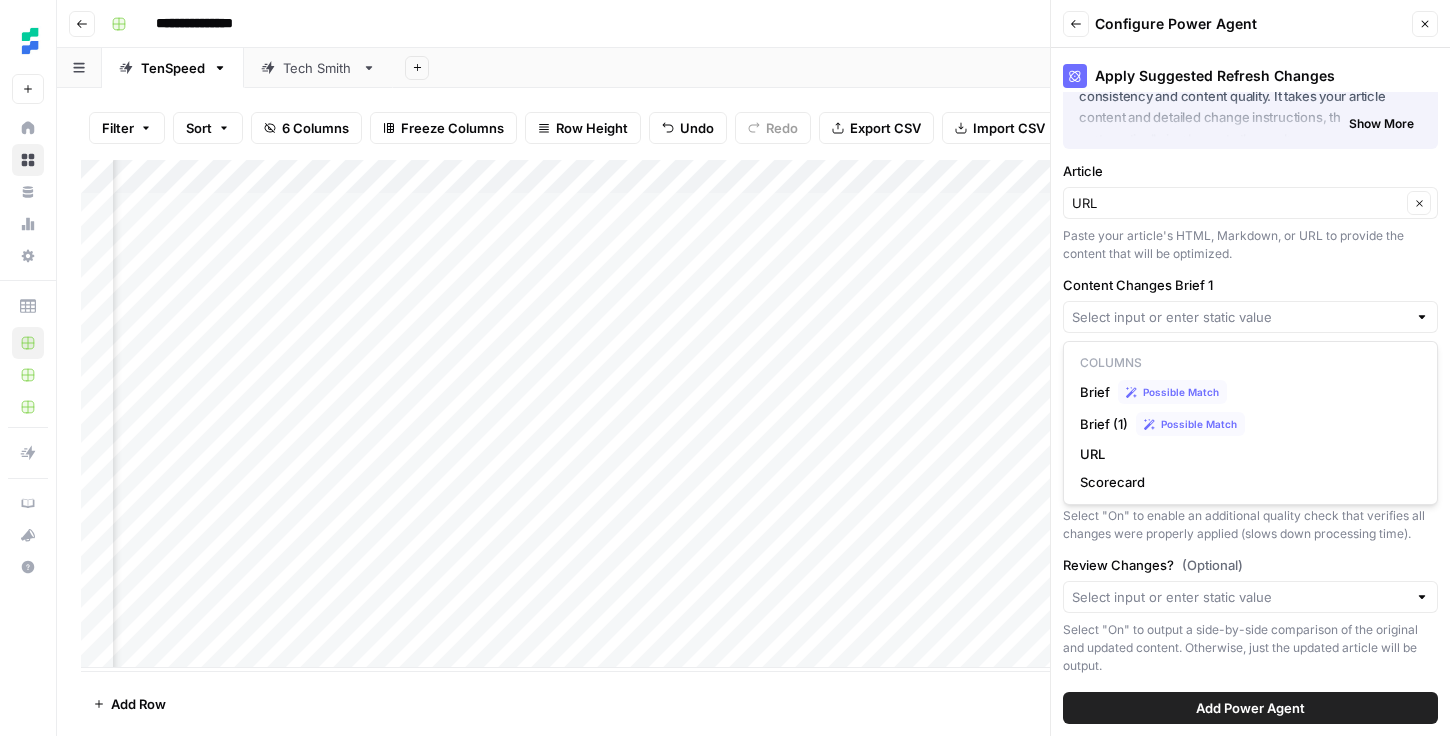 scroll, scrollTop: 0, scrollLeft: 115, axis: horizontal 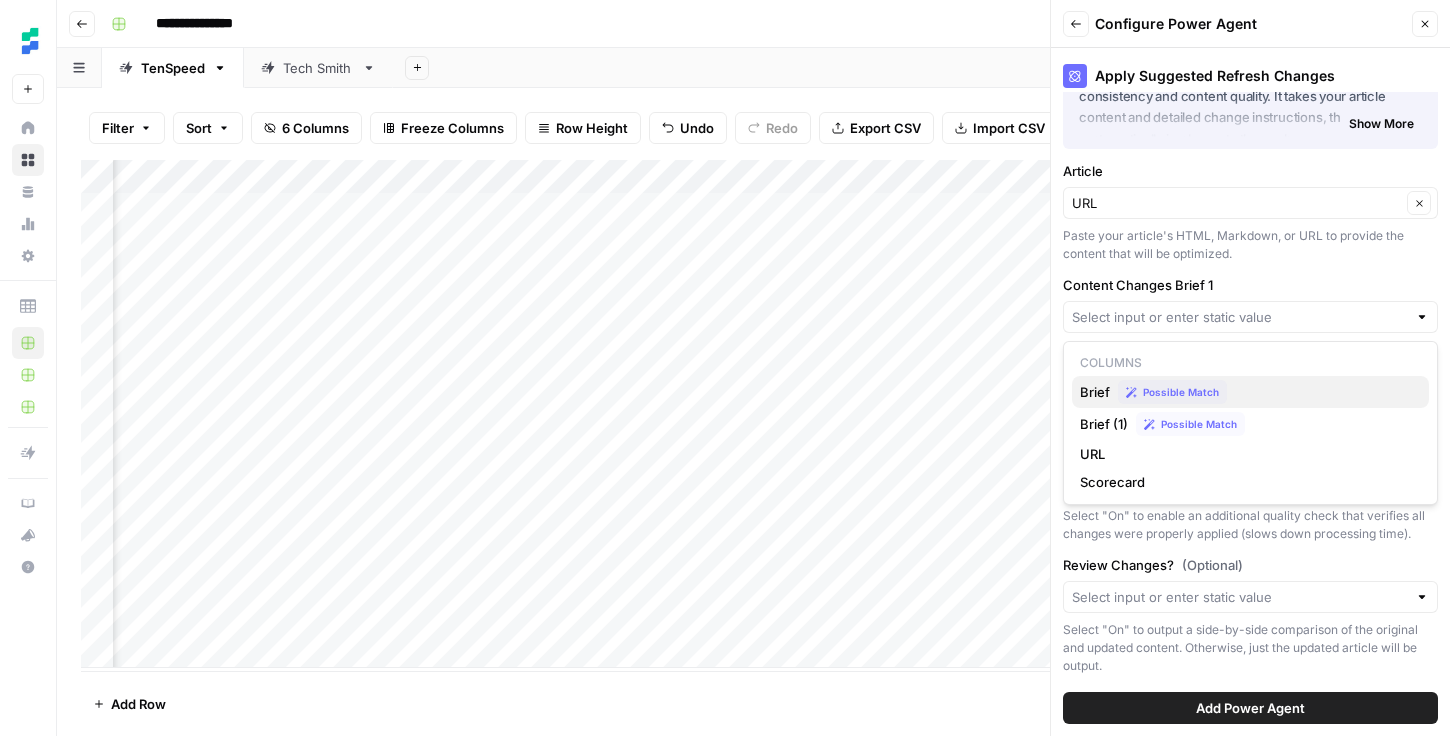 click on "Possible Match" at bounding box center [1269, 392] 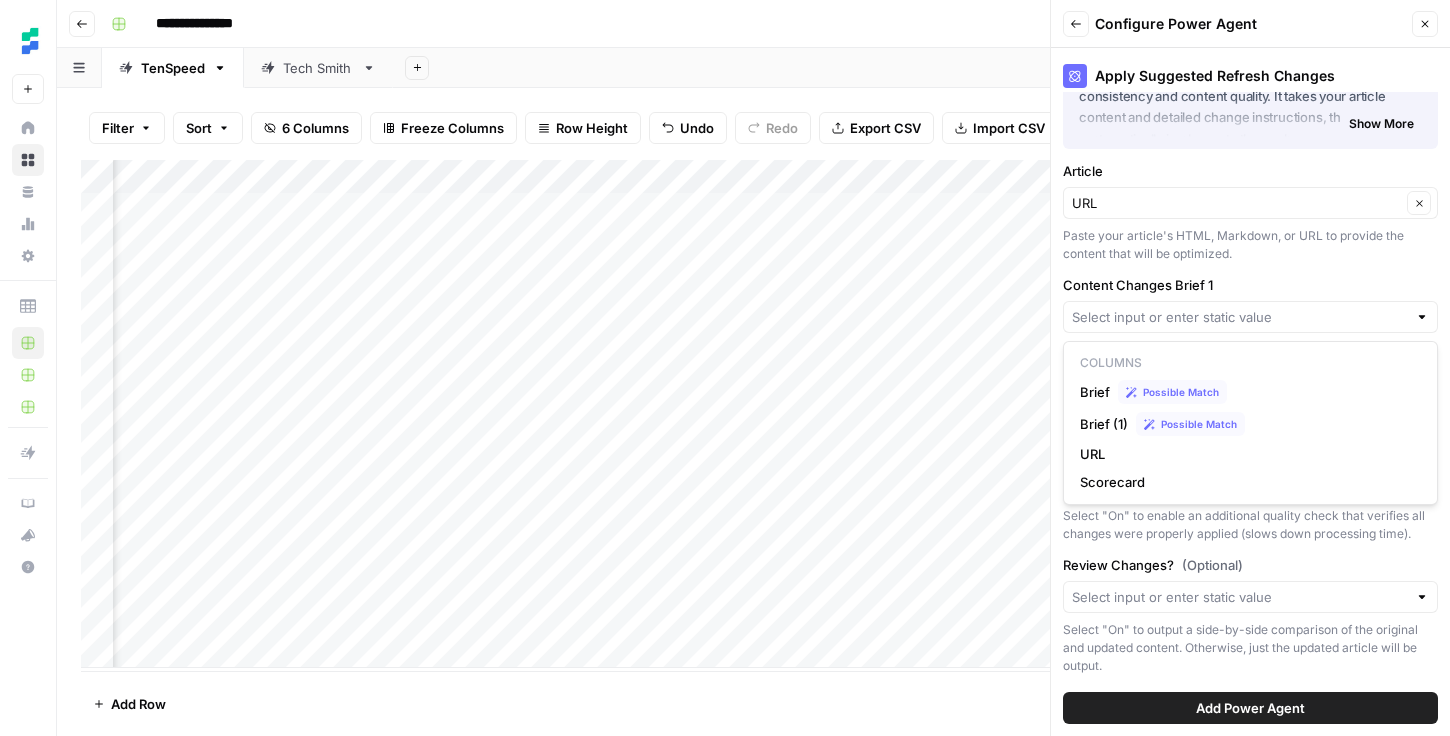 type on "Brief" 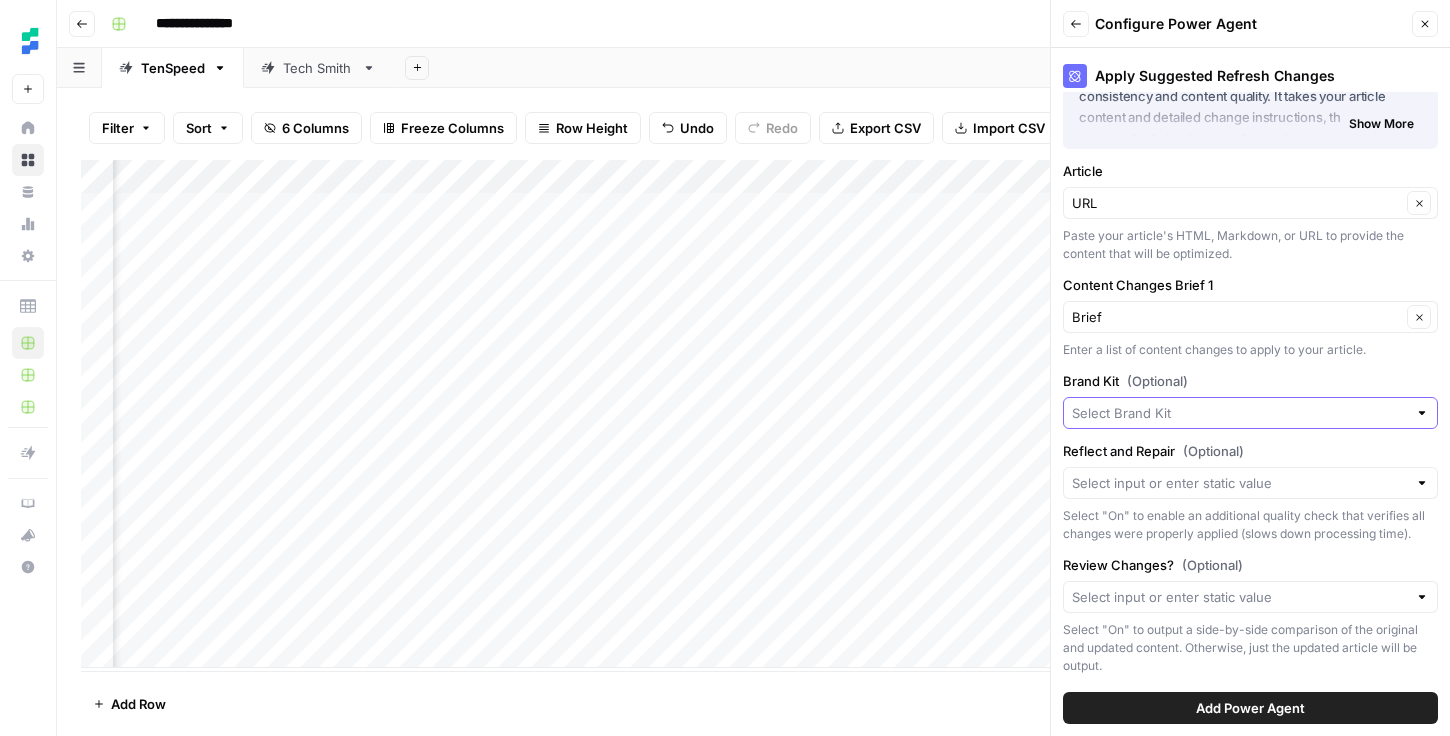 click on "Brand Kit   (Optional)" at bounding box center [1239, 413] 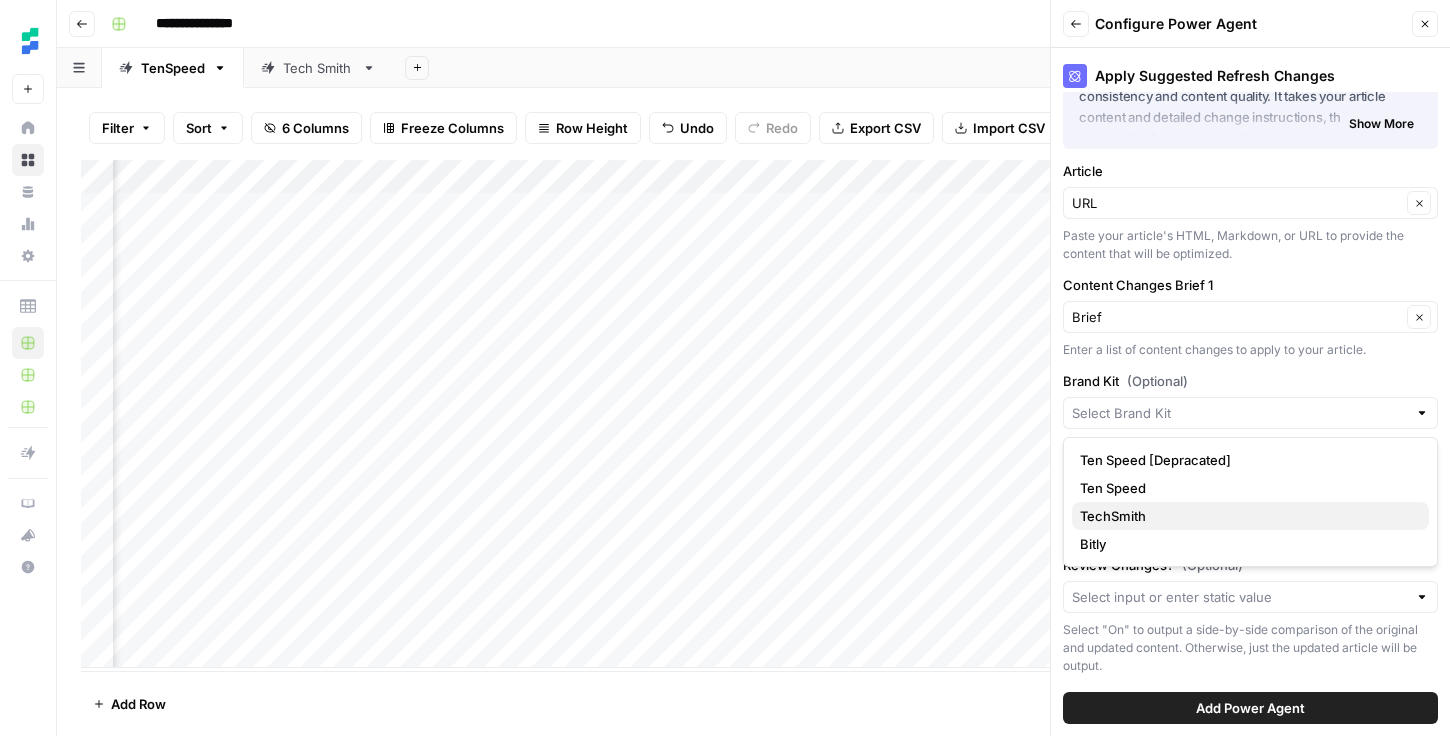 click on "TechSmith" at bounding box center [1250, 516] 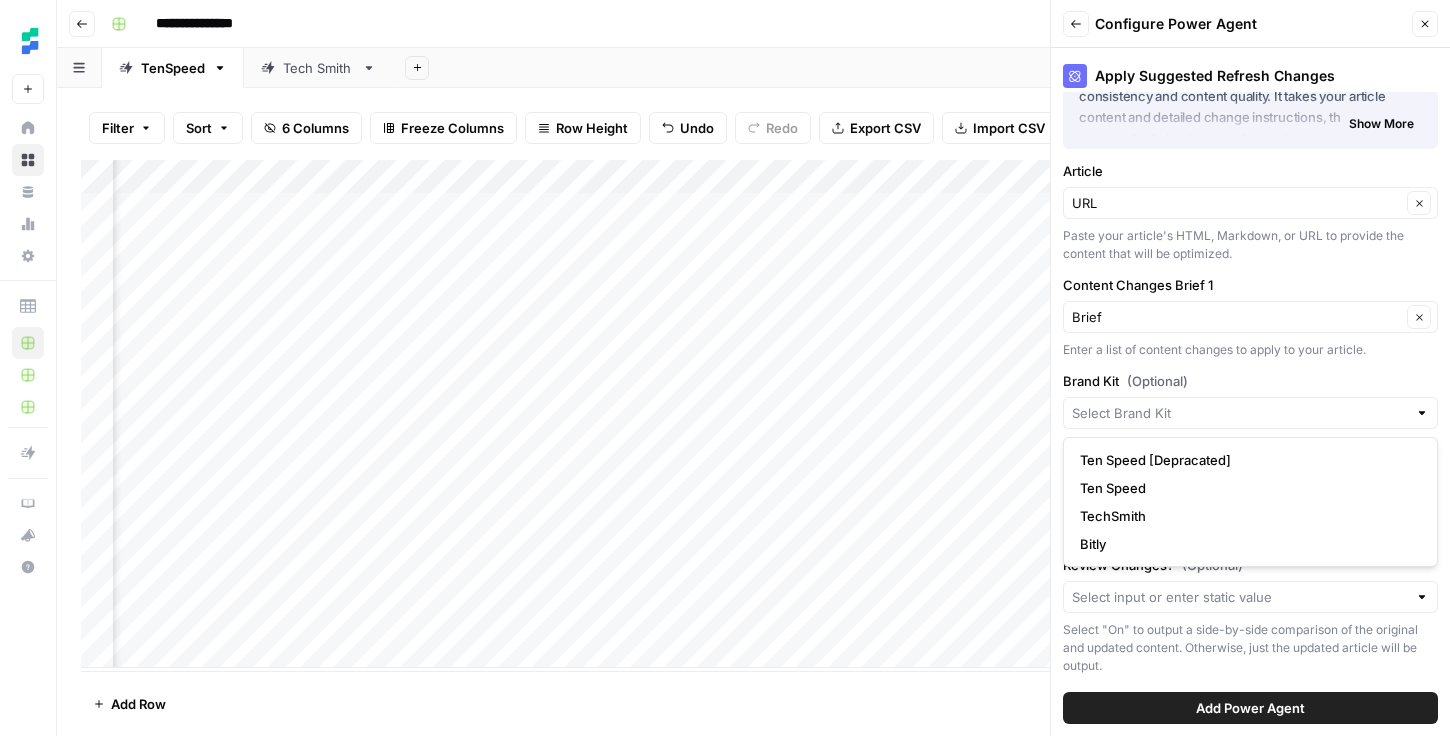 type on "TechSmith" 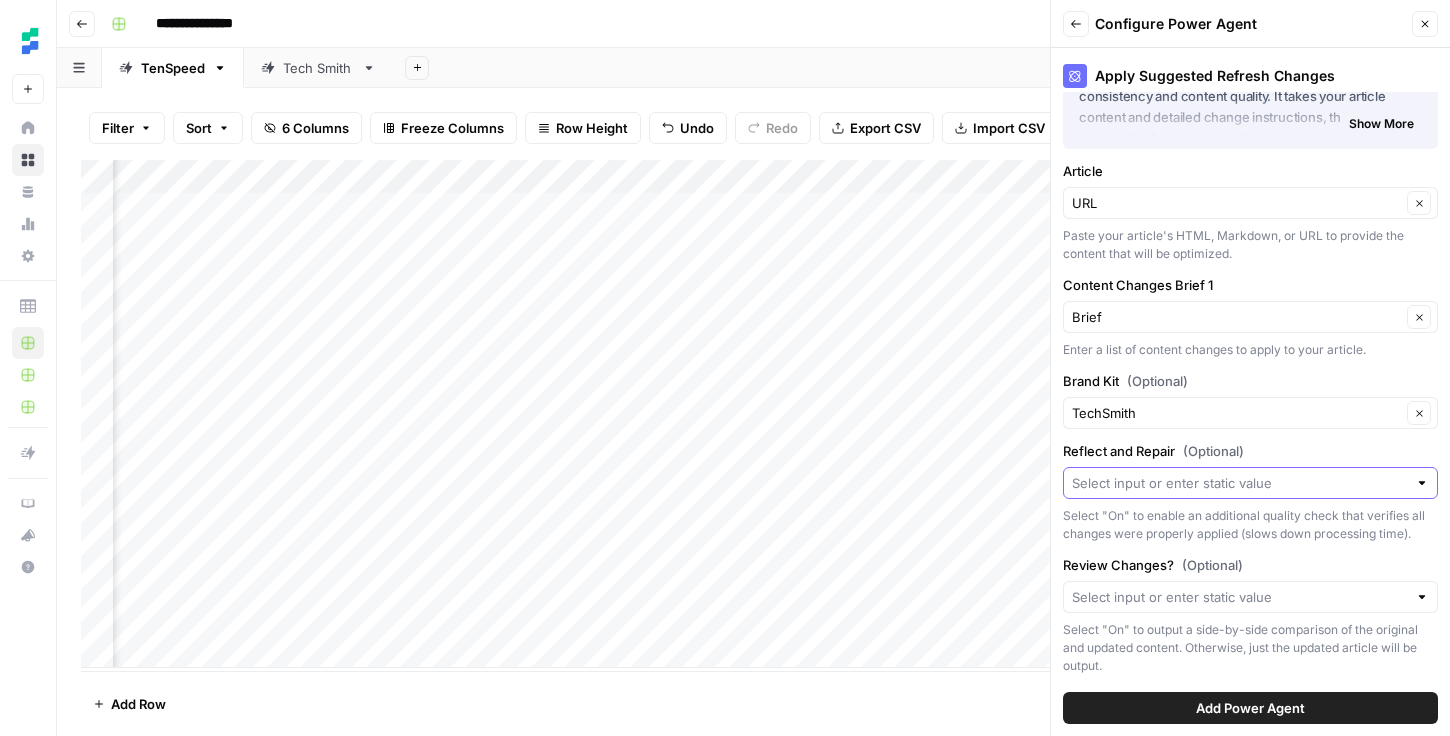 click on "Reflect and Repair   (Optional)" at bounding box center [1239, 483] 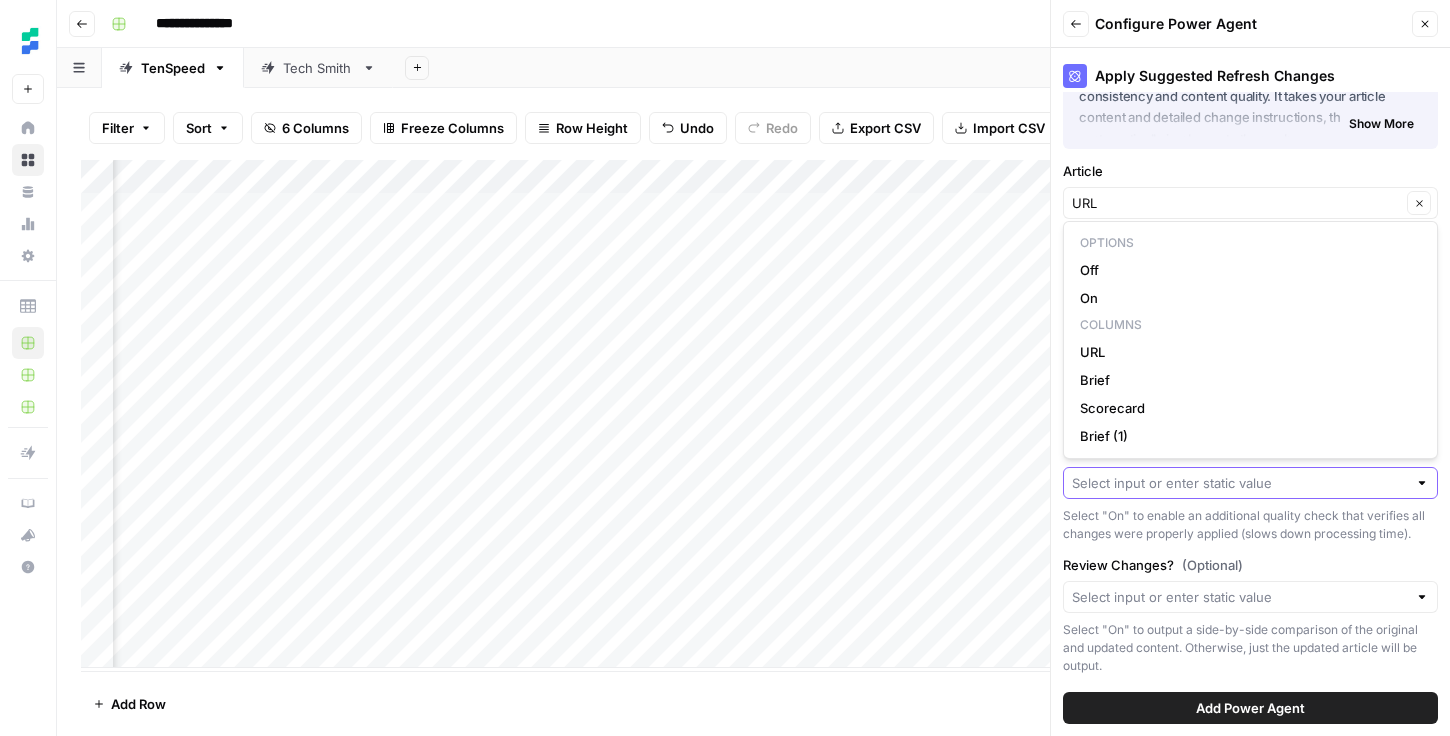 click on "Reflect and Repair   (Optional)" at bounding box center (1239, 483) 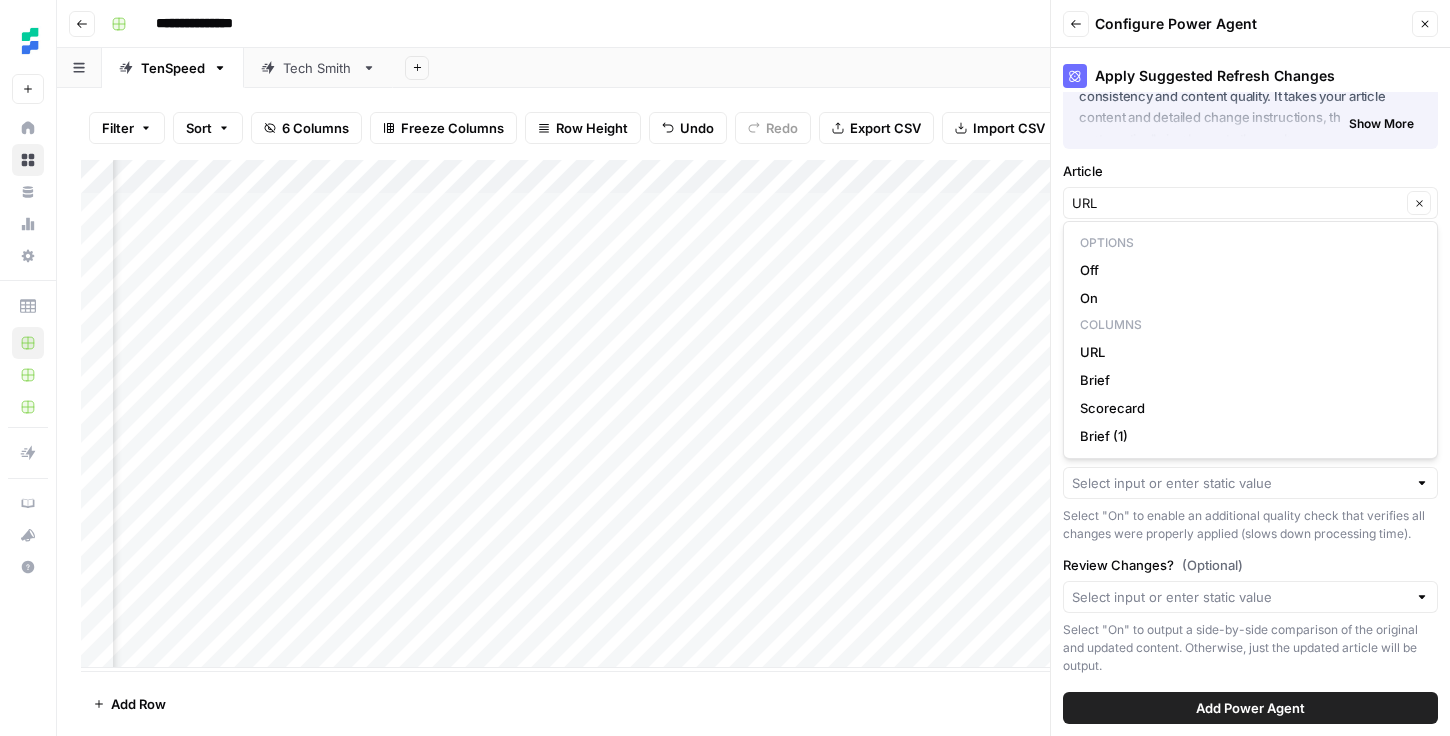 click on "Select "On" to enable an additional quality check that verifies all changes were properly applied (slows down processing time)." at bounding box center (1250, 525) 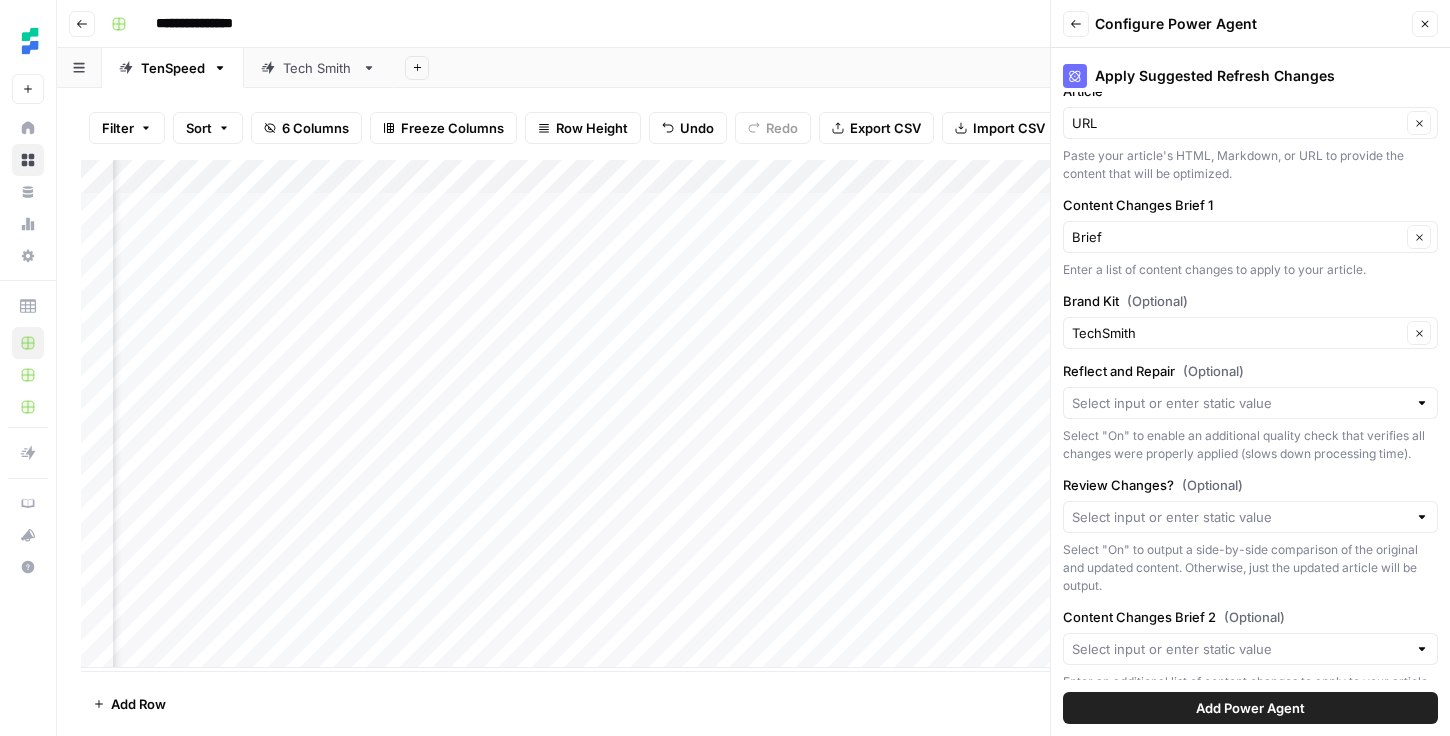 scroll, scrollTop: 190, scrollLeft: 0, axis: vertical 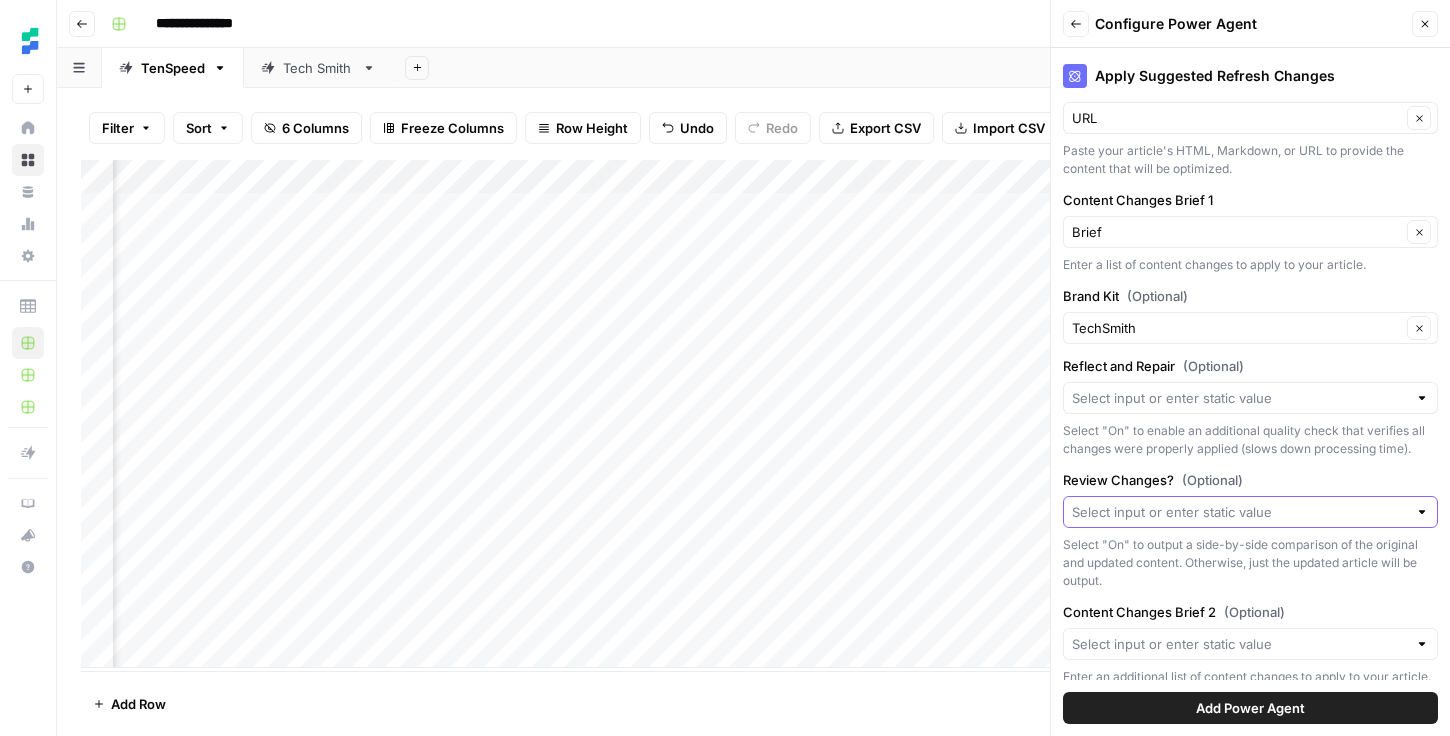 click on "Review Changes?   (Optional)" at bounding box center (1239, 512) 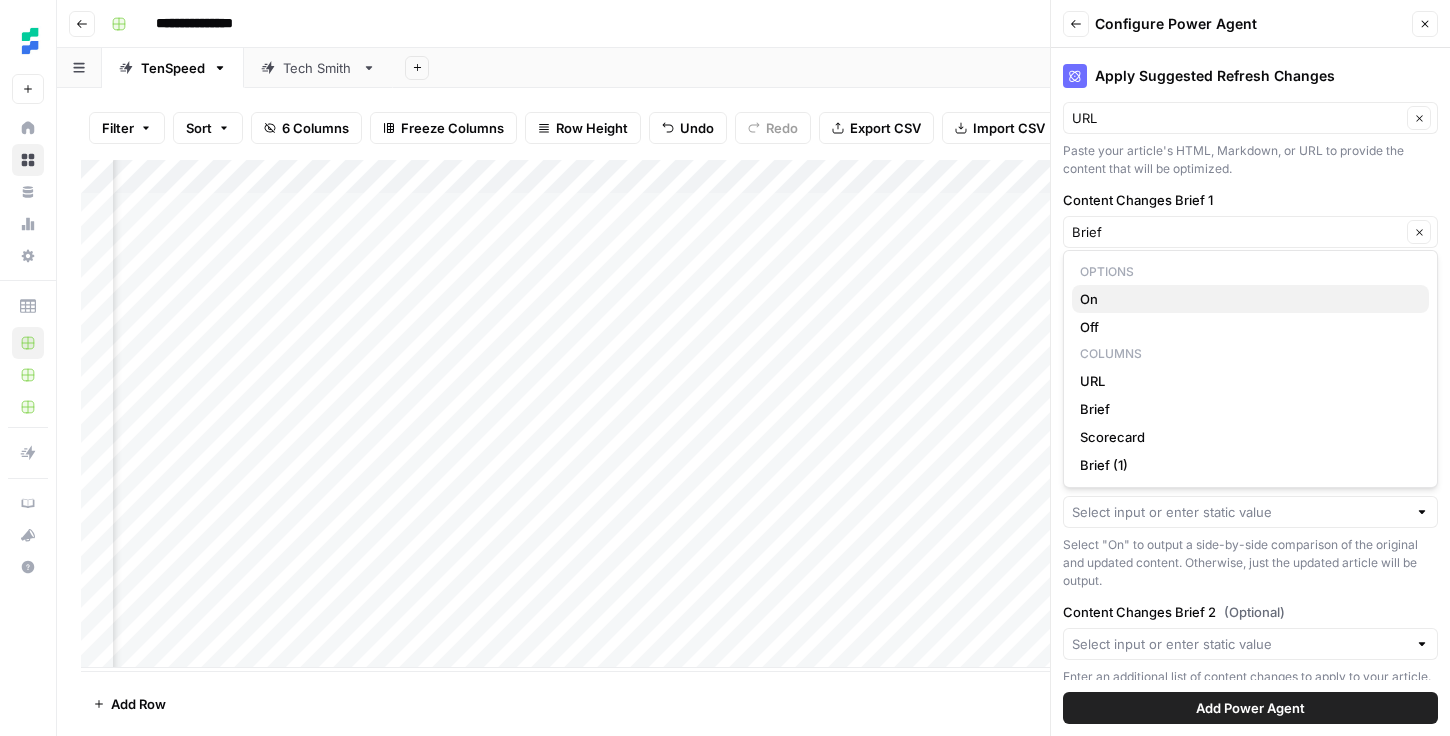 click on "On" at bounding box center (1250, 299) 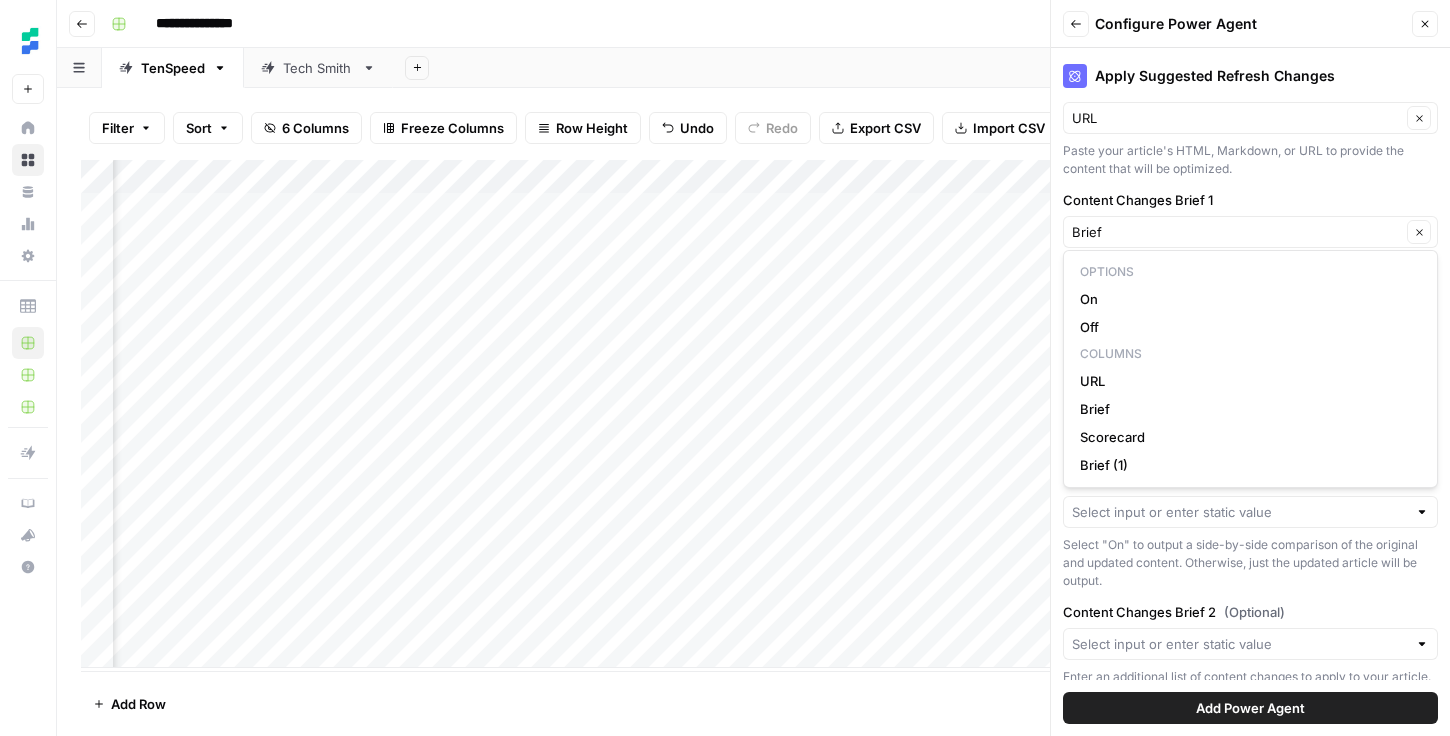 type on "On" 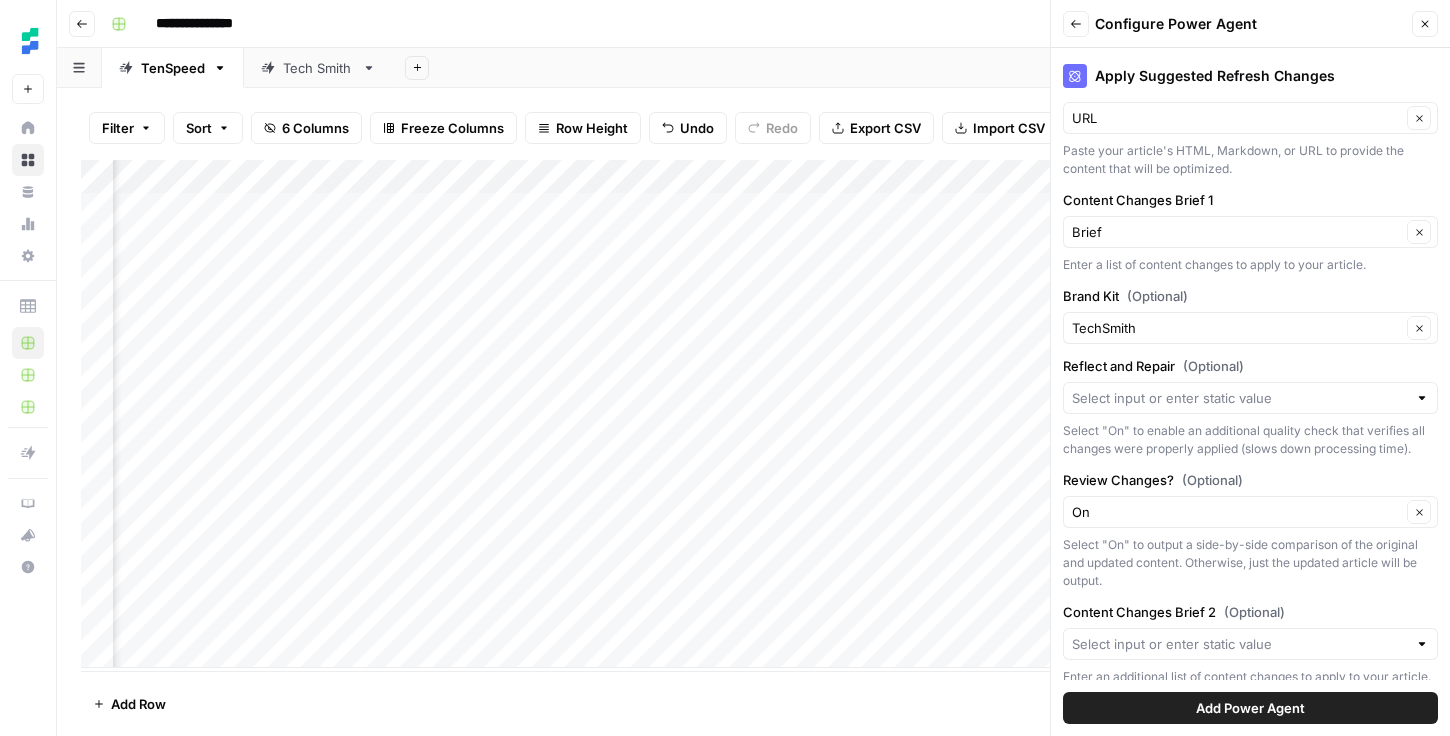 scroll, scrollTop: 400, scrollLeft: 0, axis: vertical 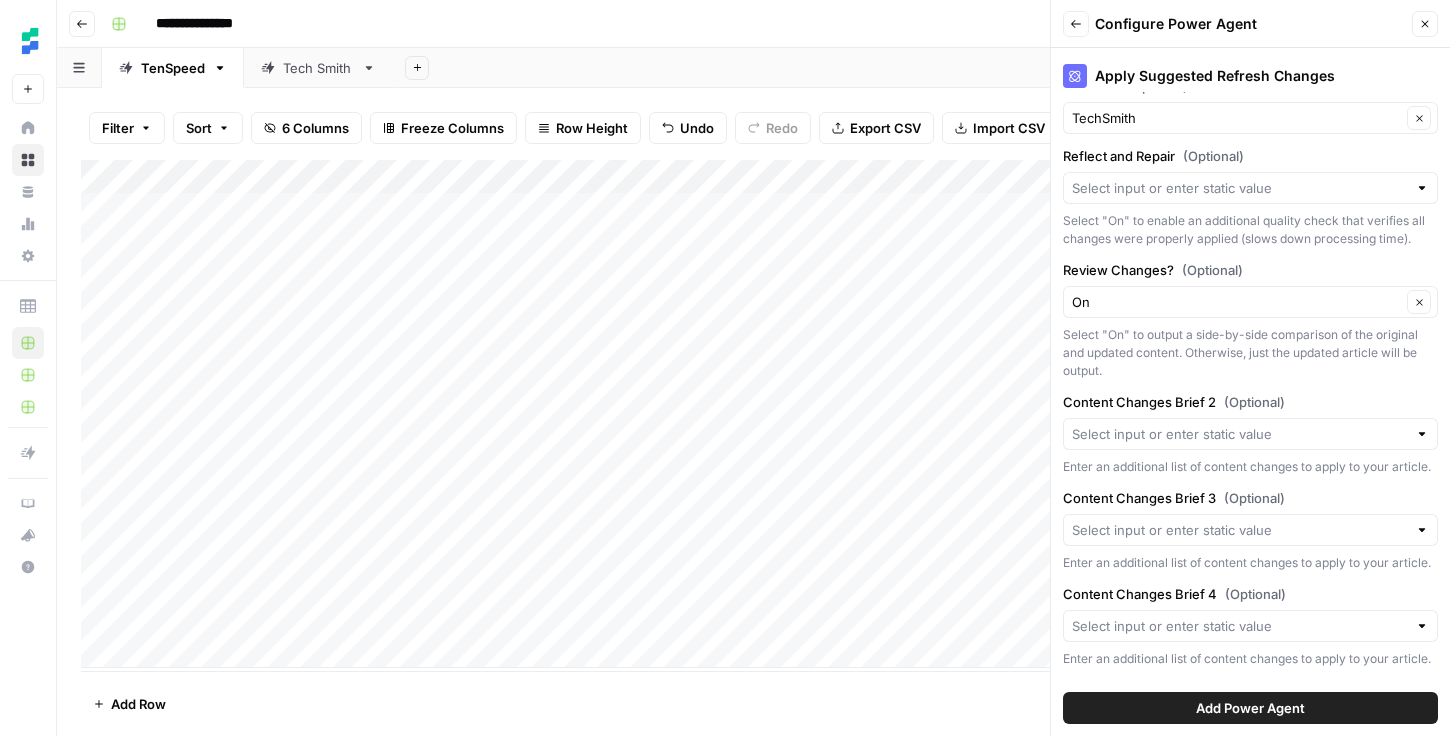 click on "Add Power Agent" at bounding box center [1250, 708] 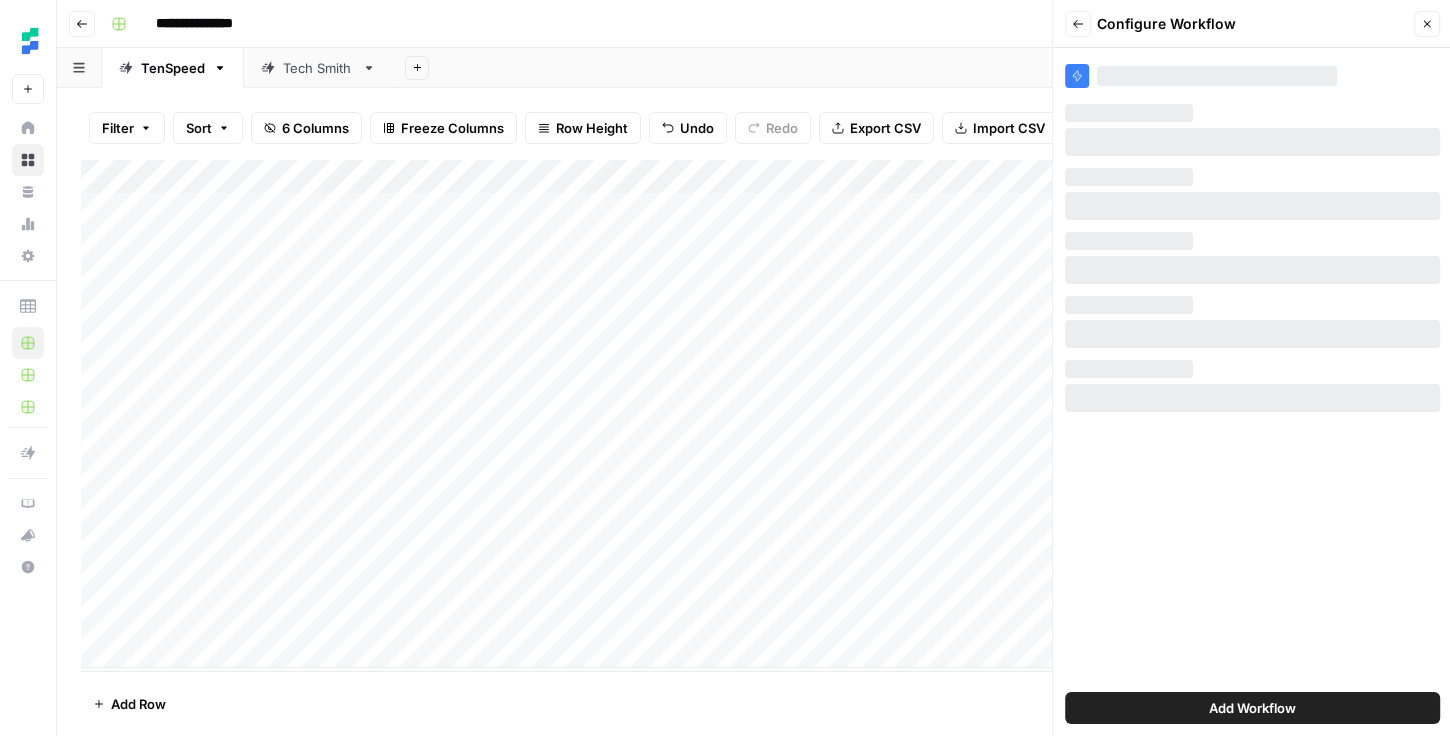 scroll, scrollTop: 0, scrollLeft: 0, axis: both 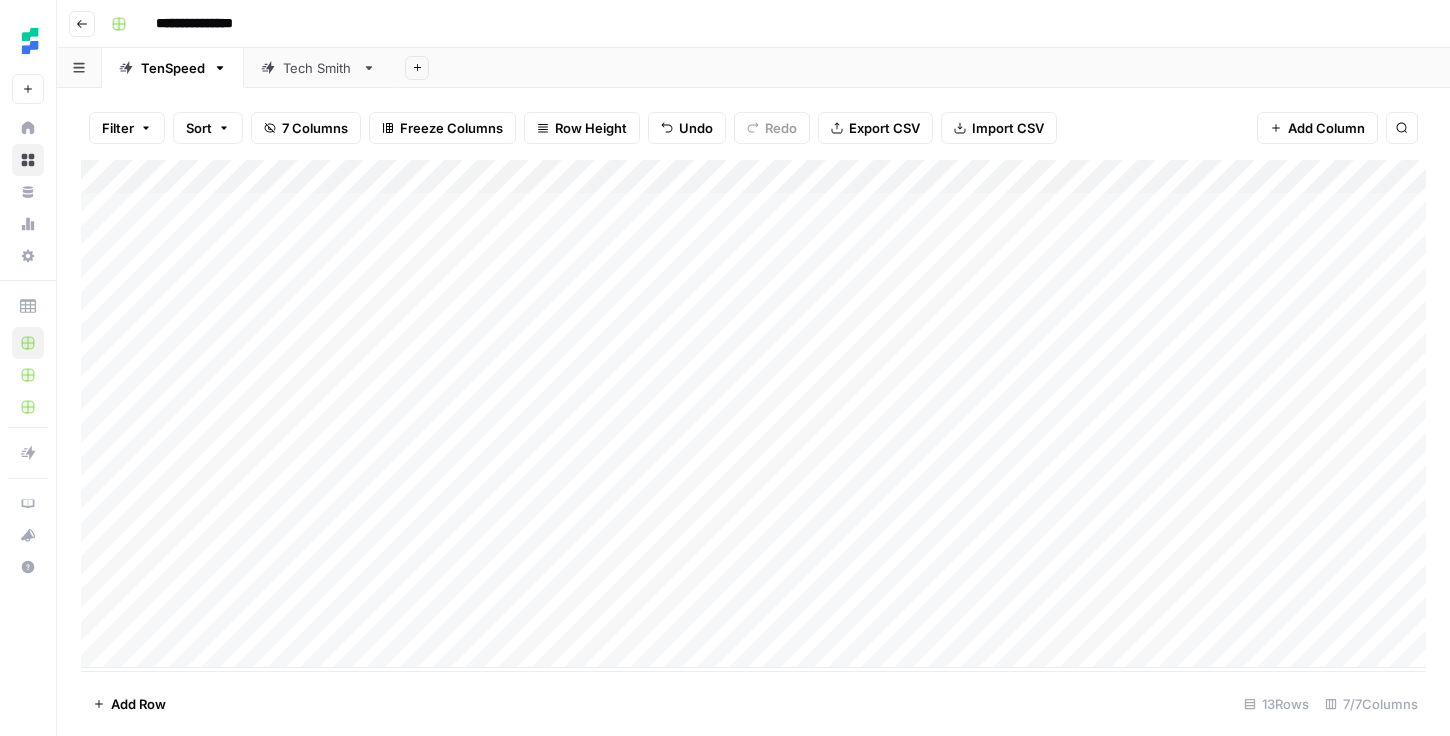 click on "Add Column" at bounding box center [753, 414] 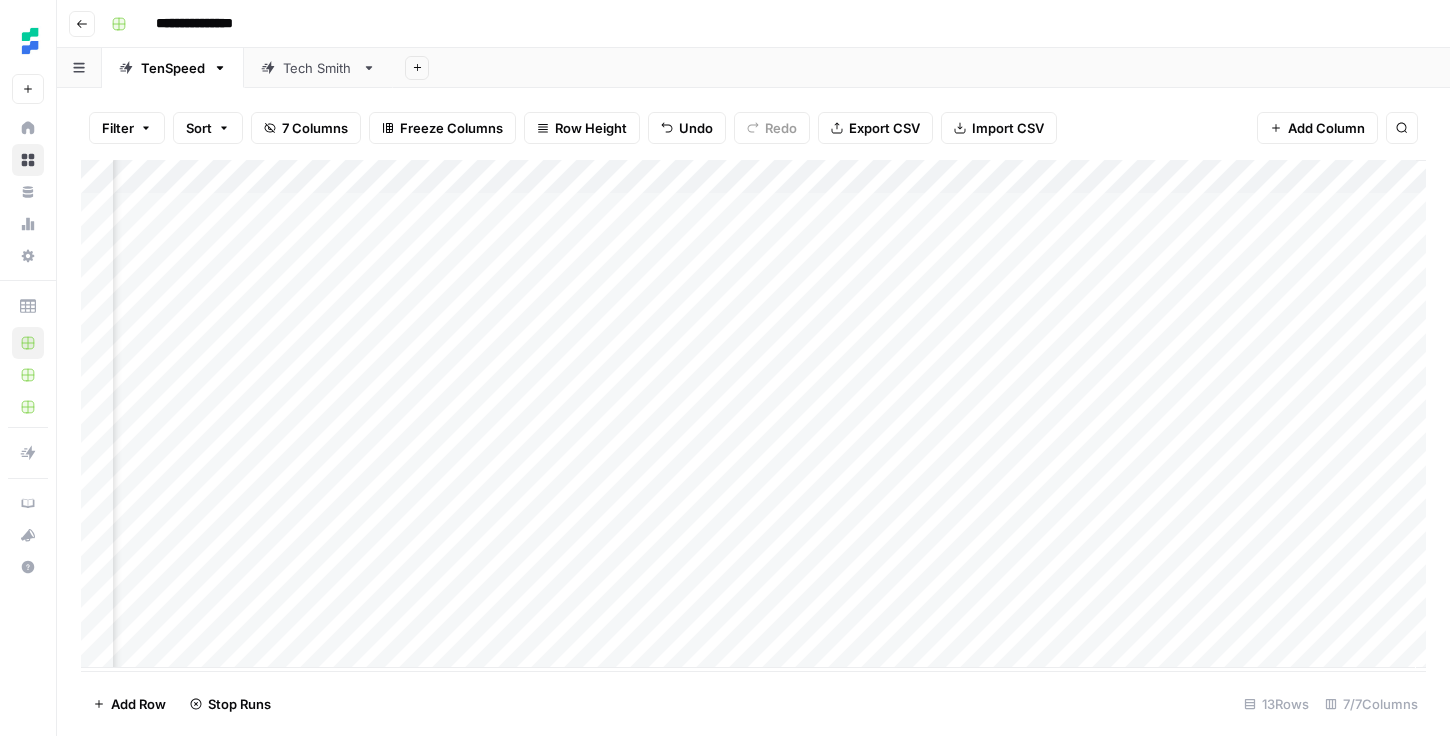 scroll, scrollTop: 0, scrollLeft: 0, axis: both 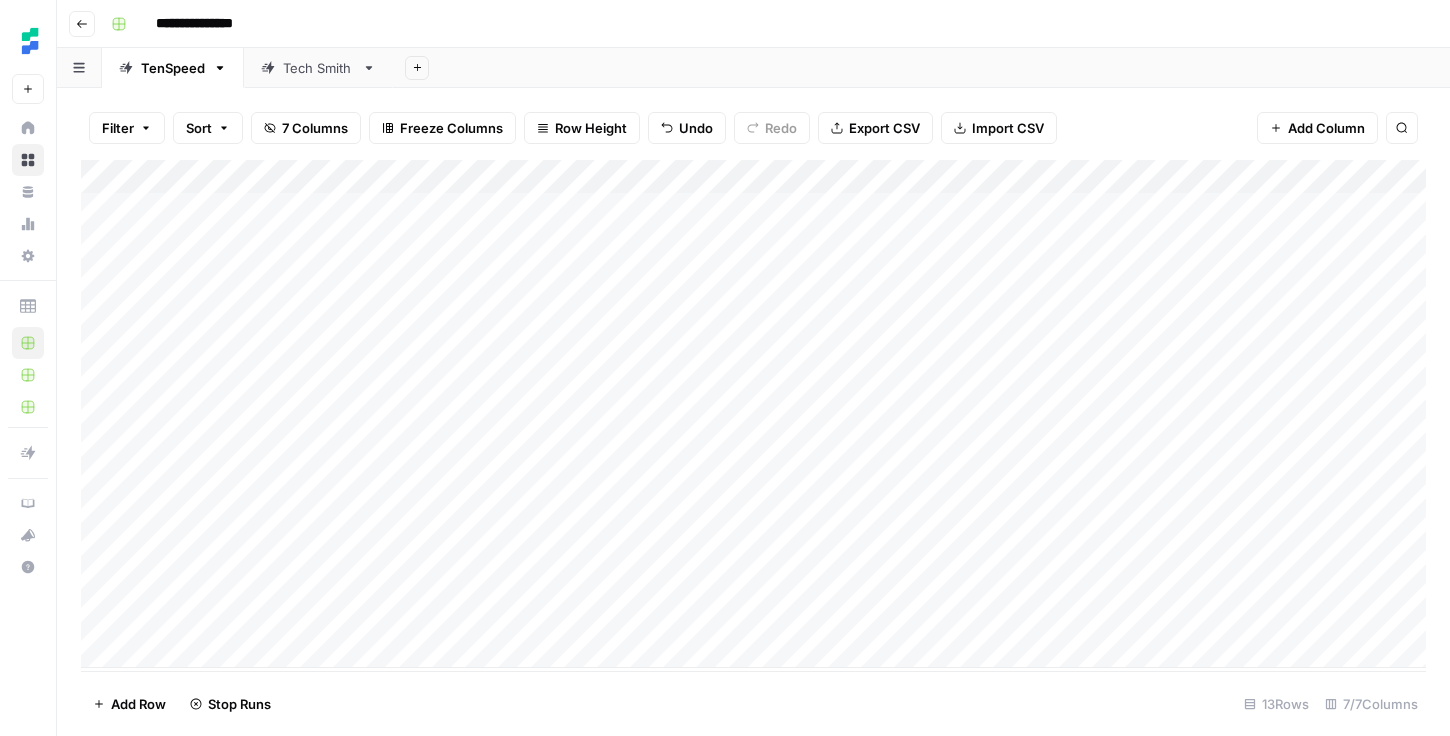 click 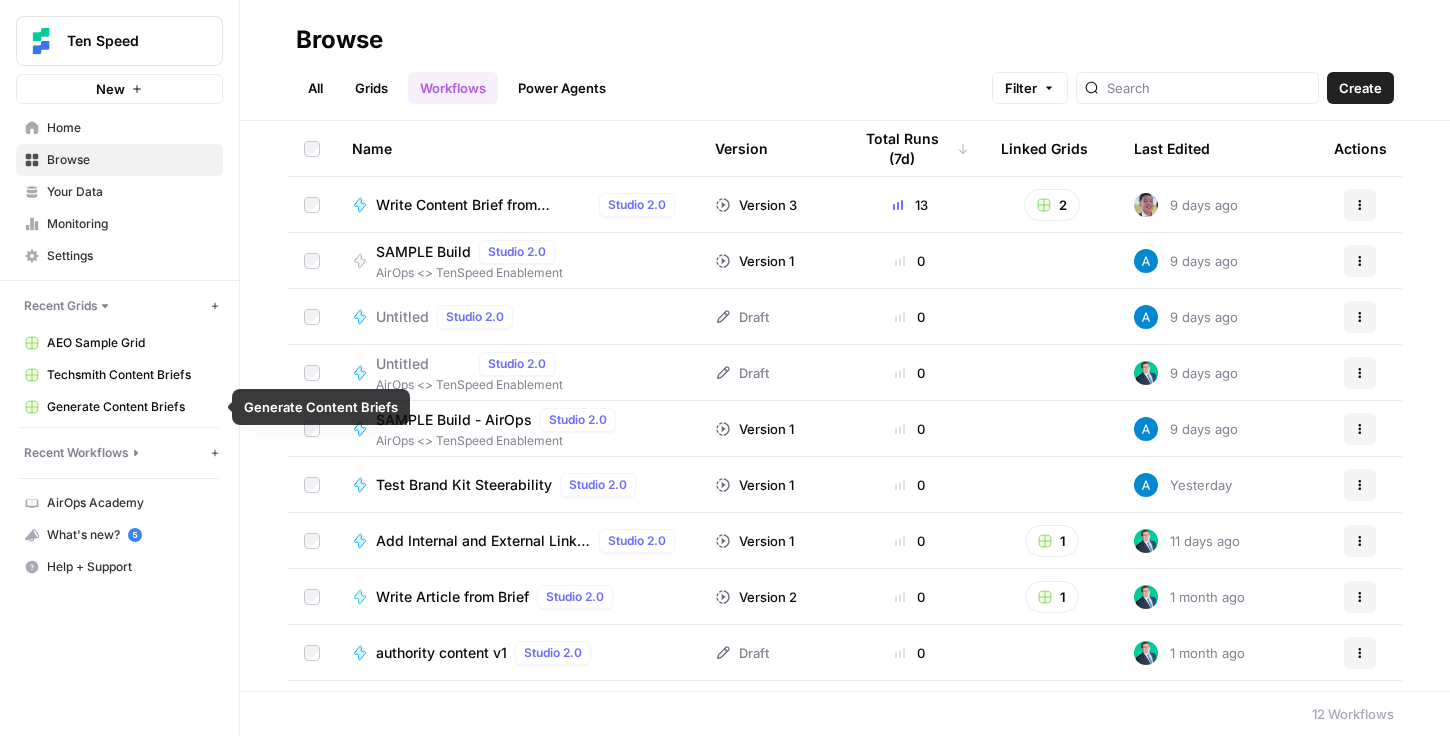 click on "Techsmith Content Briefs" at bounding box center [130, 375] 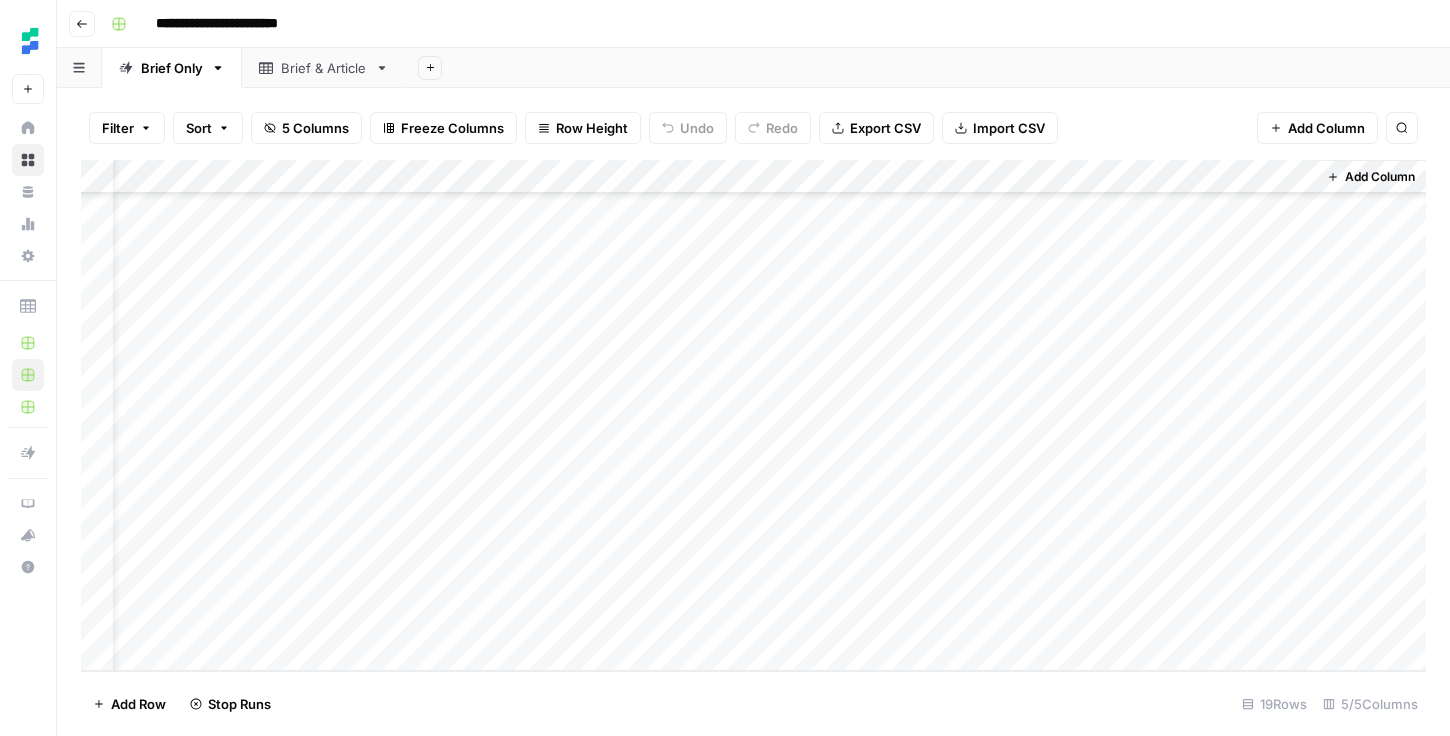 scroll, scrollTop: 201, scrollLeft: 0, axis: vertical 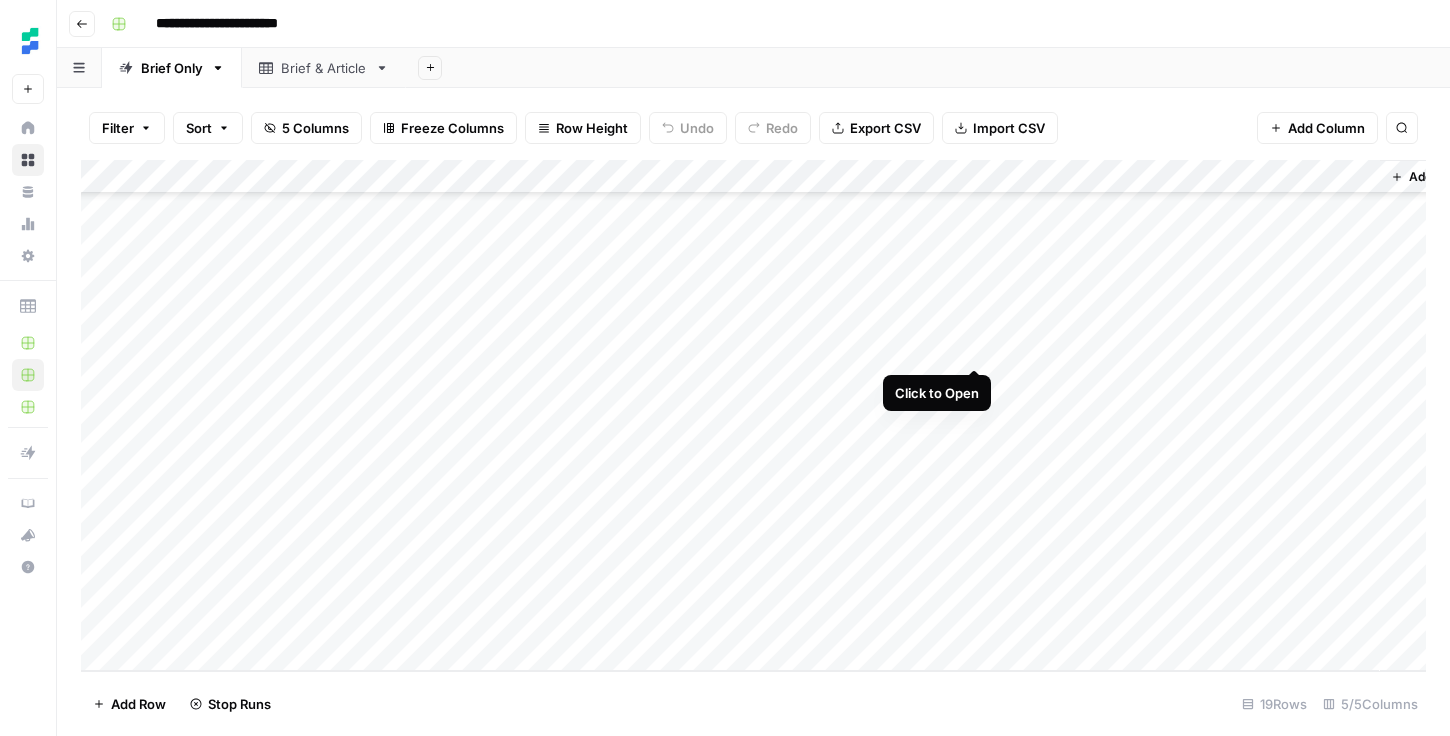 click on "Add Column" at bounding box center [753, 415] 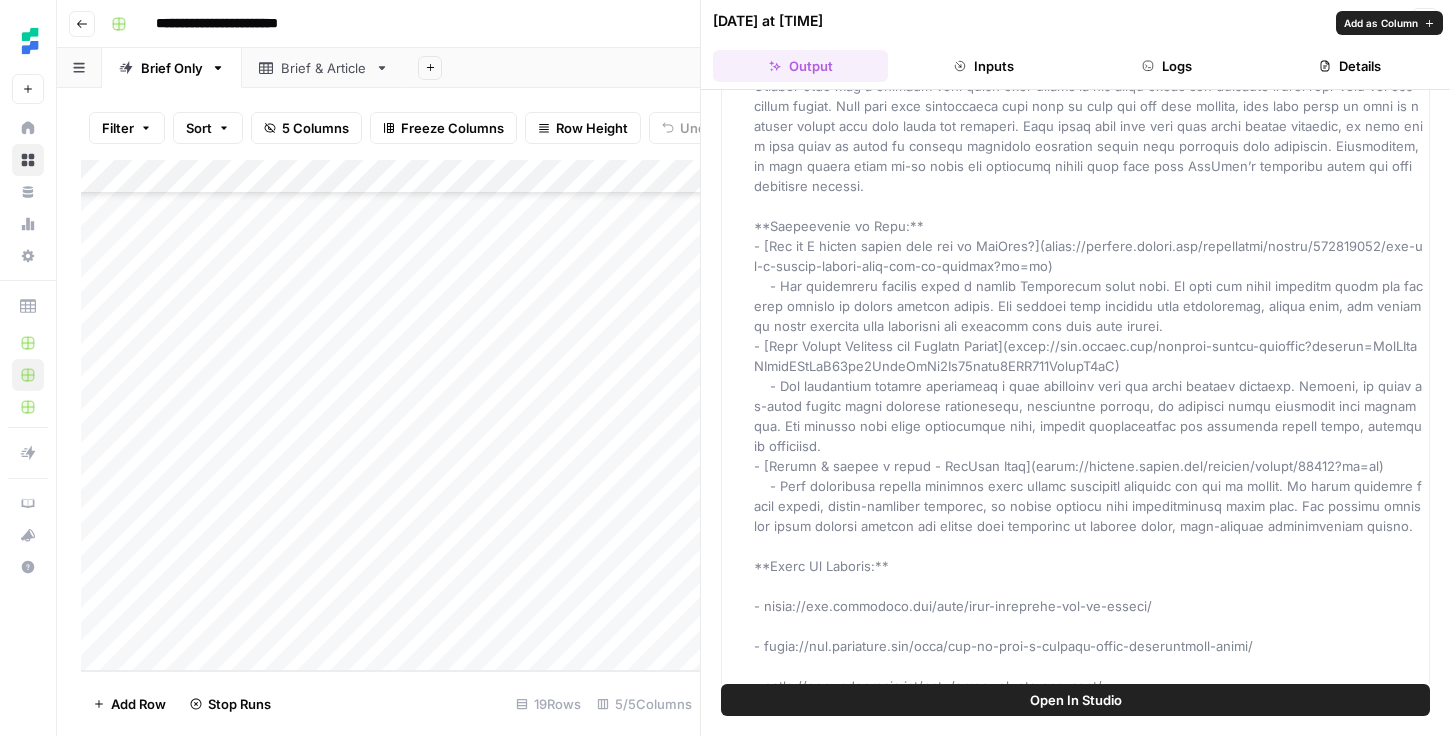 scroll, scrollTop: 0, scrollLeft: 0, axis: both 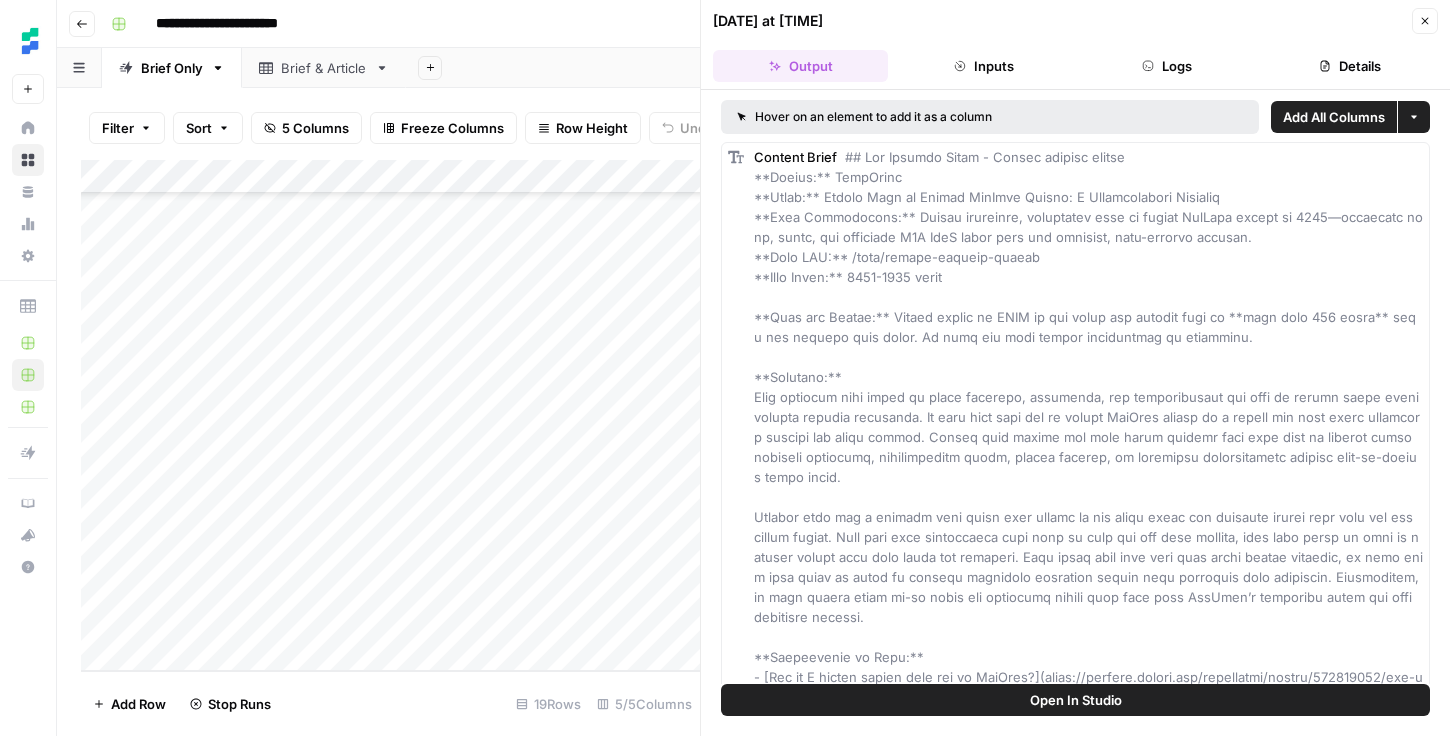 click on "**********" at bounding box center (766, 24) 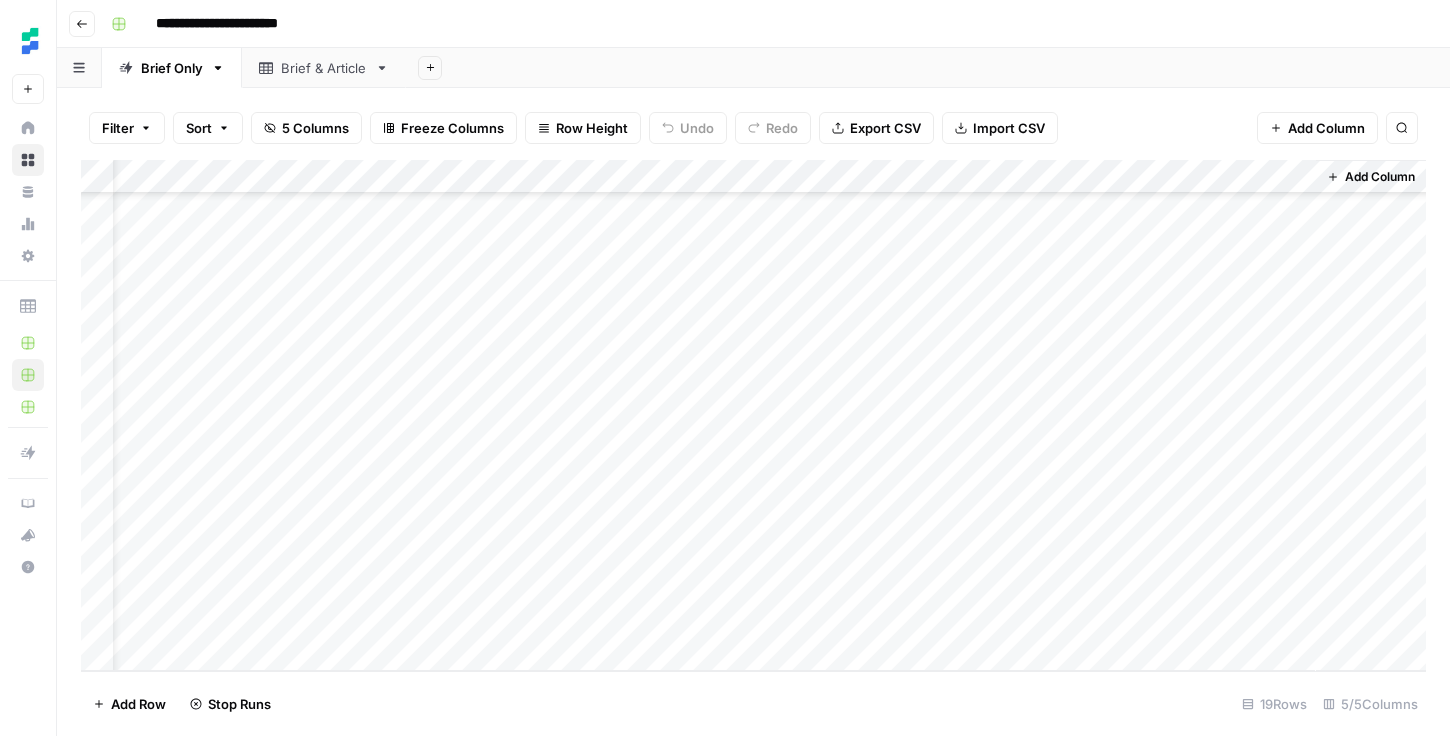 scroll, scrollTop: 201, scrollLeft: 0, axis: vertical 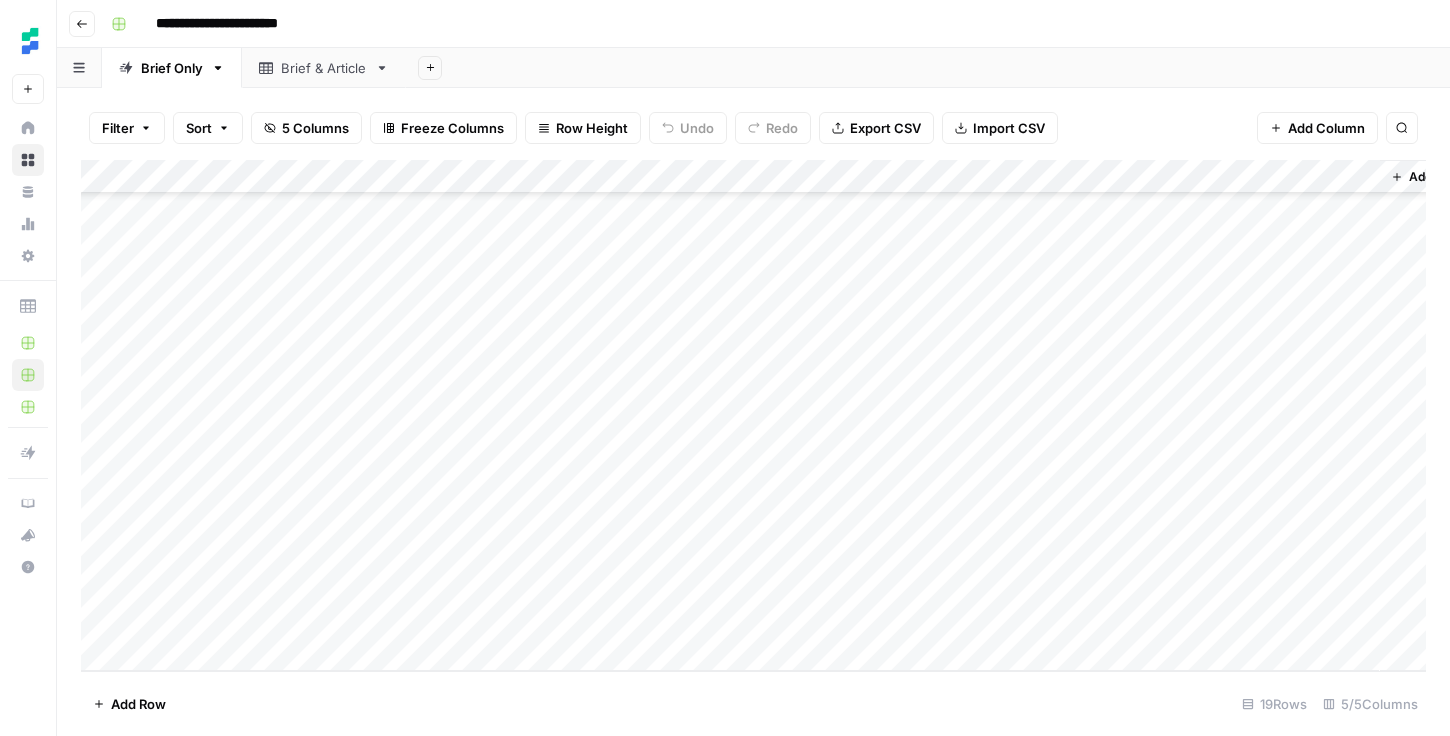 click 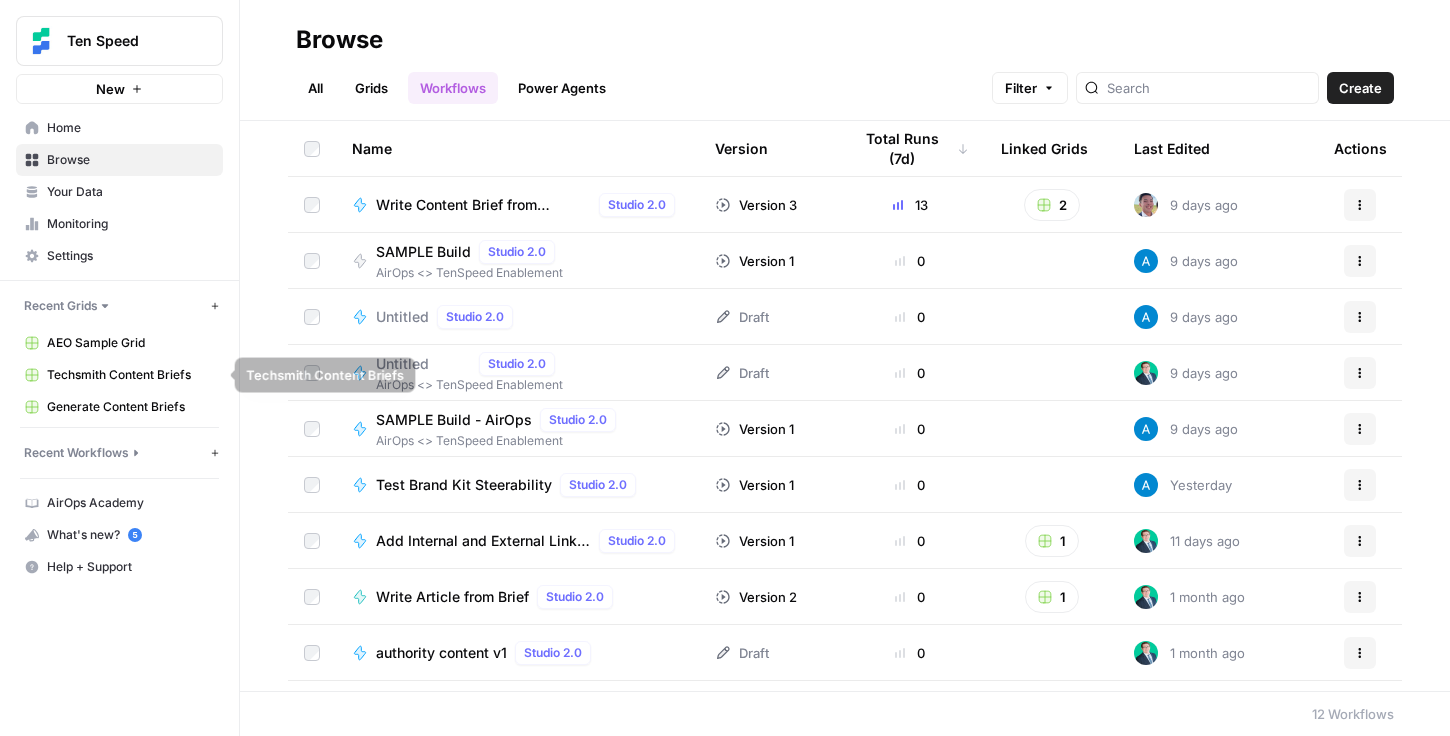 click on "AEO Sample Grid" at bounding box center (130, 343) 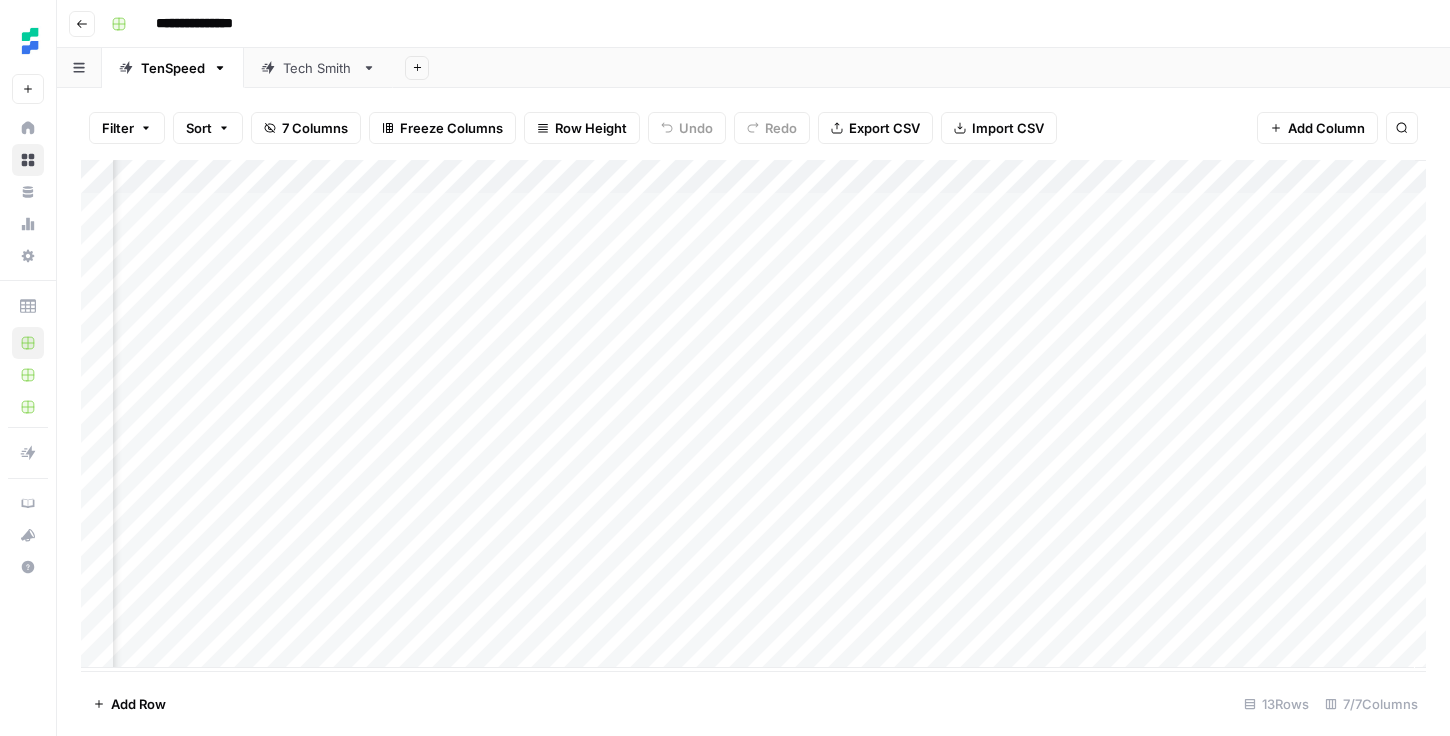 scroll, scrollTop: 0, scrollLeft: 150, axis: horizontal 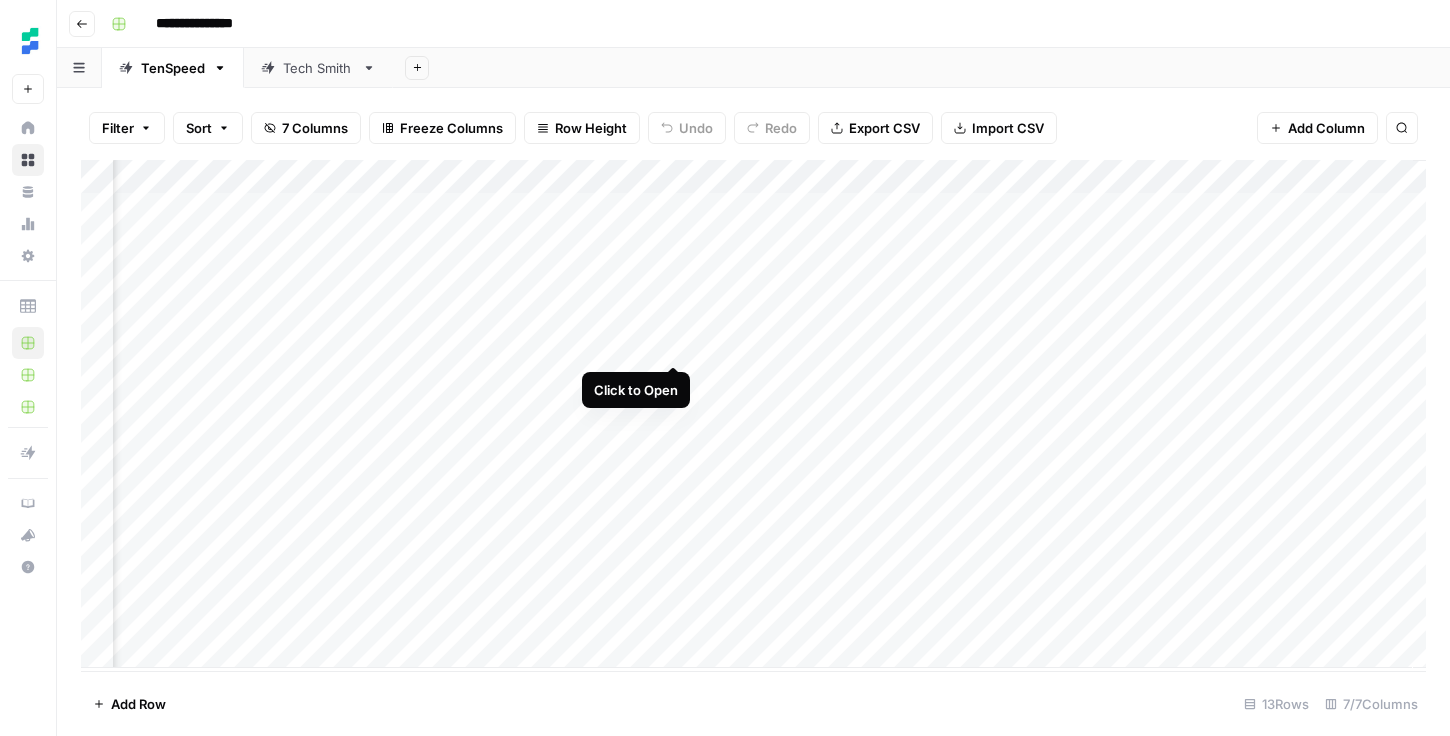 click on "Add Column" at bounding box center [753, 414] 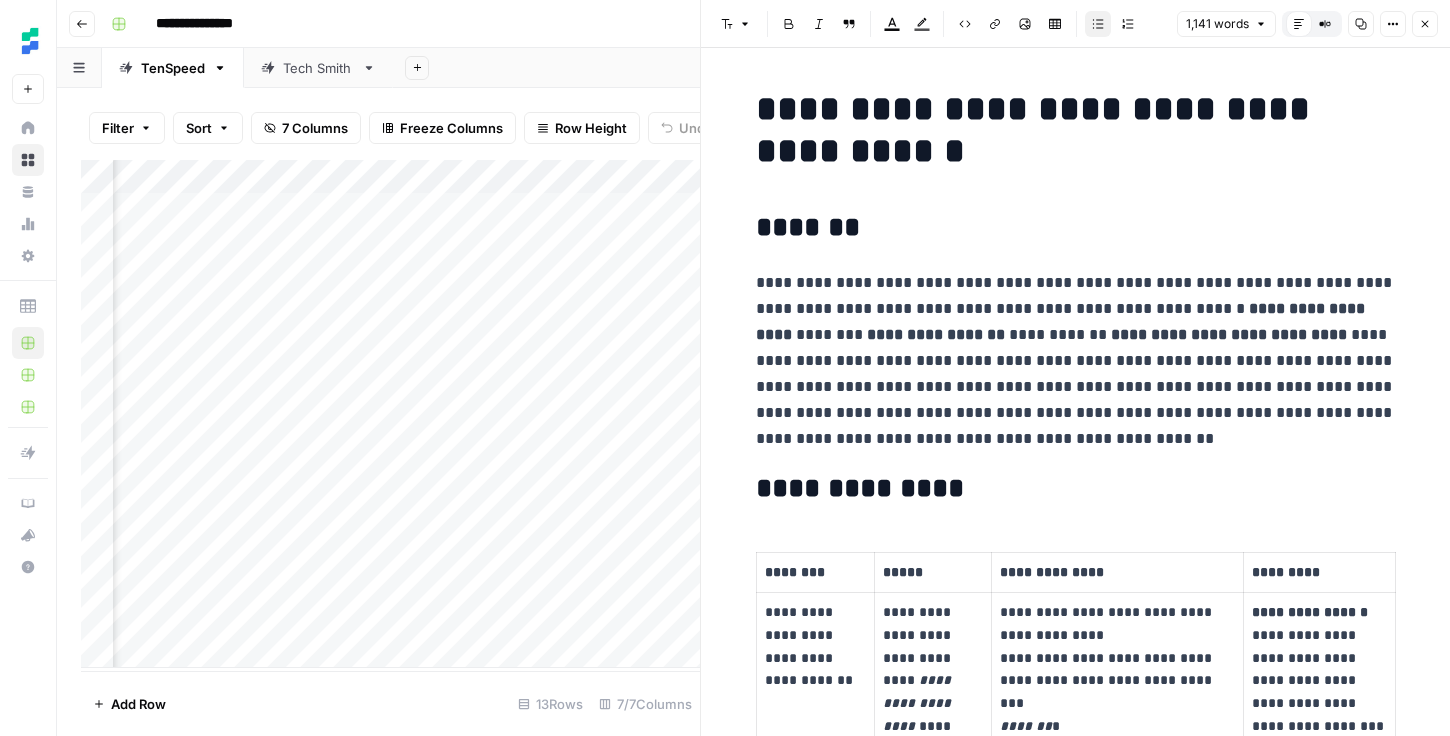 click on "**********" at bounding box center [1076, 361] 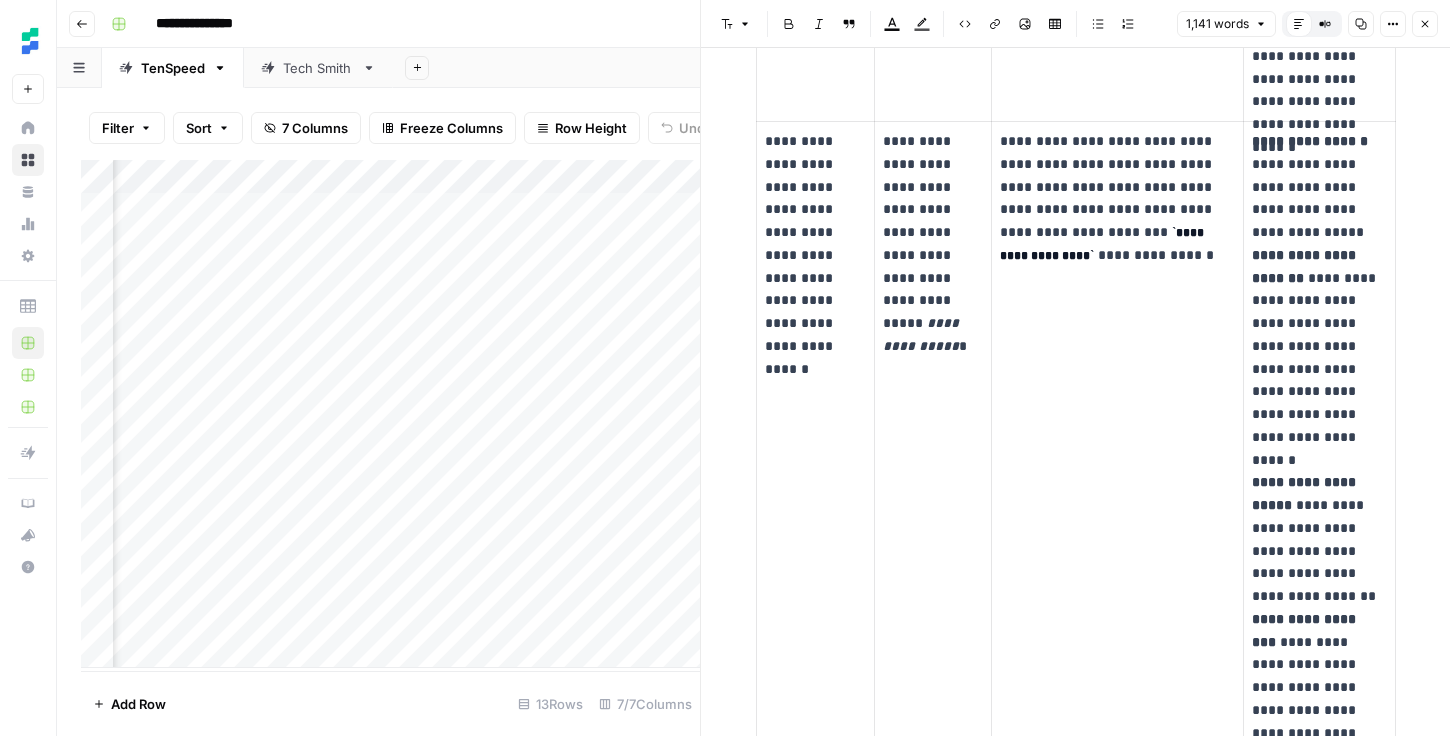scroll, scrollTop: 3037, scrollLeft: 0, axis: vertical 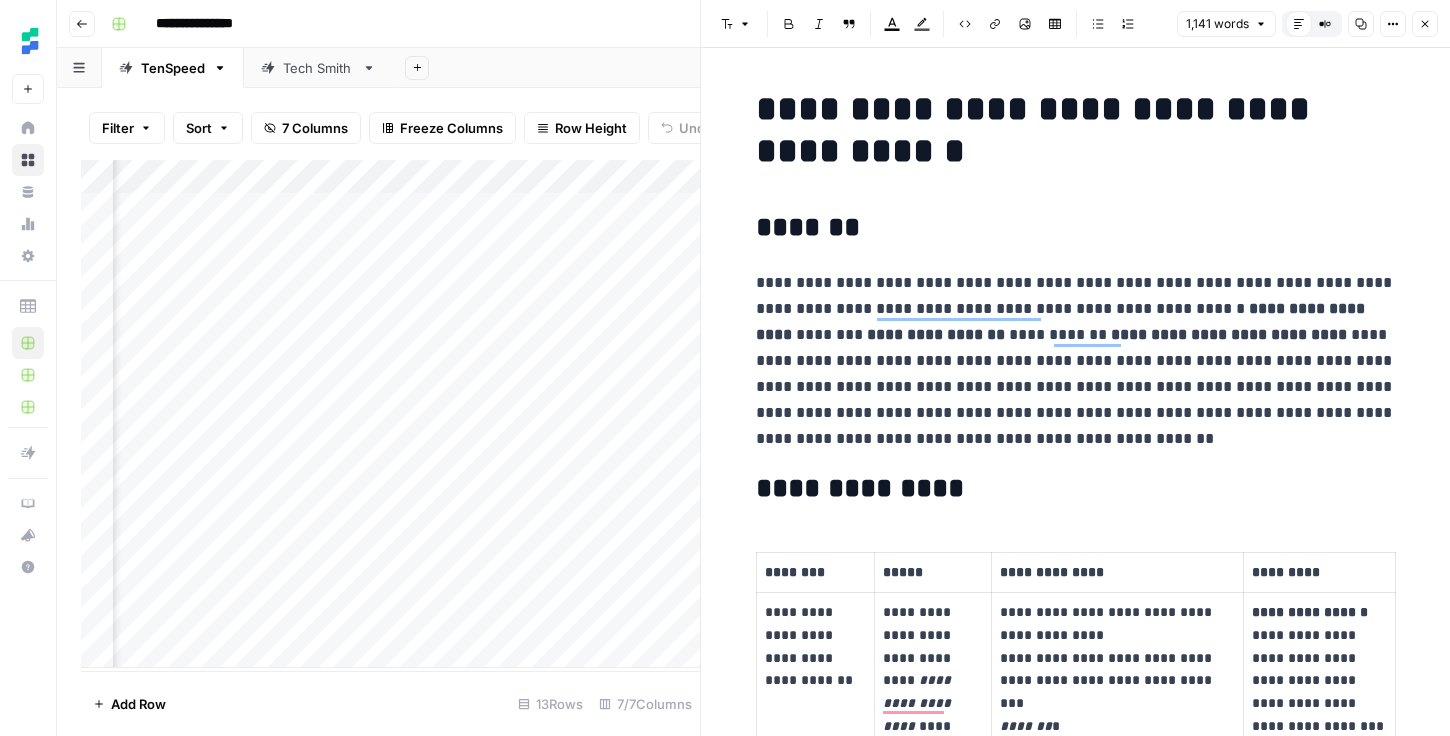 click on "Add Column" at bounding box center [390, 414] 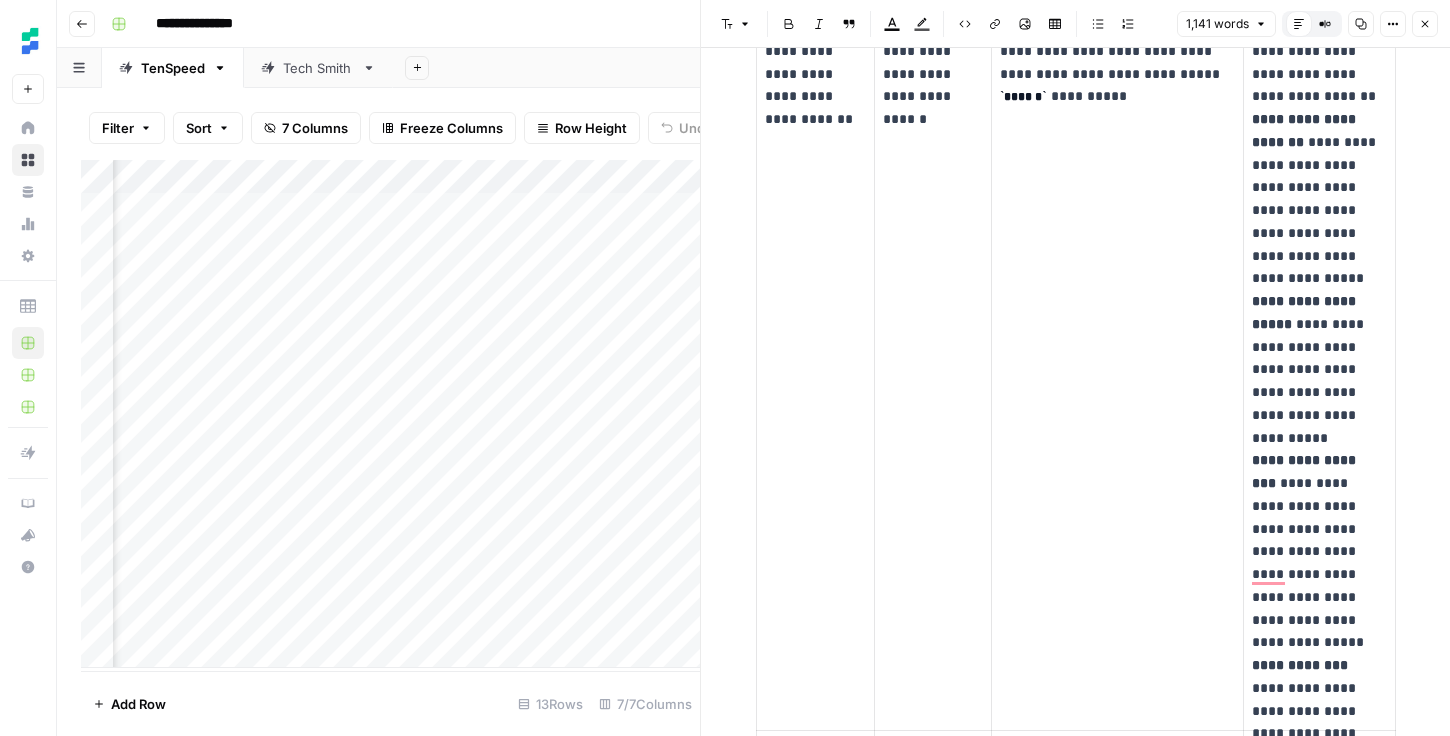 scroll, scrollTop: 2312, scrollLeft: 0, axis: vertical 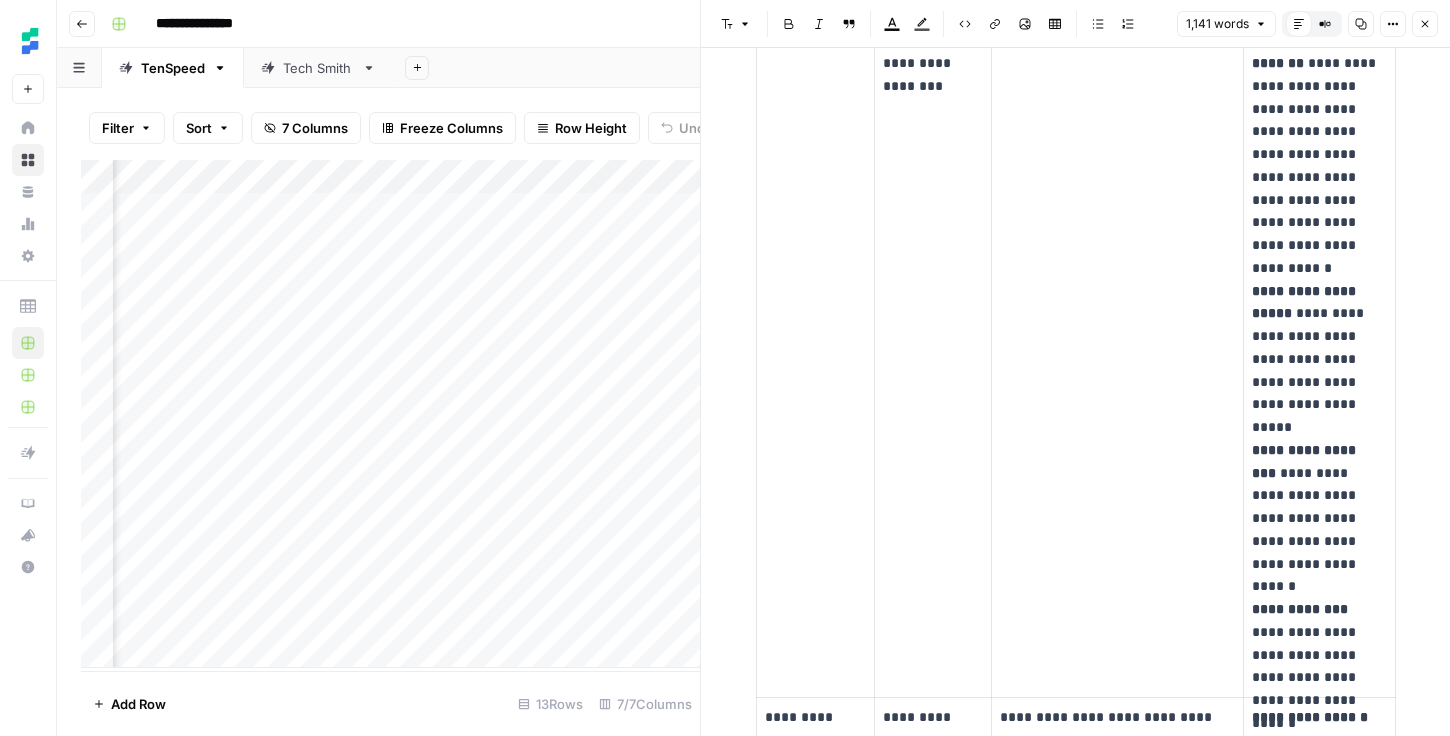 click on "Close" at bounding box center [1425, 24] 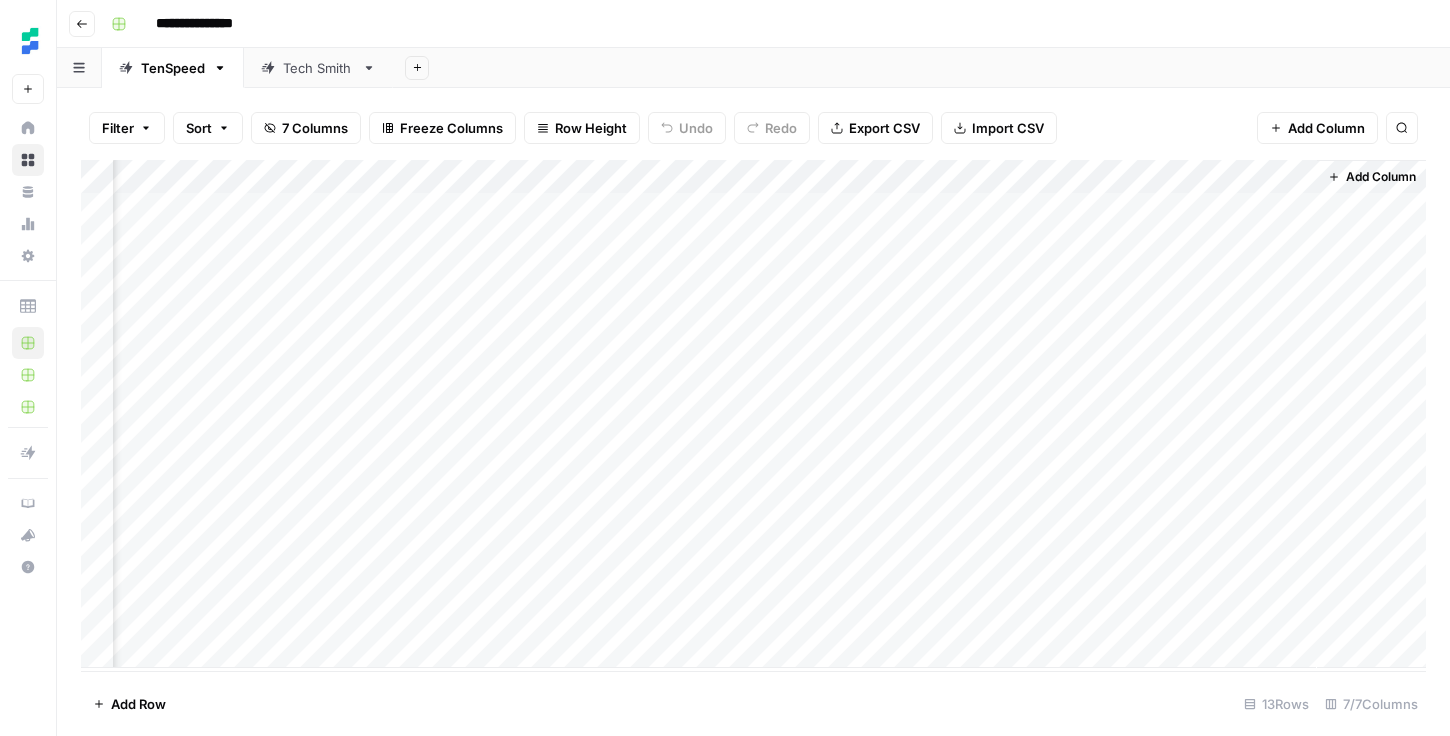 scroll, scrollTop: 0, scrollLeft: 248, axis: horizontal 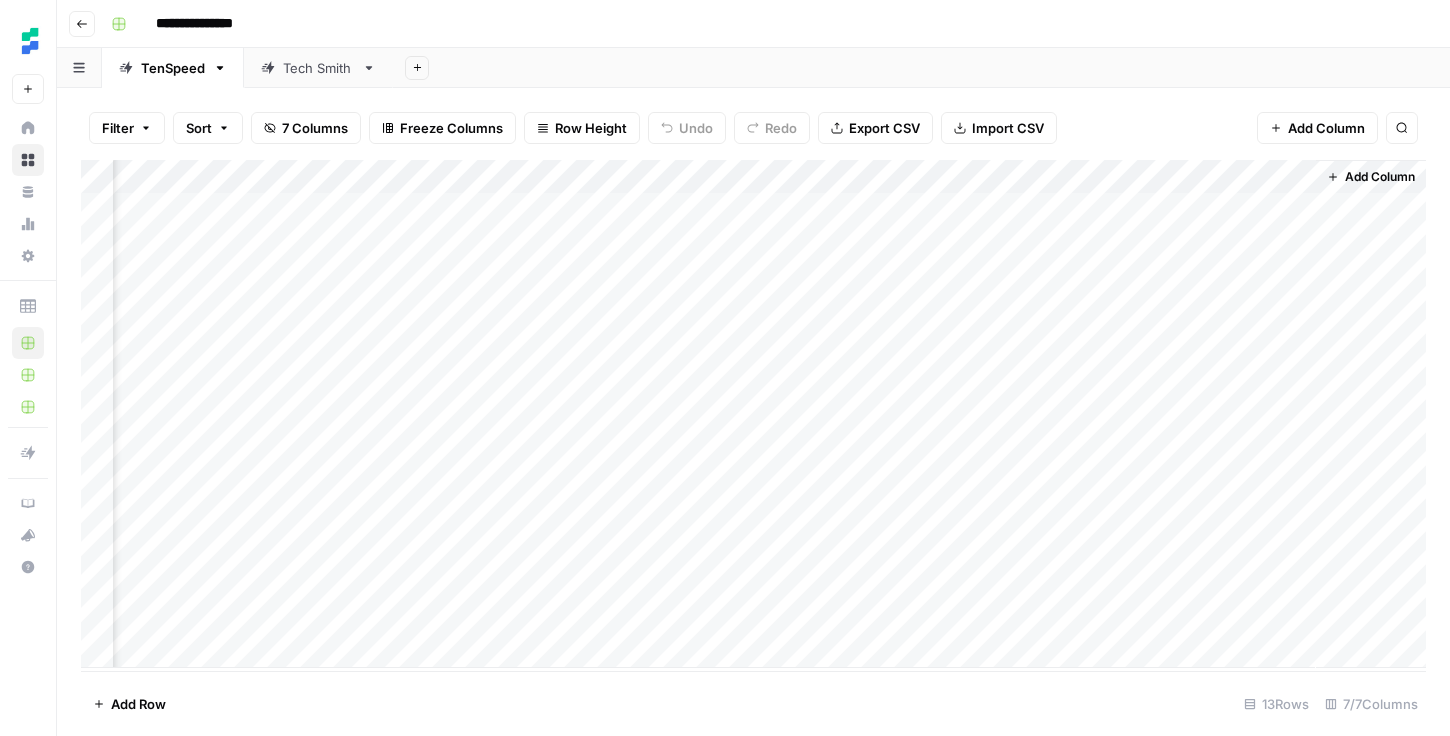 click on "Add Column" at bounding box center (753, 414) 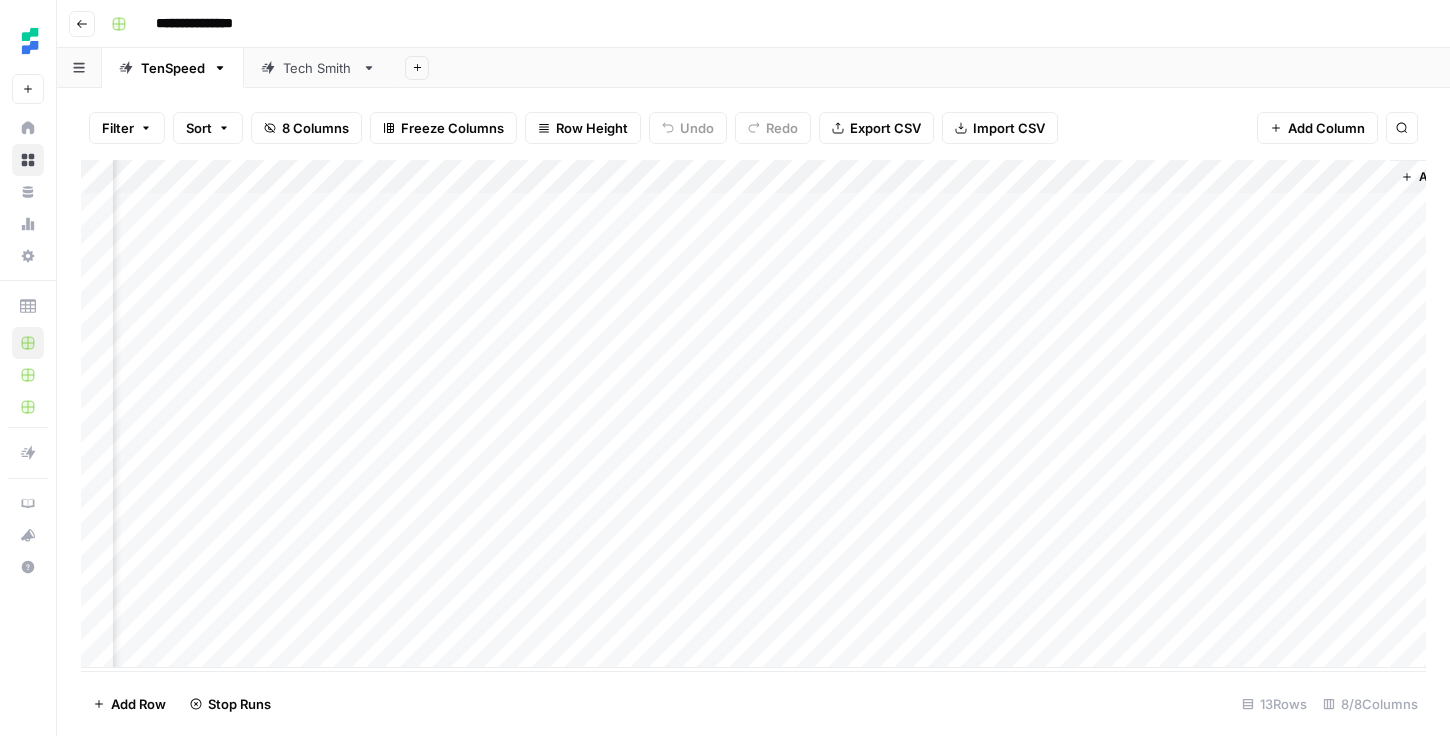 scroll, scrollTop: 0, scrollLeft: 428, axis: horizontal 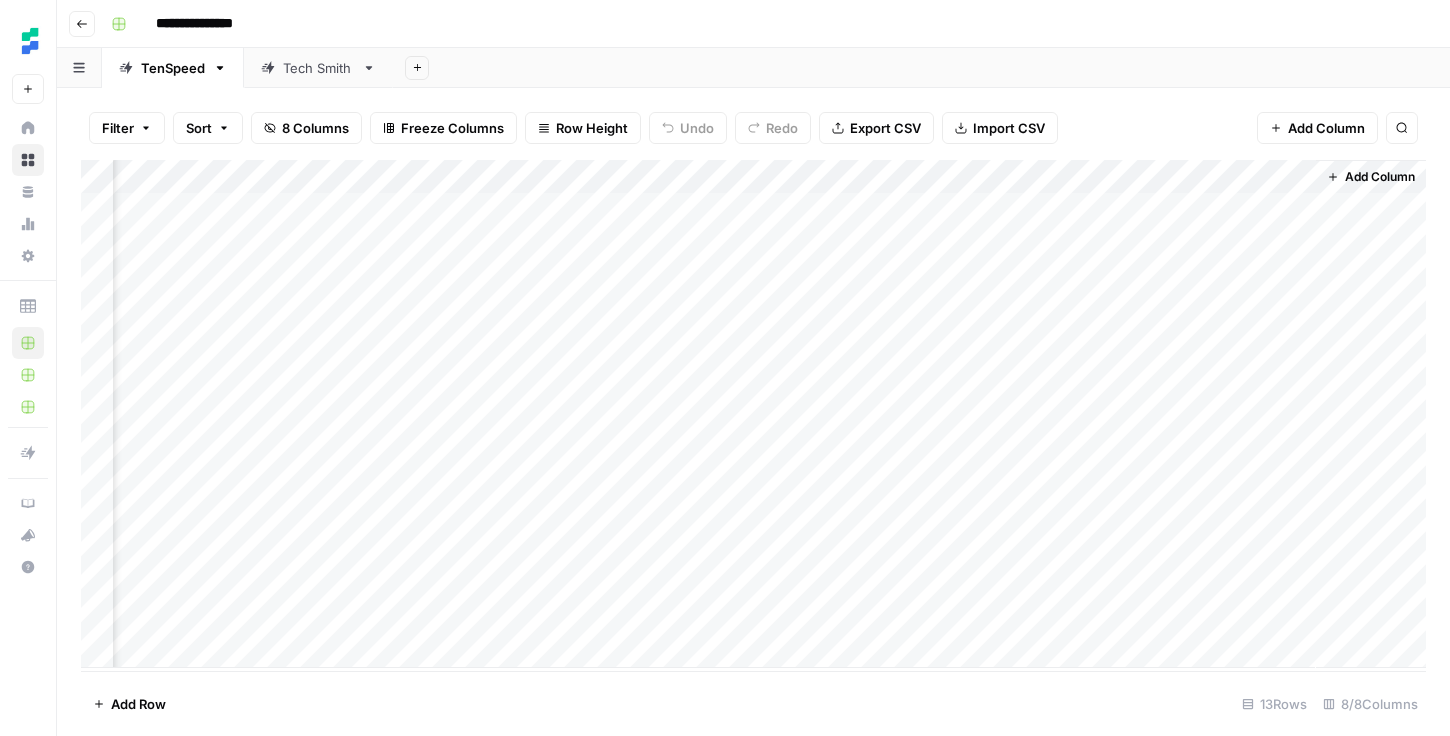 click on "Add Column" at bounding box center [753, 414] 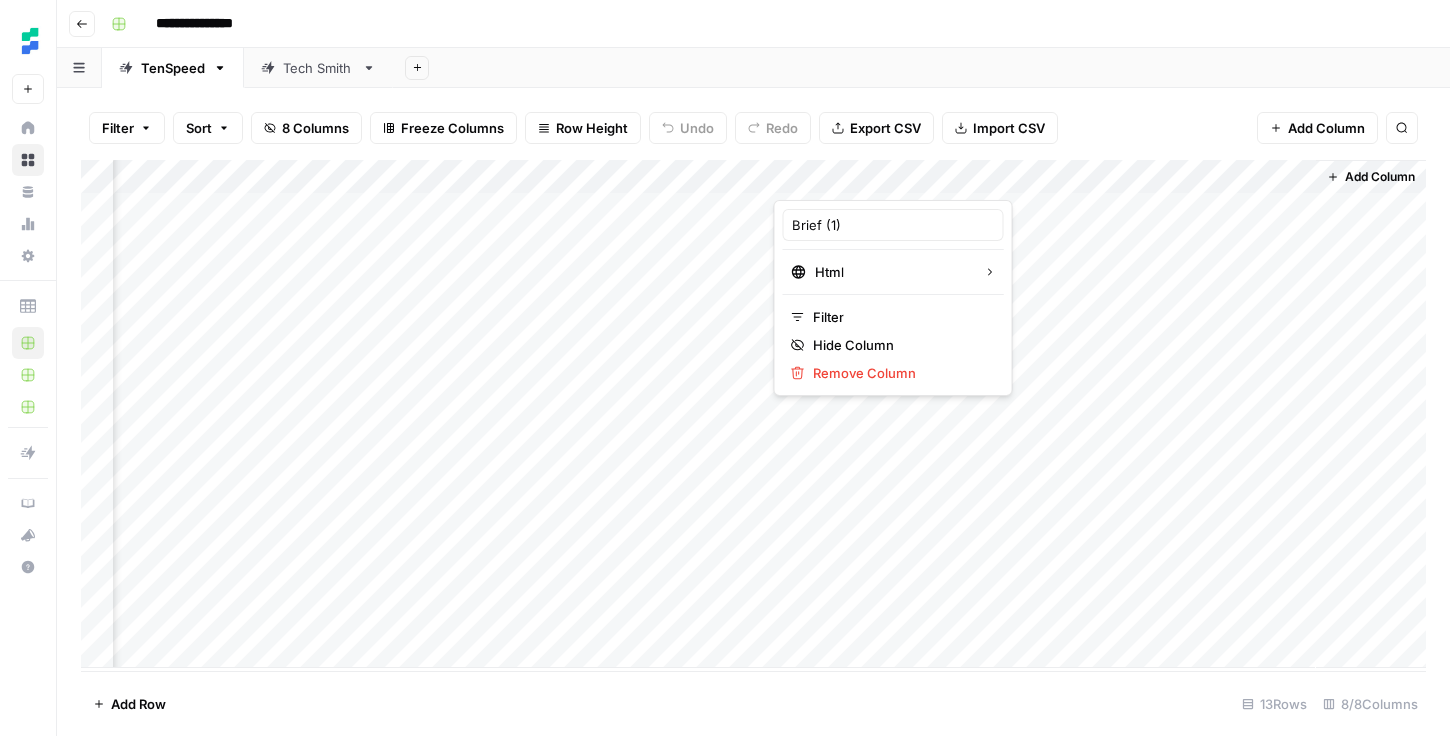 click at bounding box center (864, 180) 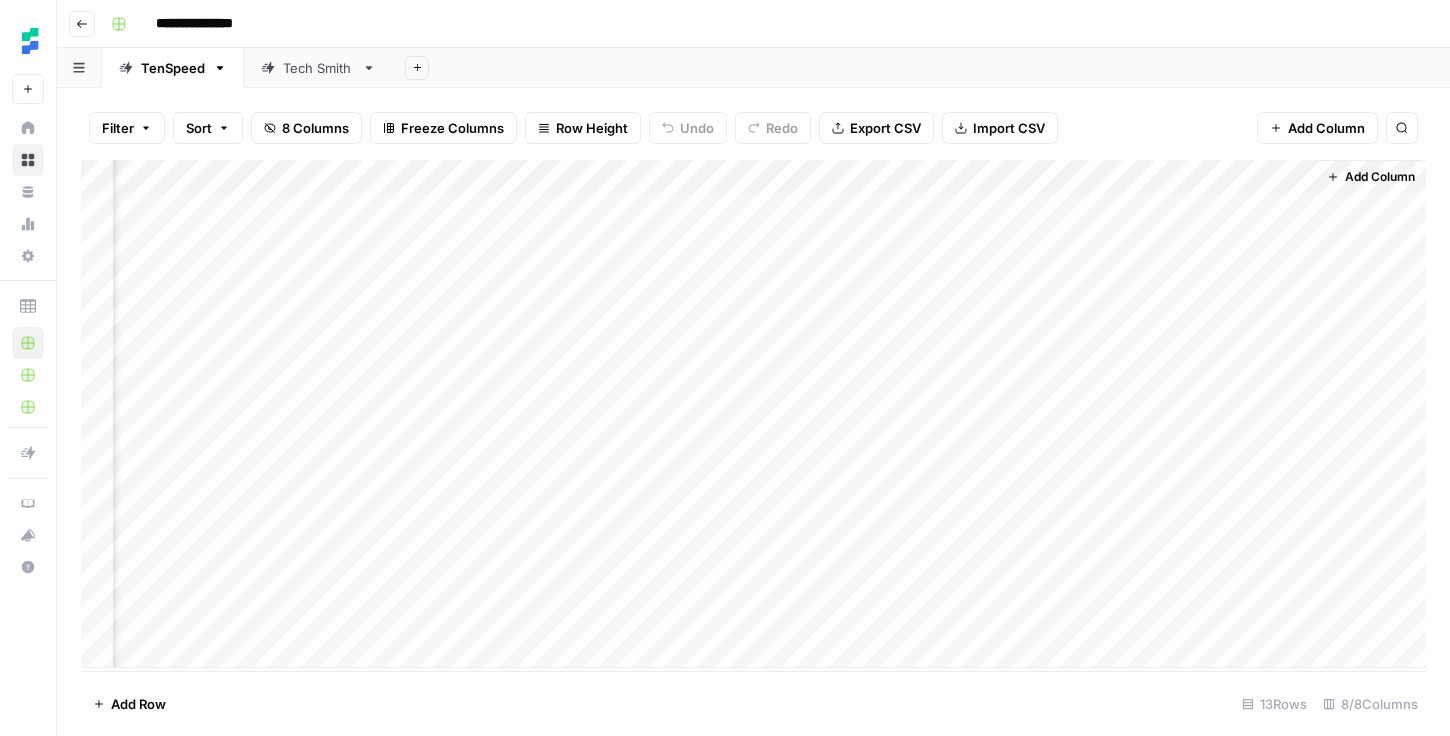 click on "Add Sheet" at bounding box center (921, 68) 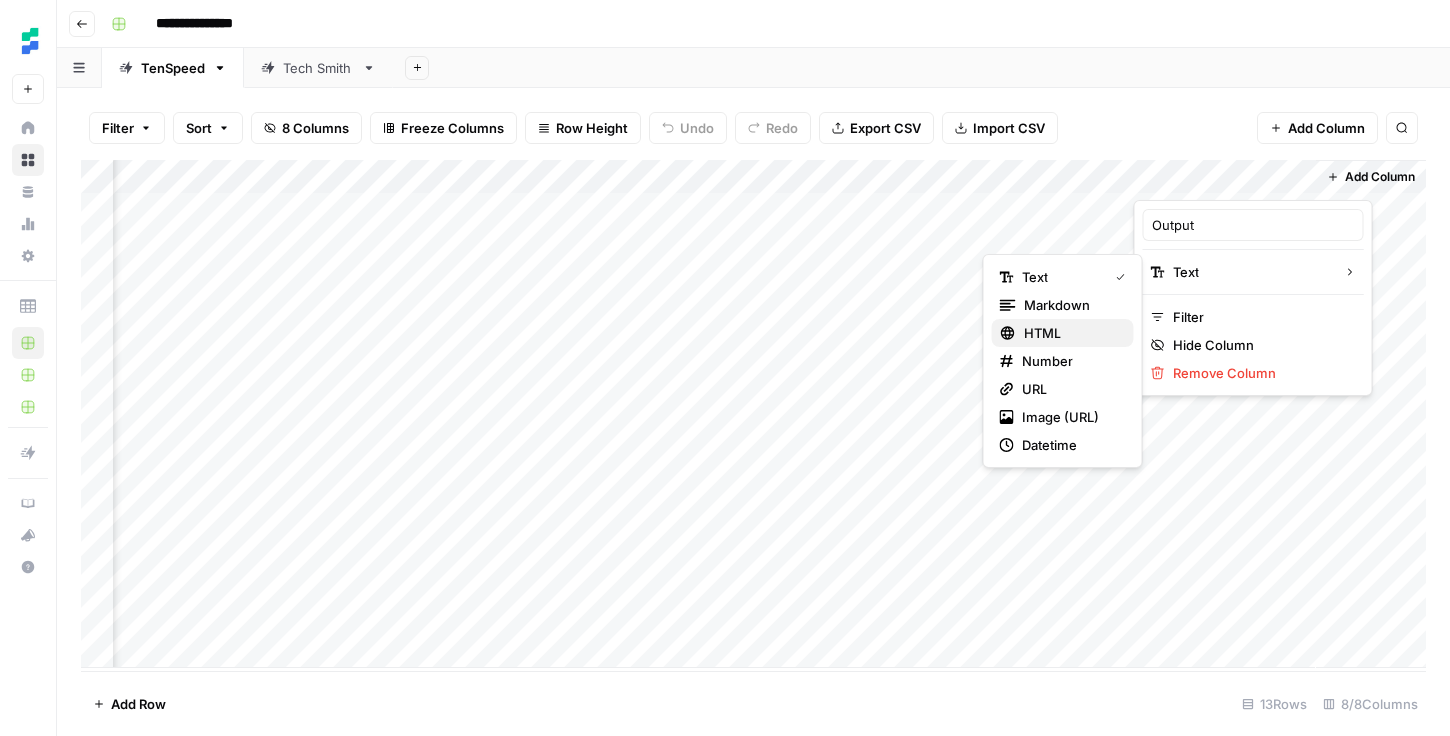 click on "HTML" at bounding box center (1063, 333) 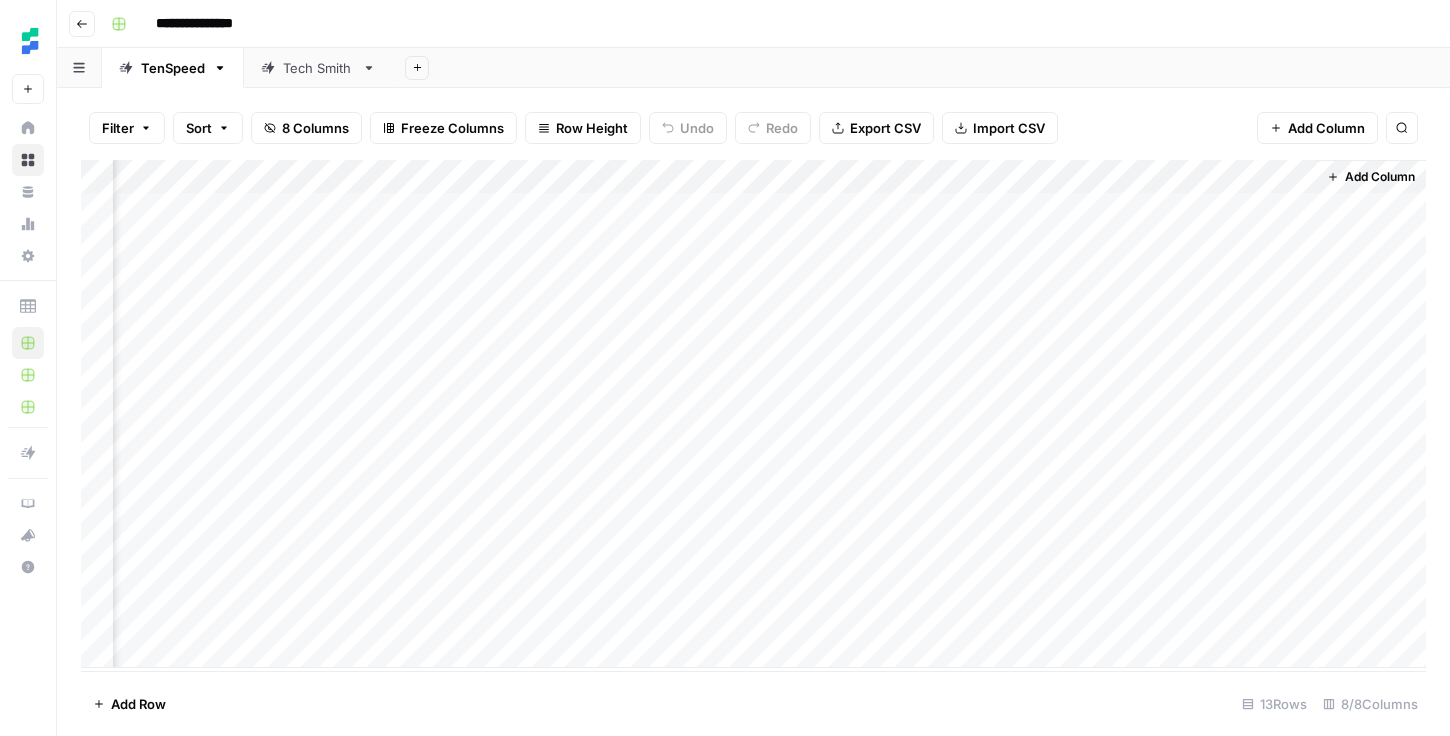 click on "Add Column" at bounding box center (753, 414) 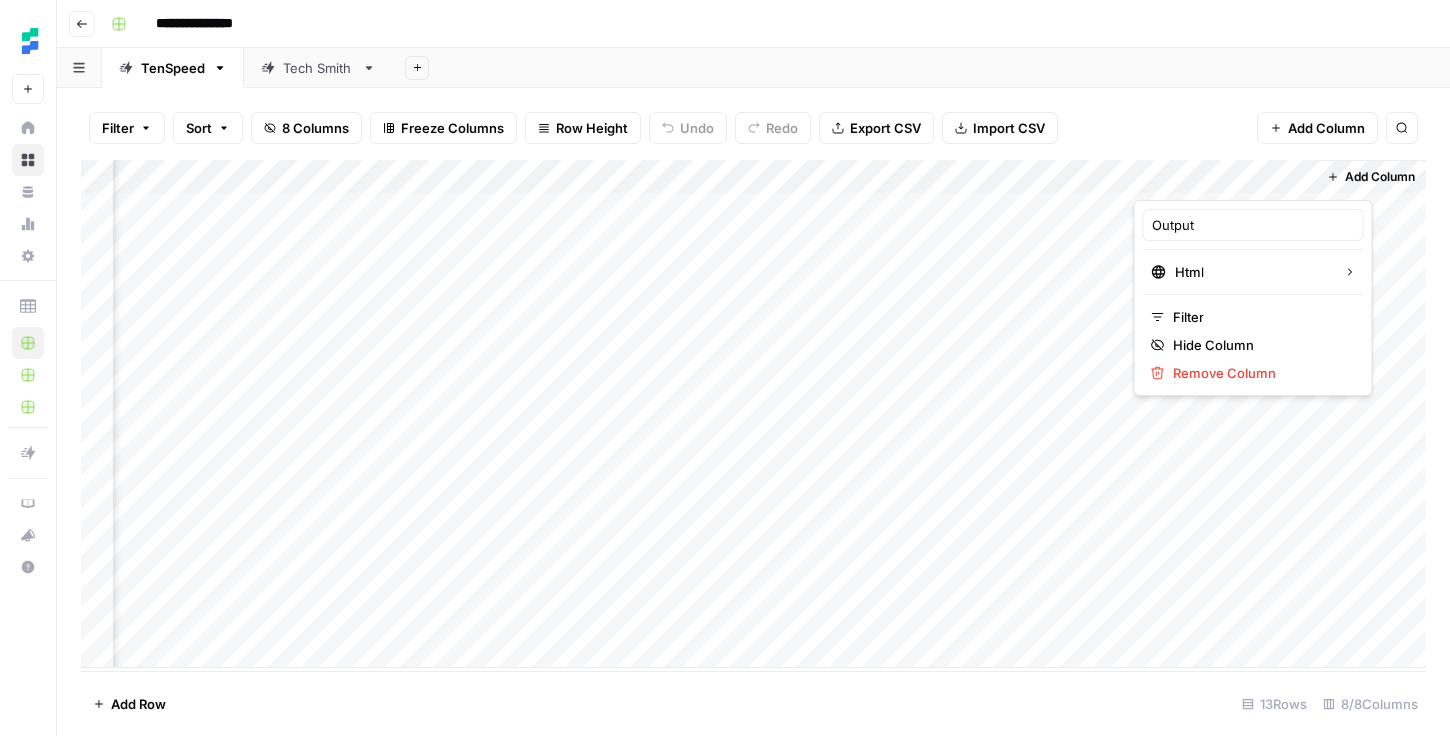 click at bounding box center [1224, 180] 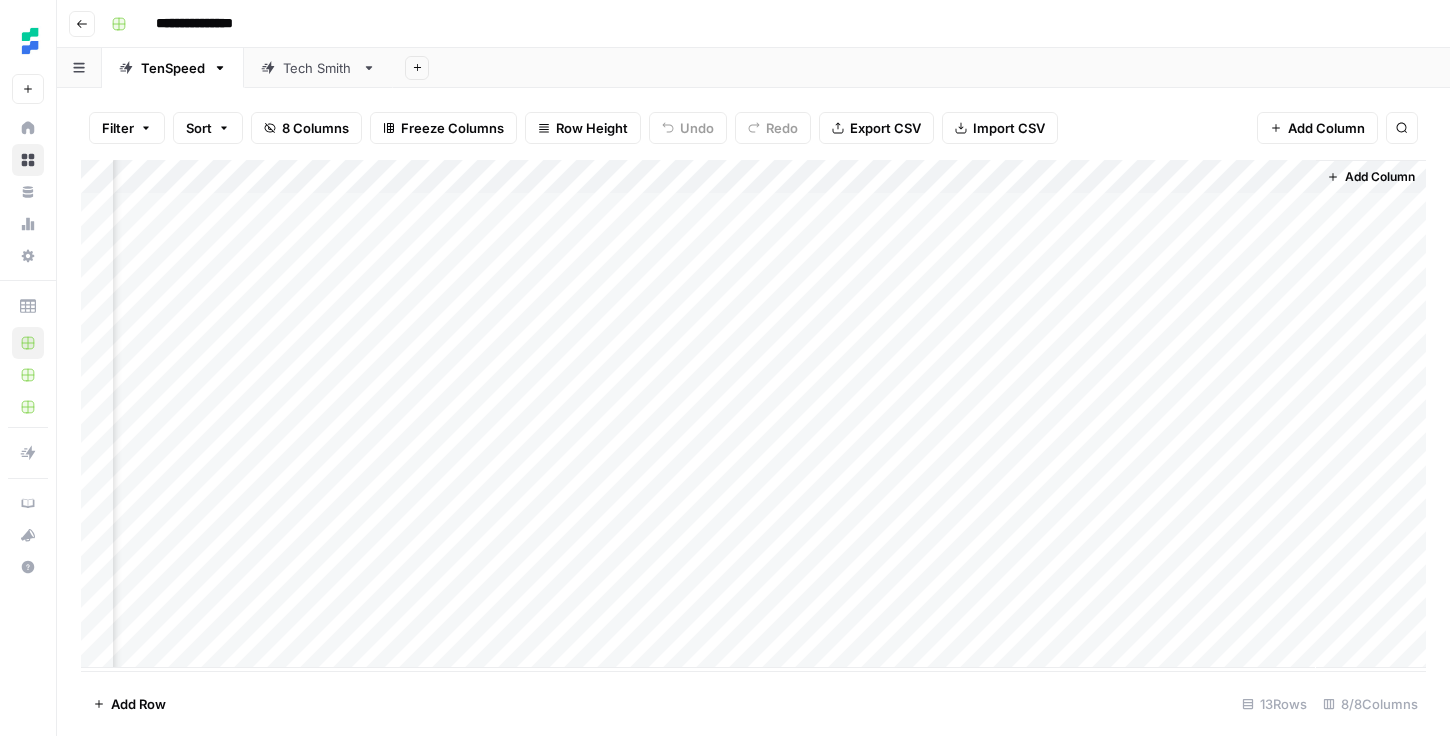 click on "Filter Sort 8 Columns Freeze Columns Row Height Undo Redo Export CSV Import CSV Add Column Search" at bounding box center (753, 128) 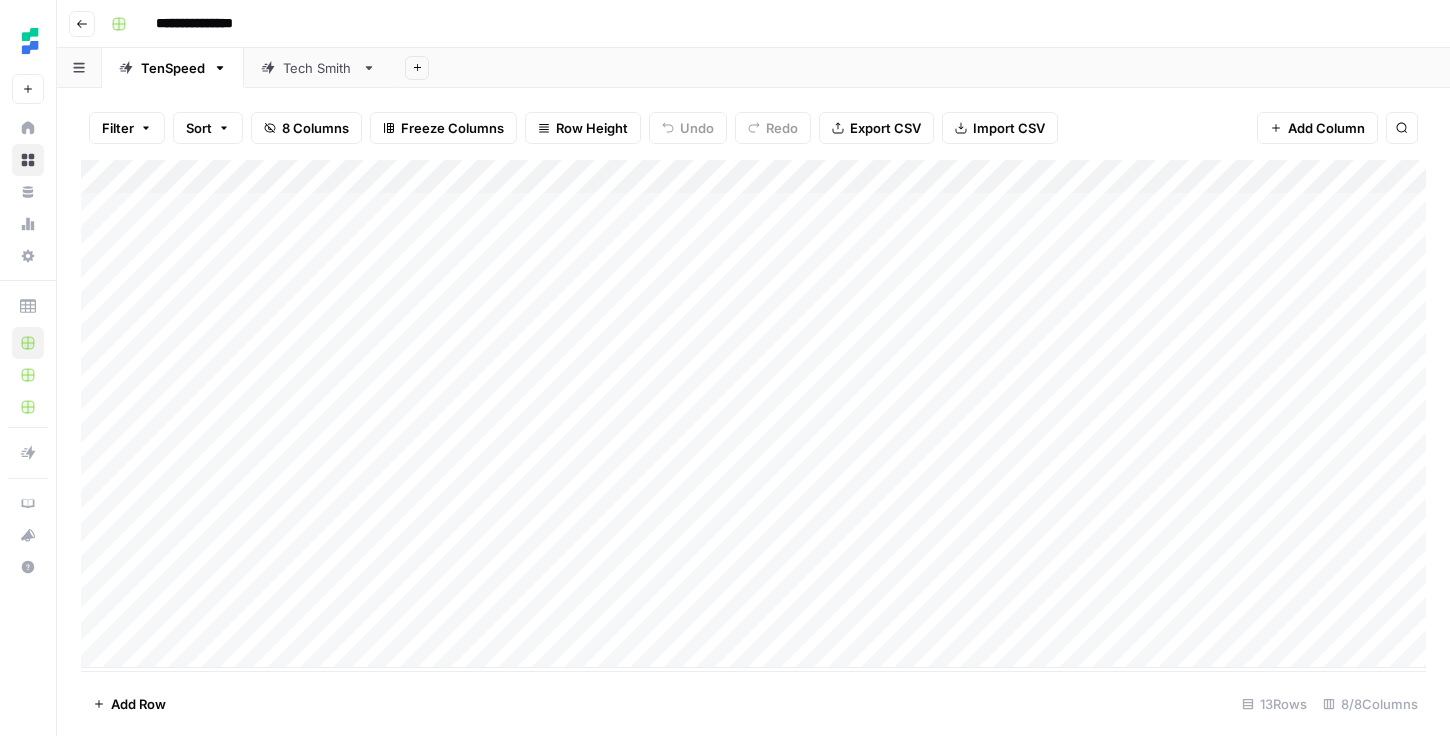 scroll, scrollTop: 0, scrollLeft: 0, axis: both 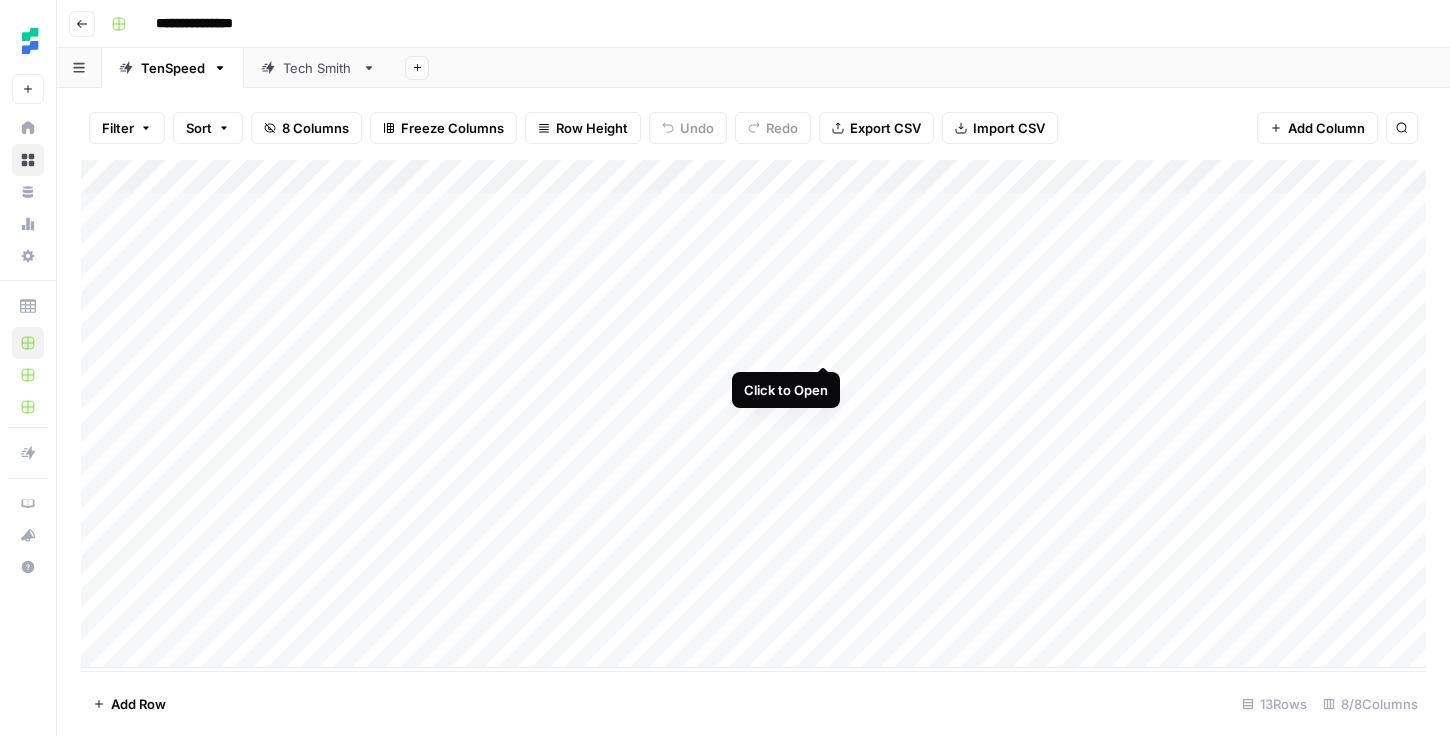 click on "Add Column" at bounding box center (753, 414) 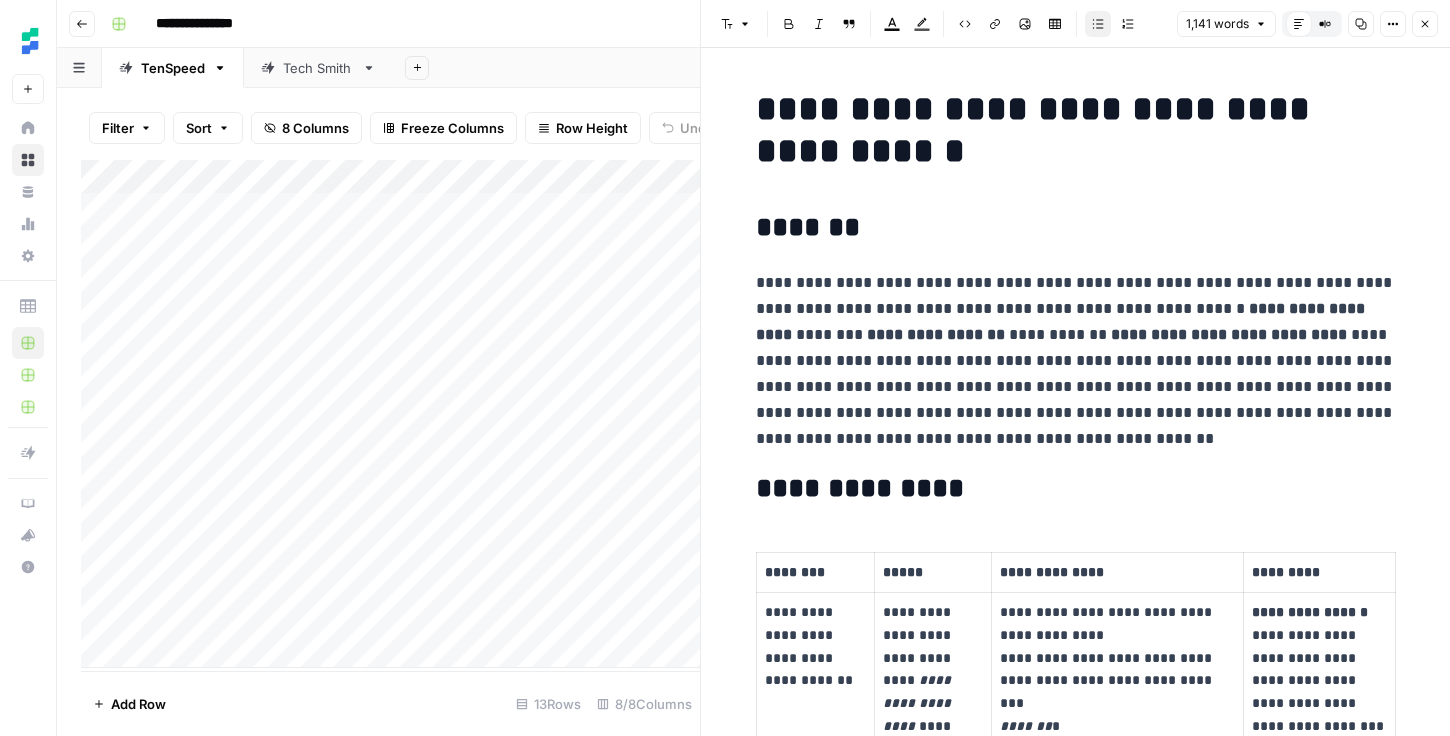 click on "*******" at bounding box center [1076, 228] 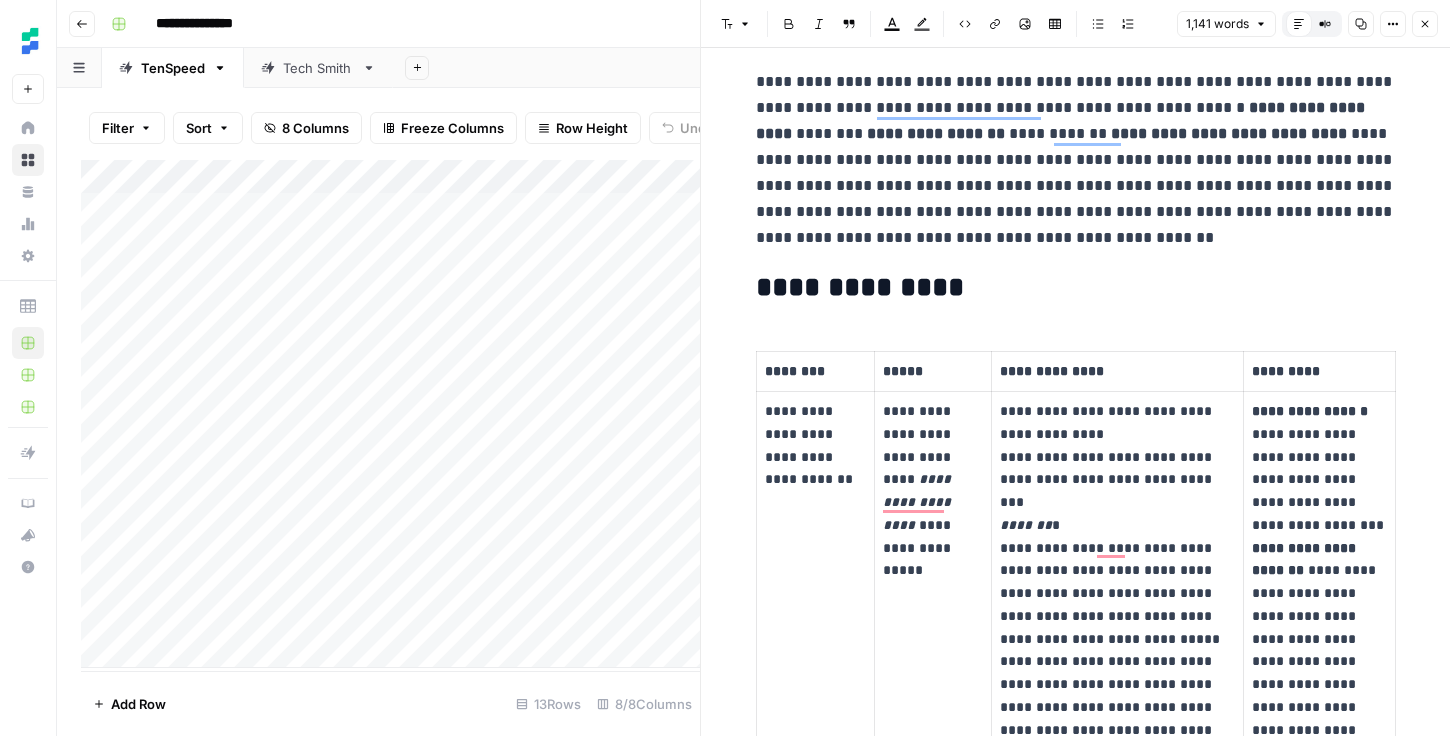 scroll, scrollTop: 203, scrollLeft: 0, axis: vertical 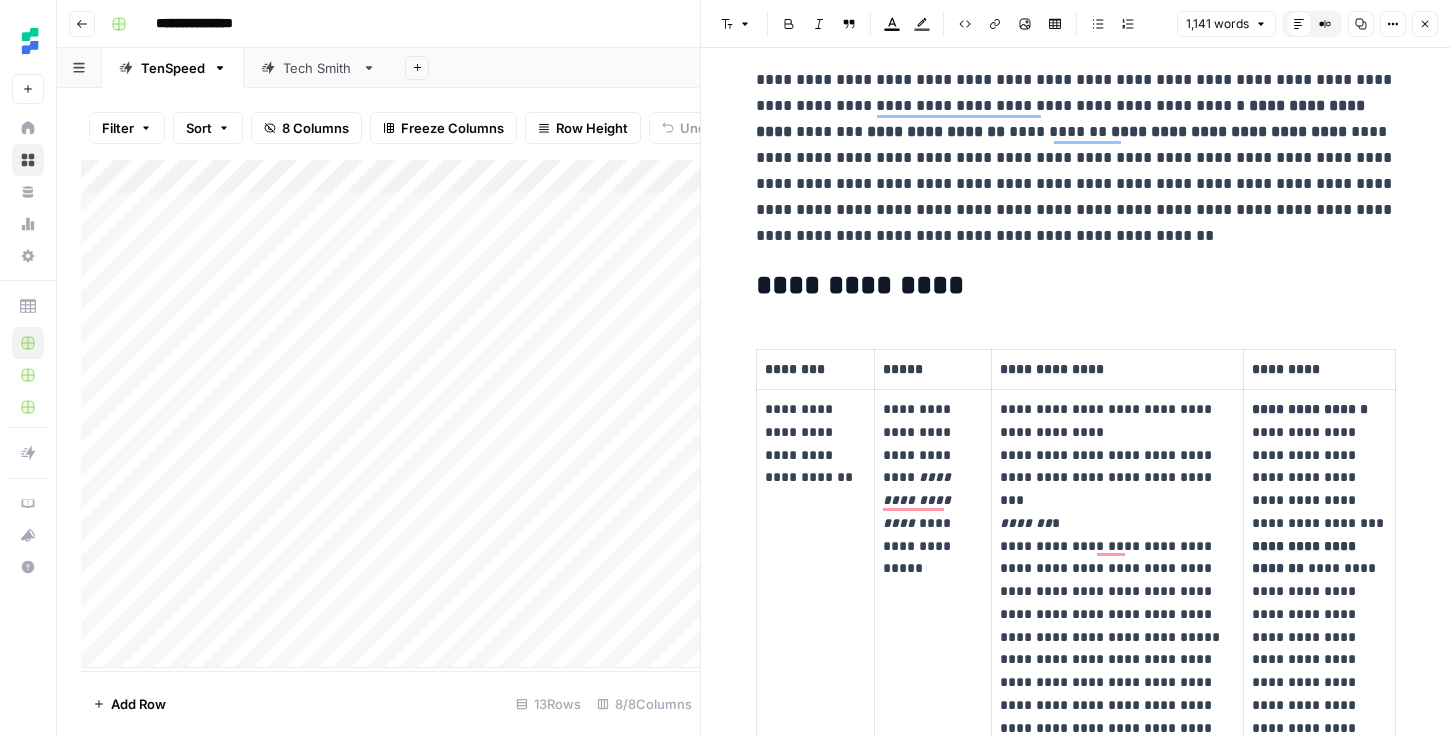 click on "Options" at bounding box center [1393, 24] 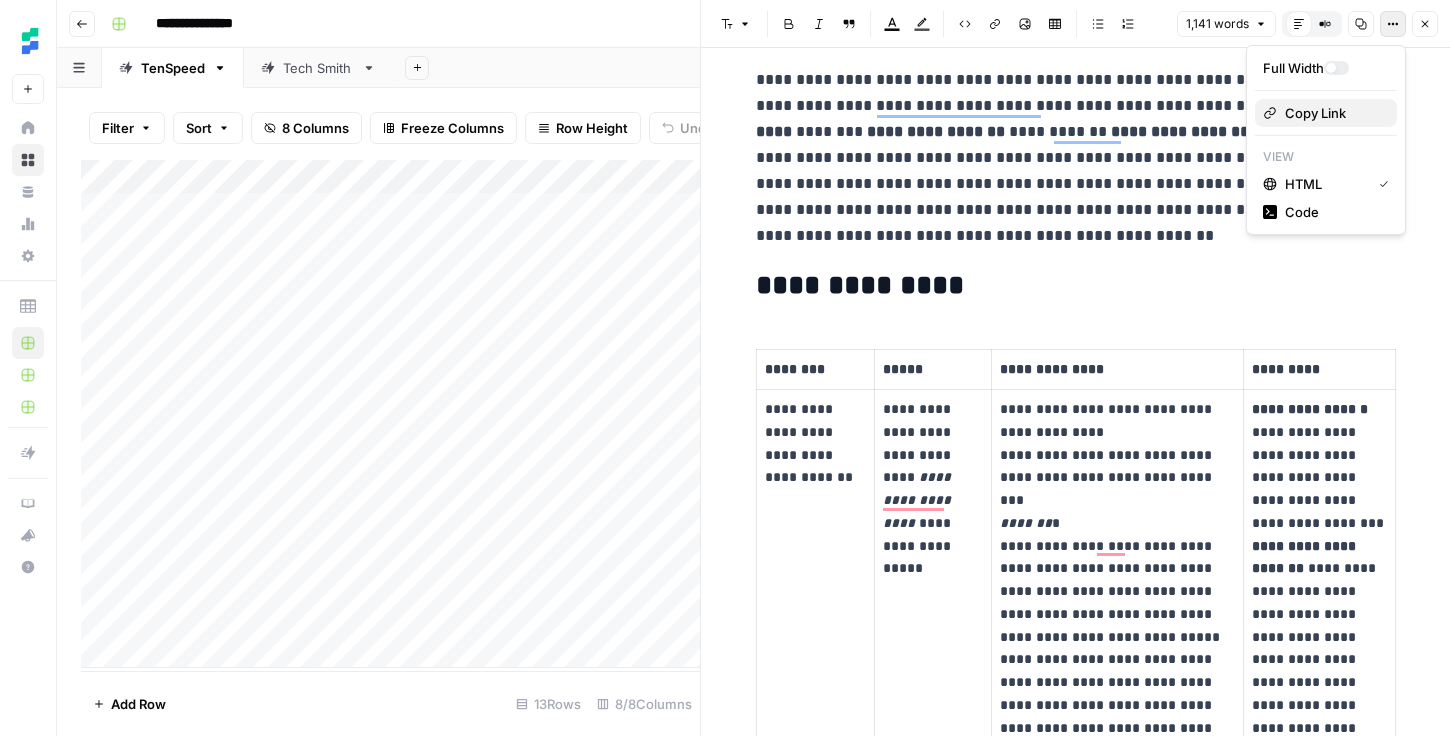 click on "Copy Link" at bounding box center (1326, 113) 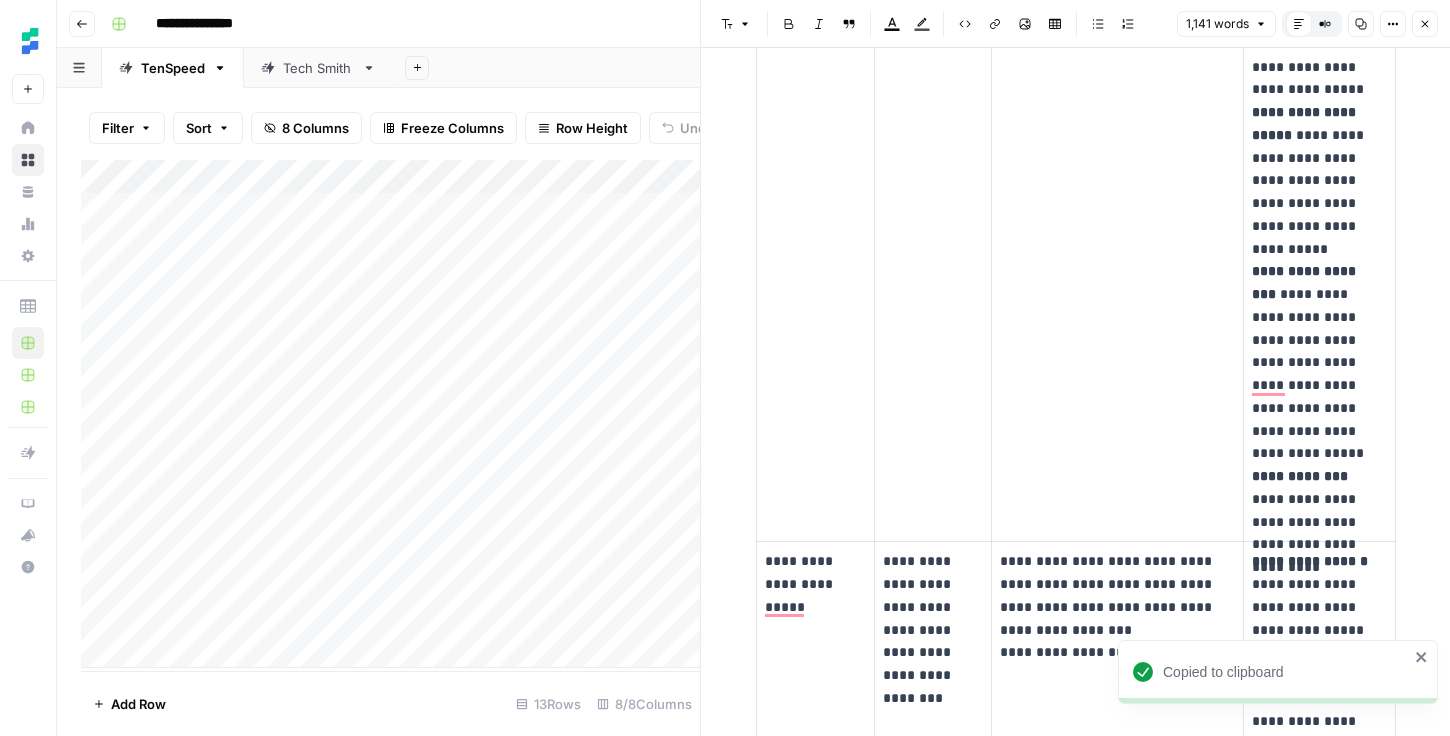 scroll, scrollTop: 3263, scrollLeft: 0, axis: vertical 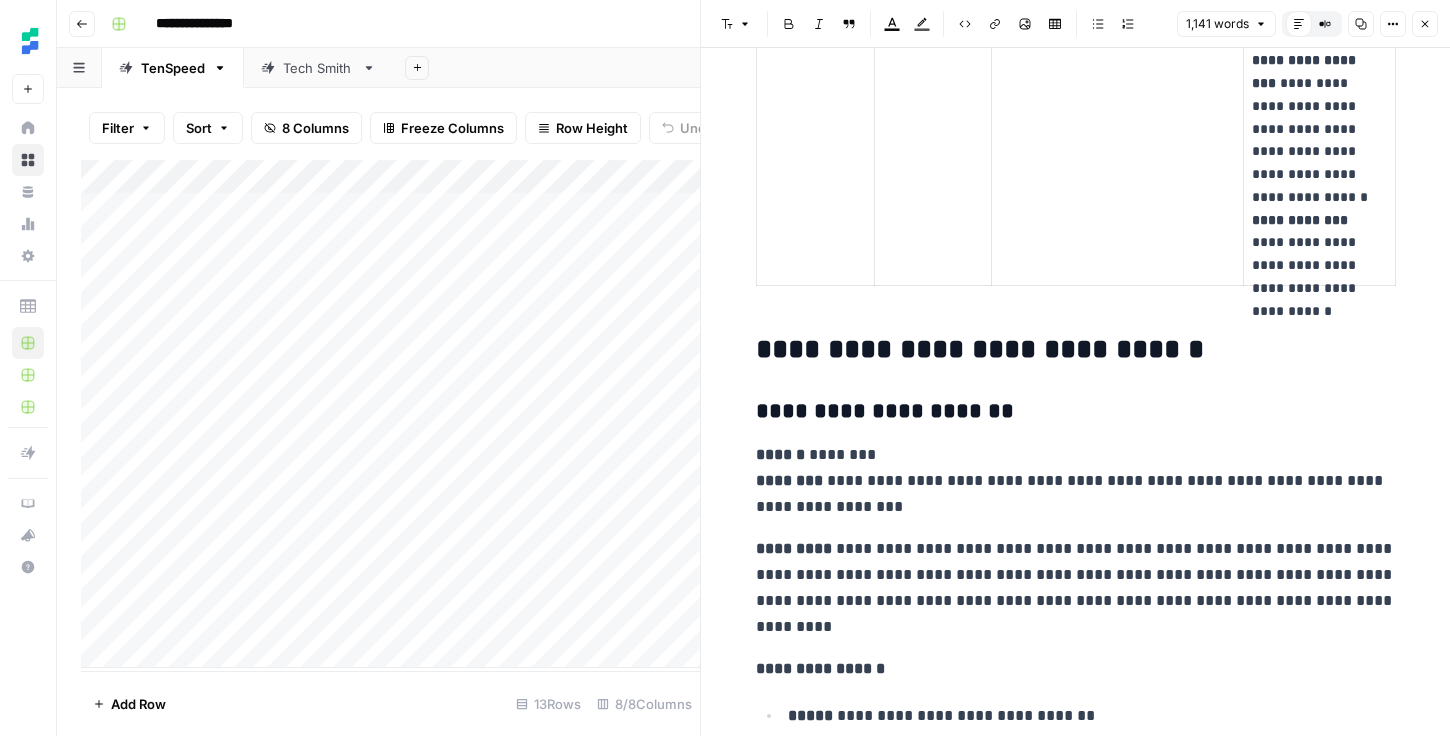 click 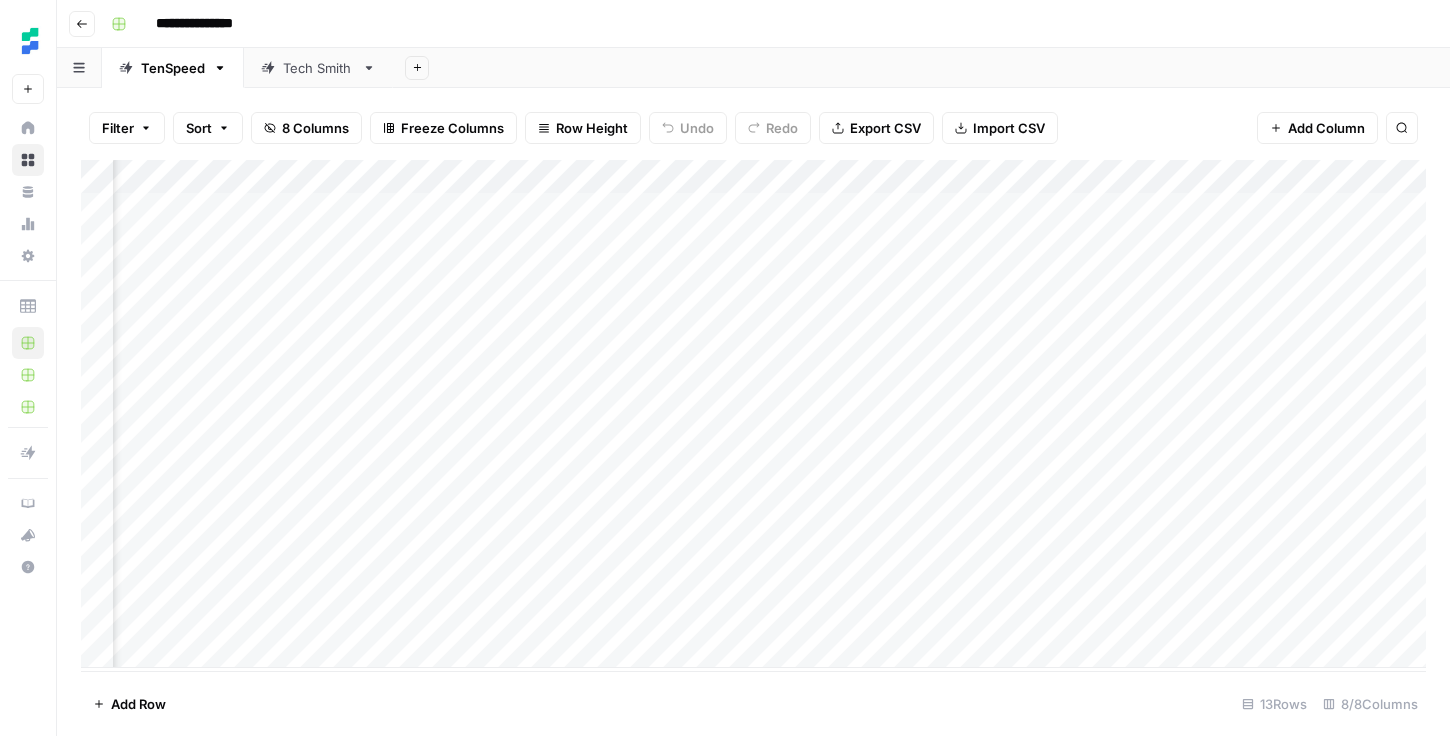 scroll, scrollTop: 0, scrollLeft: 428, axis: horizontal 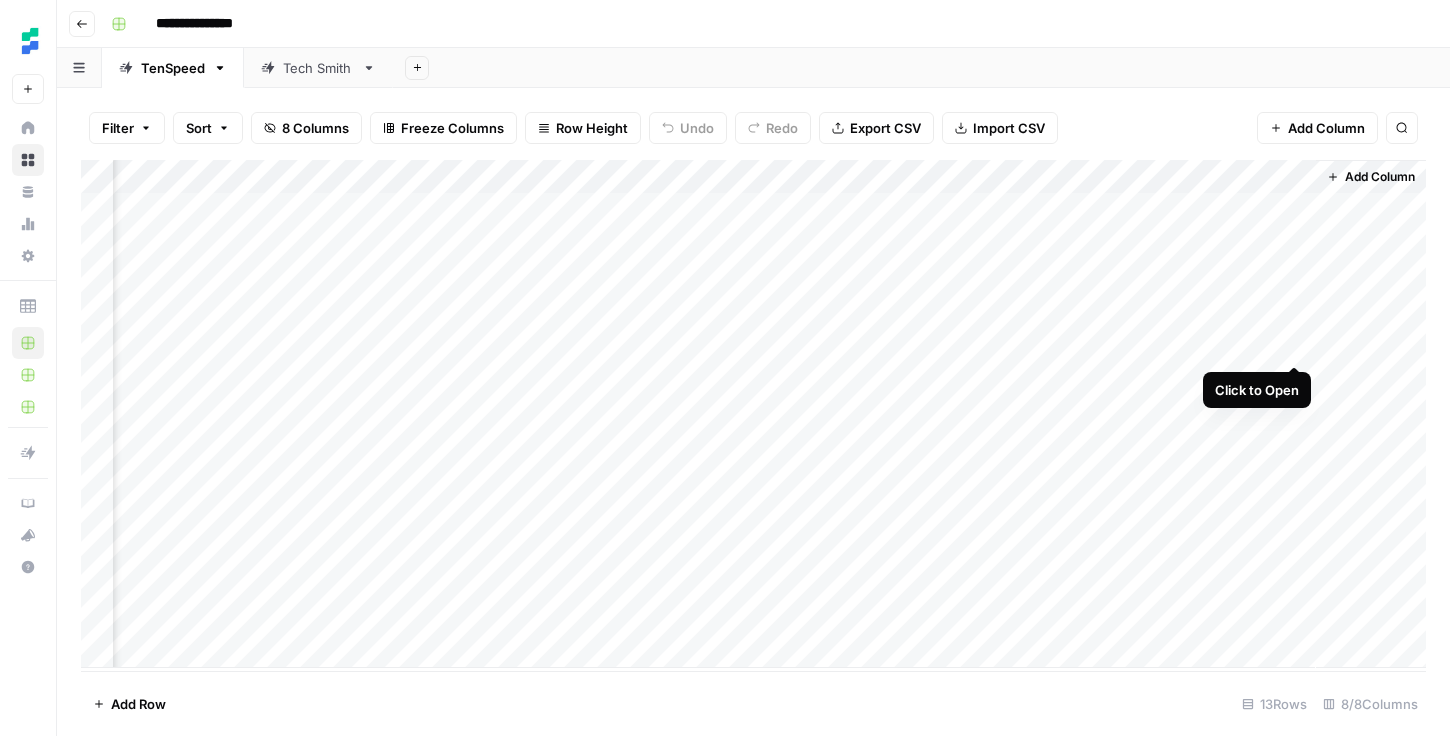 click on "Add Column" at bounding box center (753, 414) 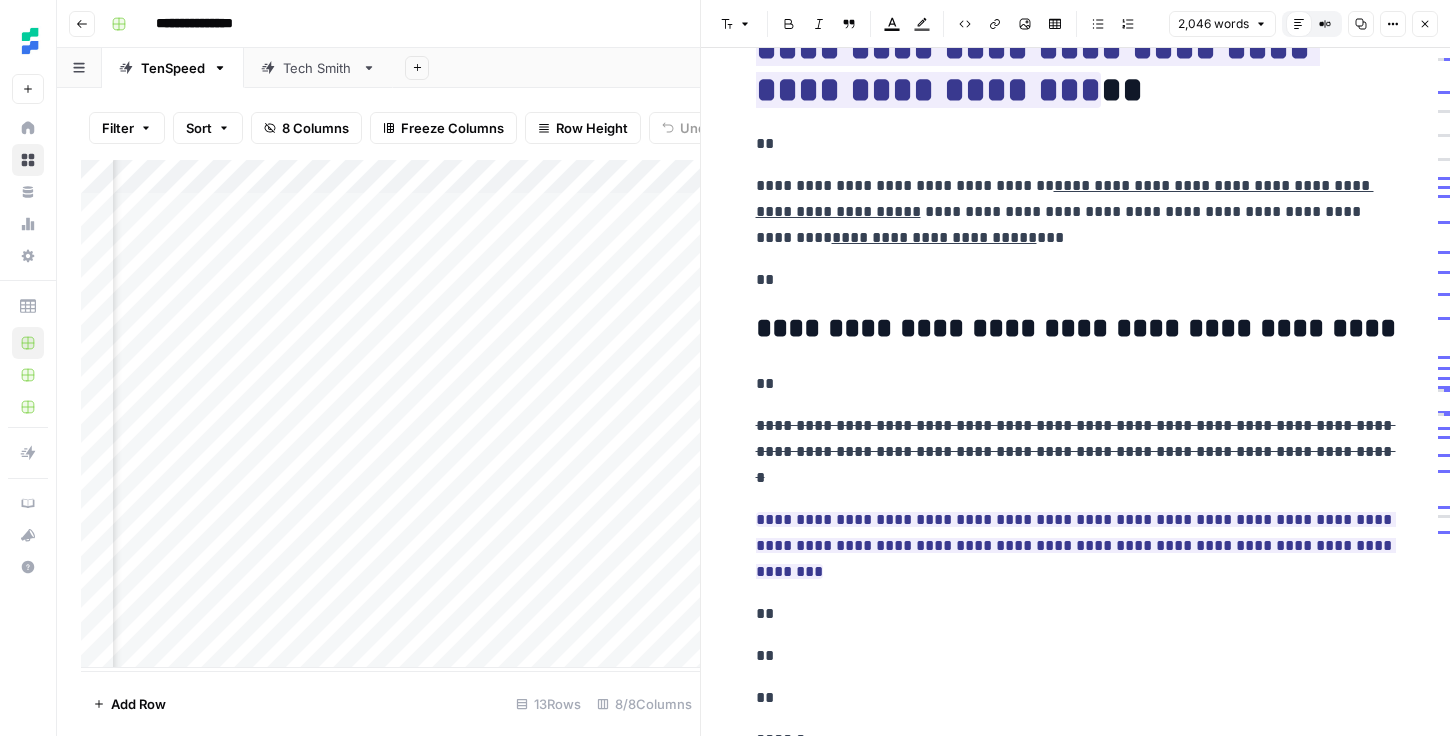 scroll, scrollTop: 0, scrollLeft: 0, axis: both 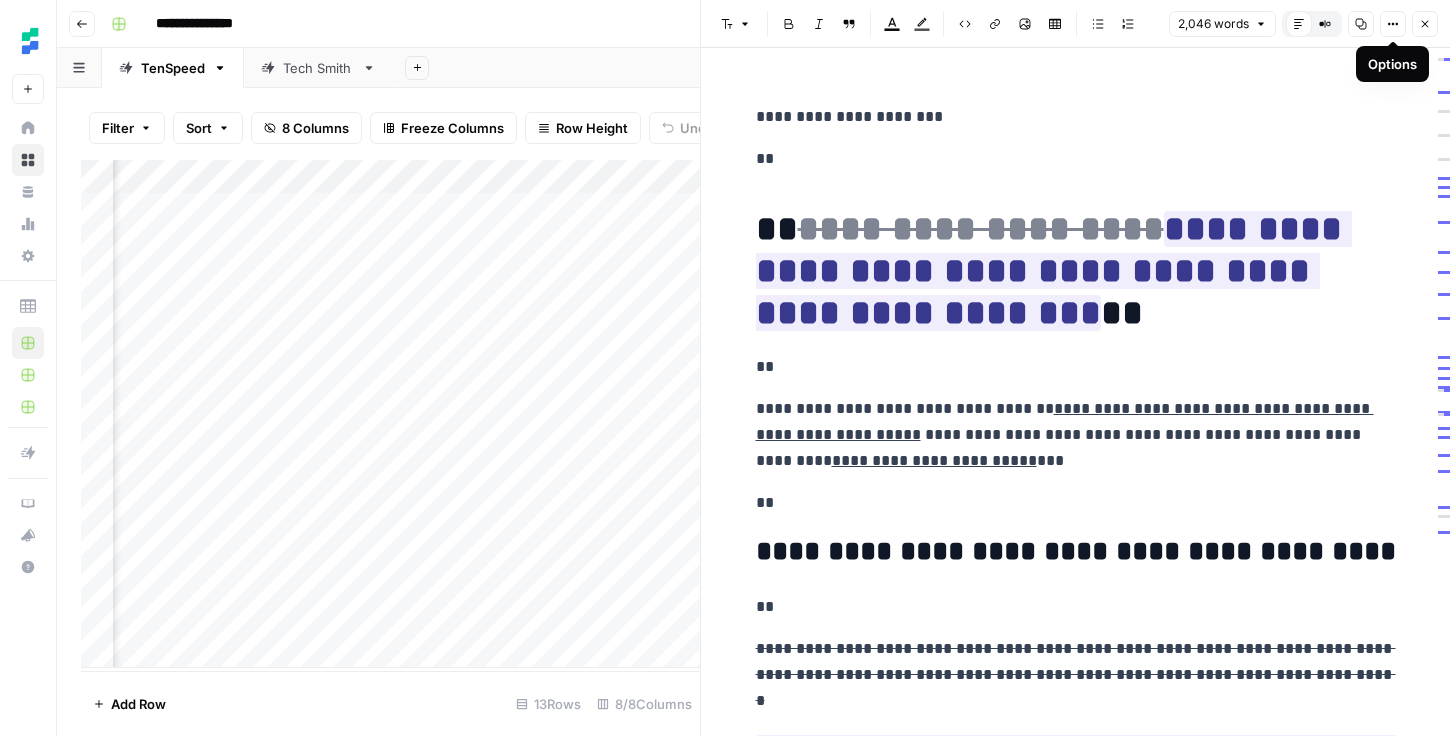 click 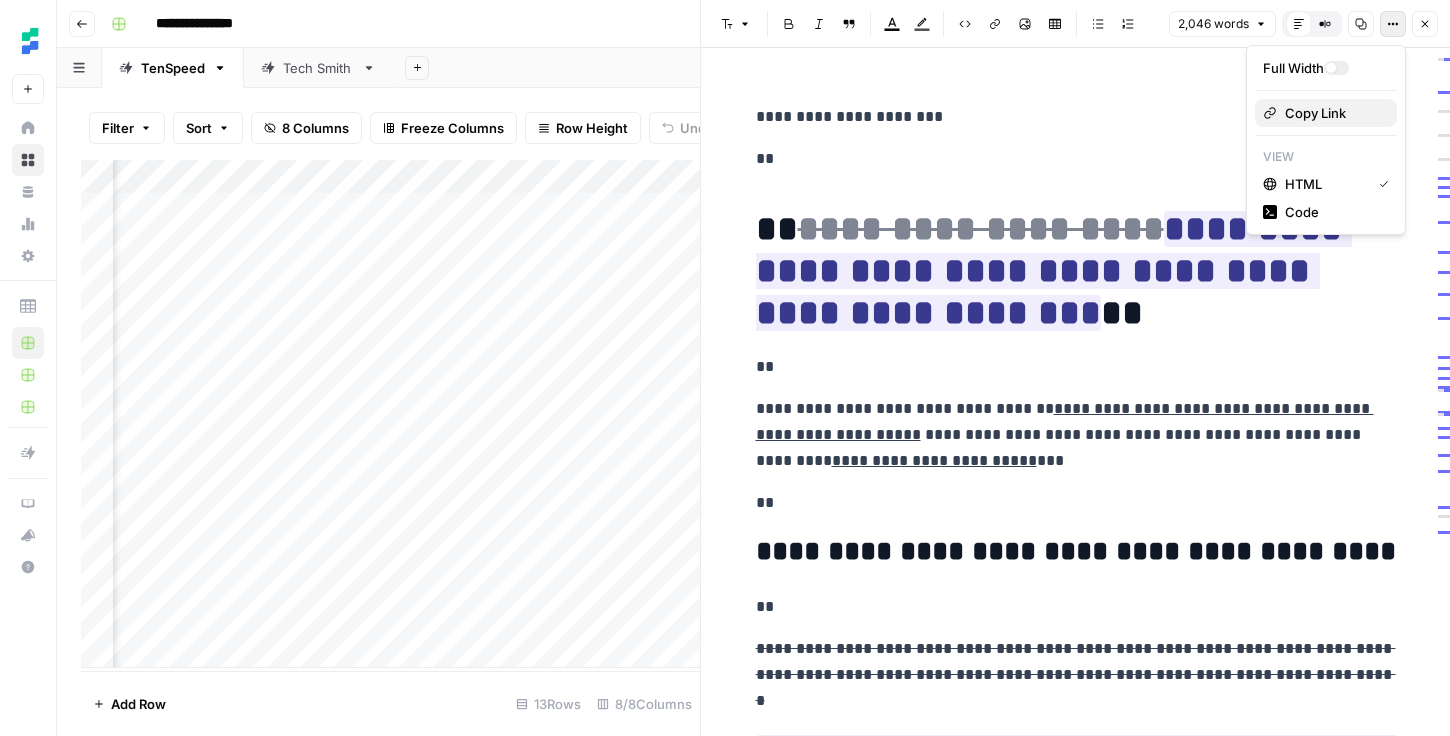 click on "Copy Link" at bounding box center (1315, 113) 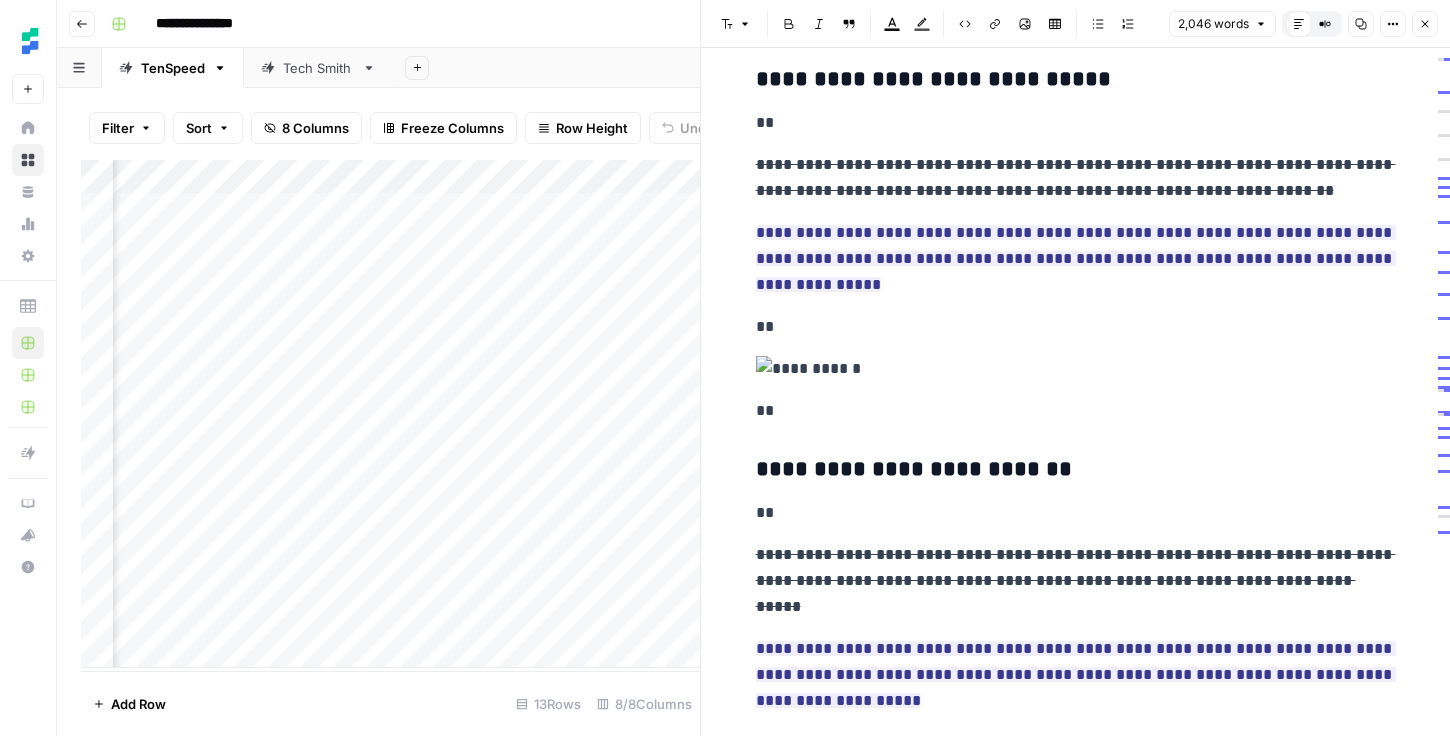 scroll, scrollTop: 3892, scrollLeft: 0, axis: vertical 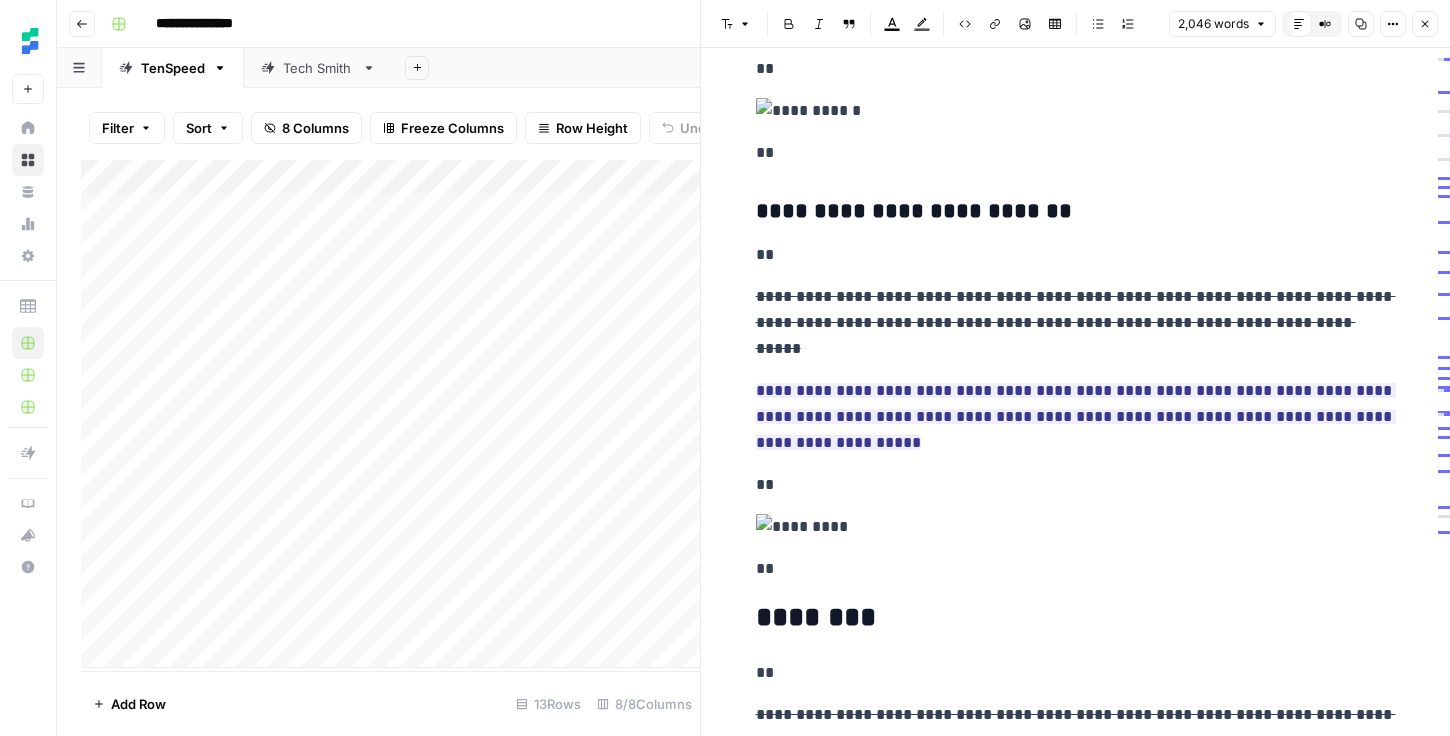 click on "Add Column" at bounding box center (390, 414) 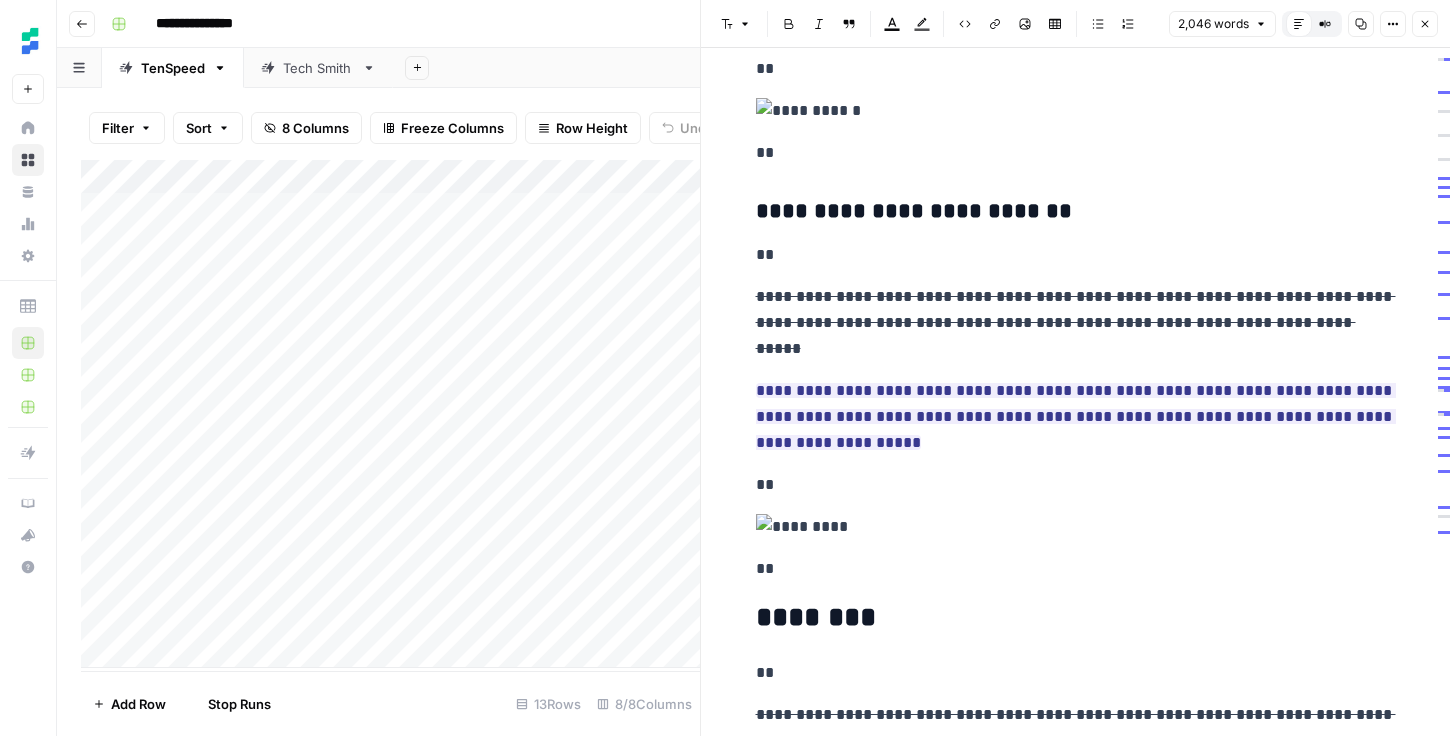 click on "Add Column" at bounding box center [390, 414] 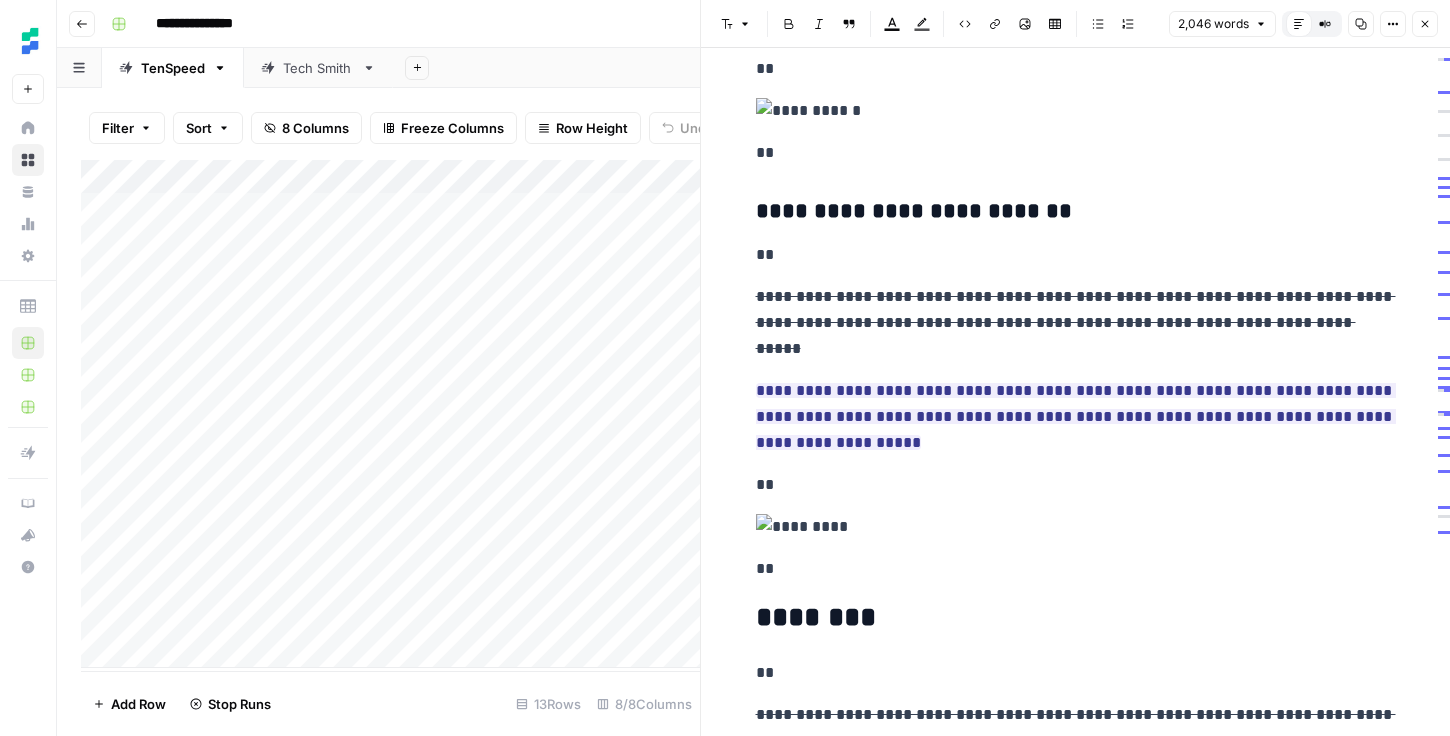 click on "Add Column" at bounding box center (390, 414) 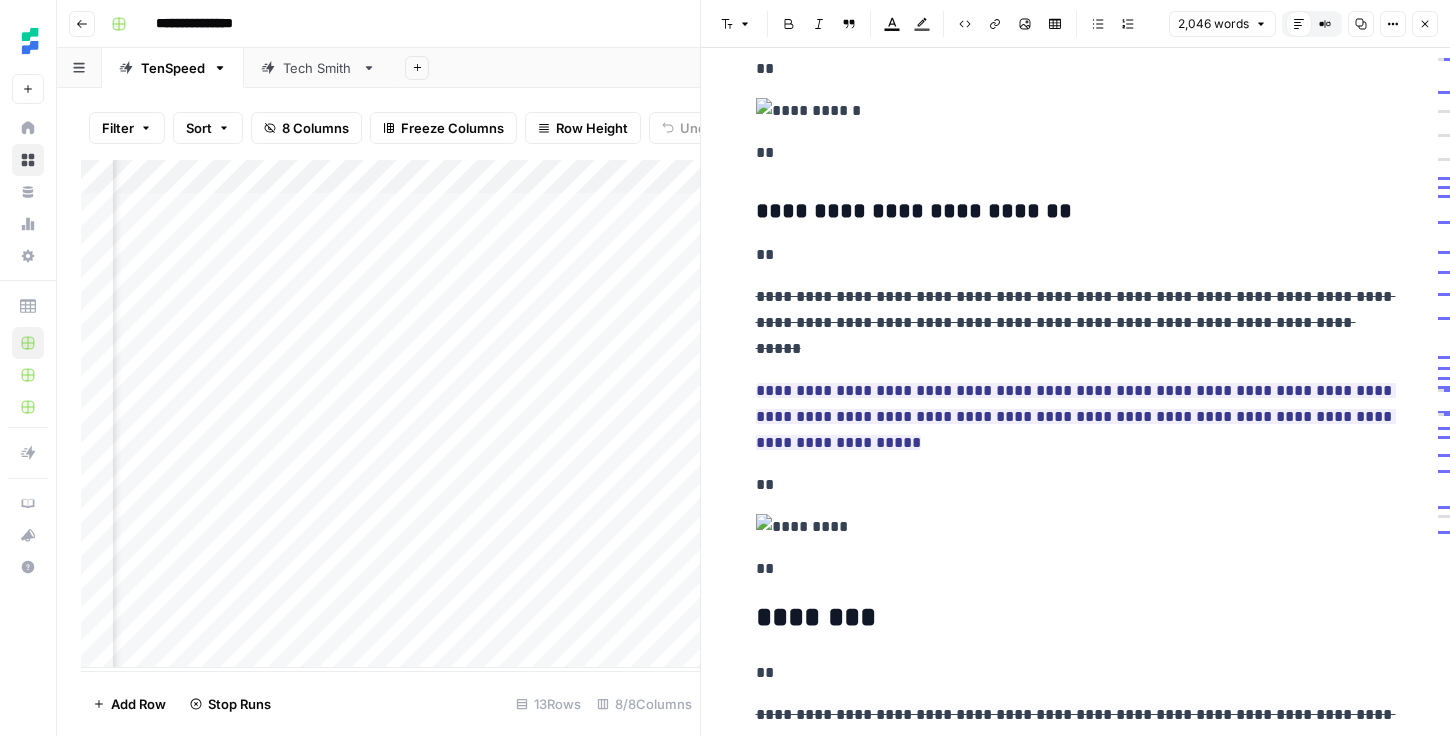 scroll, scrollTop: 0, scrollLeft: 349, axis: horizontal 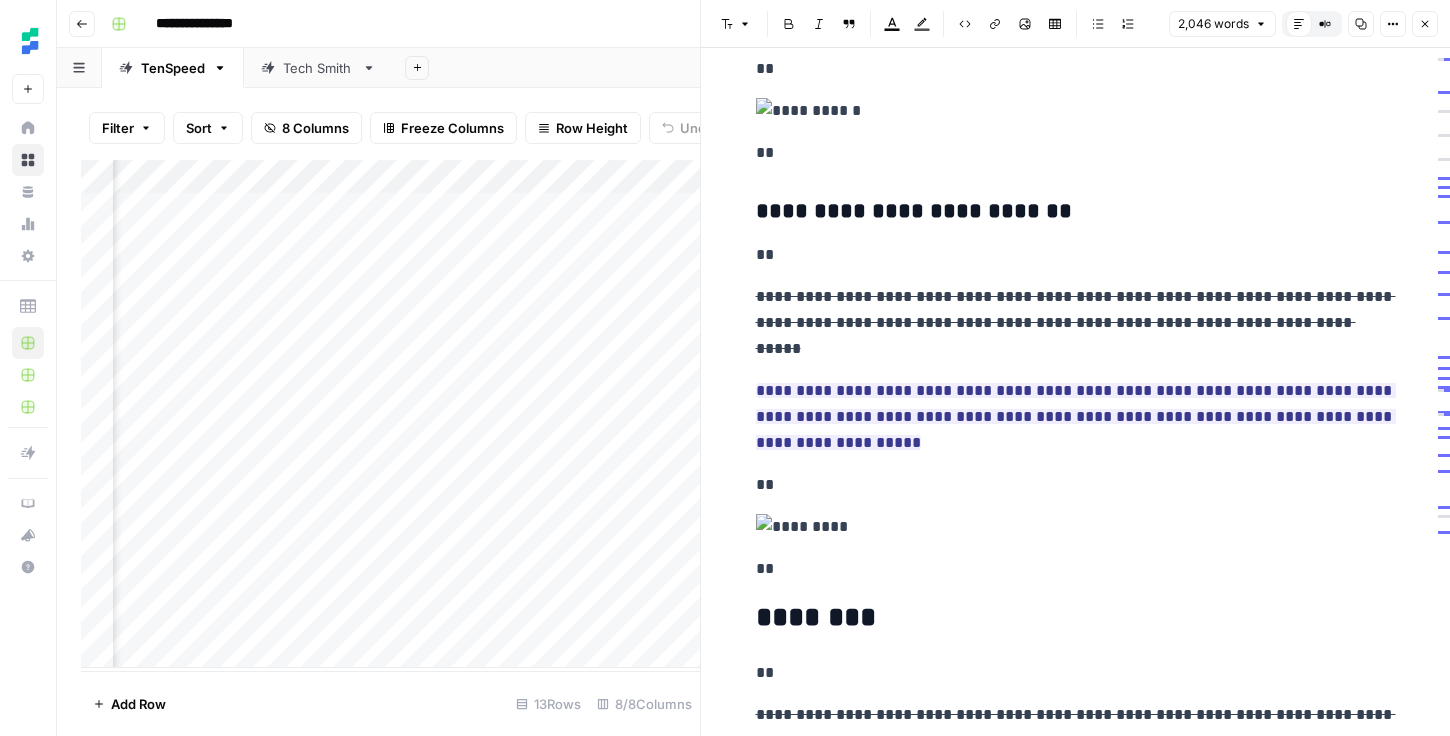 click on "Add Column" at bounding box center [390, 414] 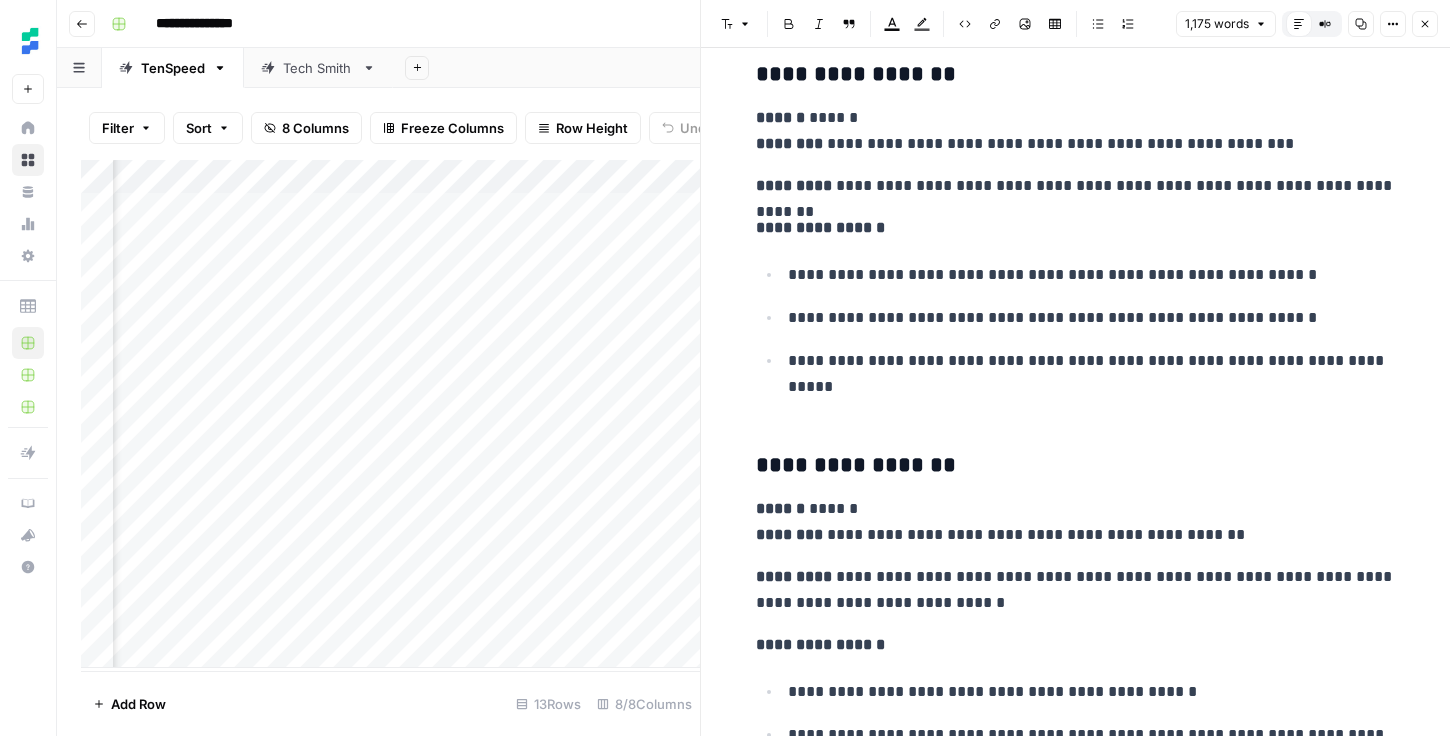 scroll, scrollTop: 6204, scrollLeft: 0, axis: vertical 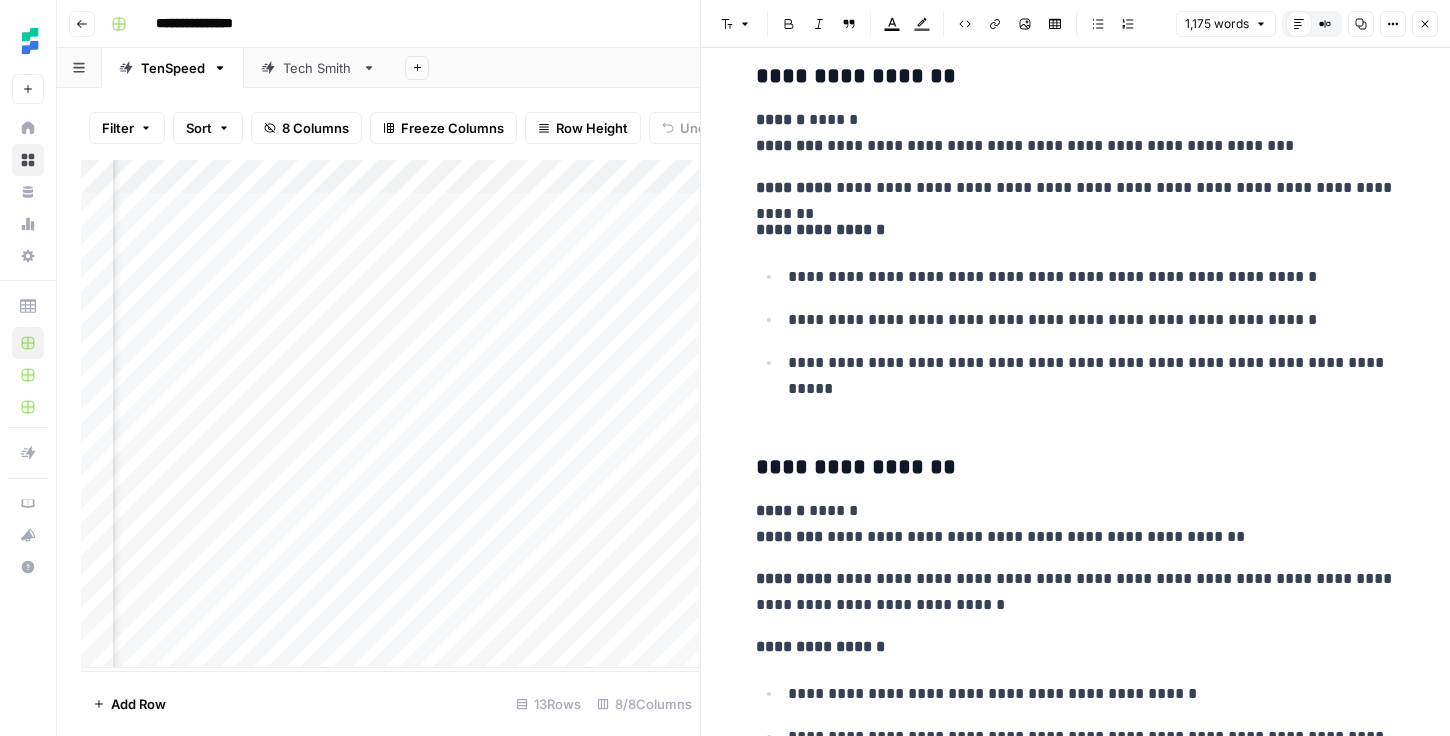 click on "Close" at bounding box center [1425, 24] 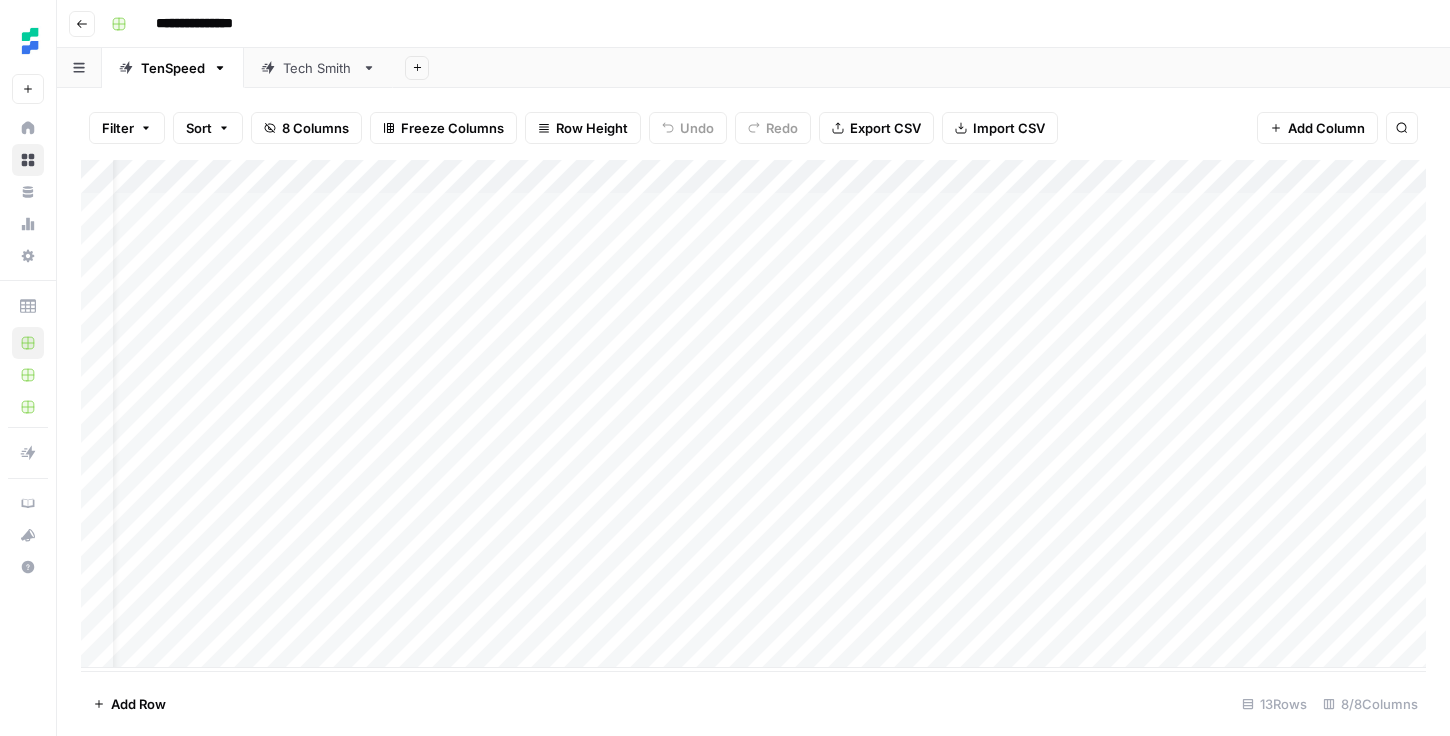 scroll, scrollTop: 0, scrollLeft: 0, axis: both 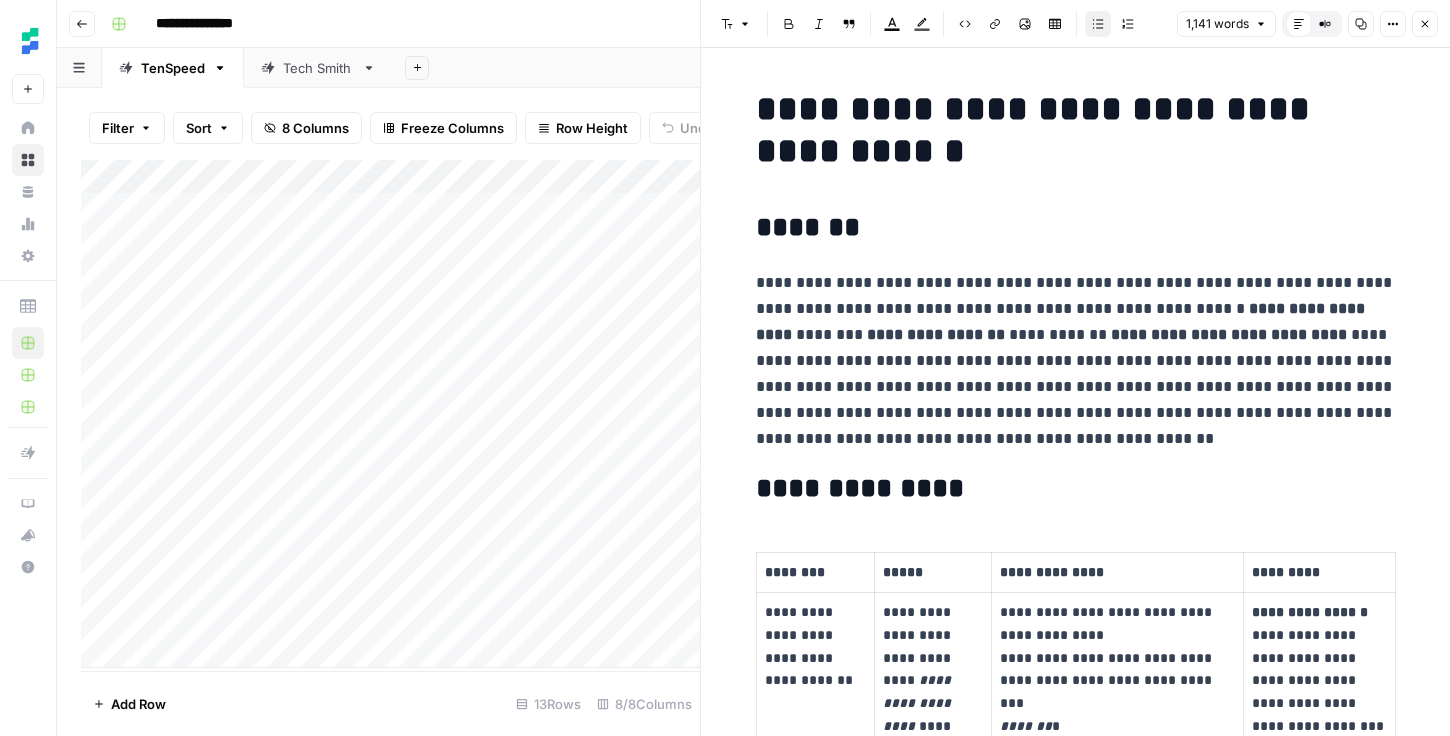 click on "**********" at bounding box center [1076, 3820] 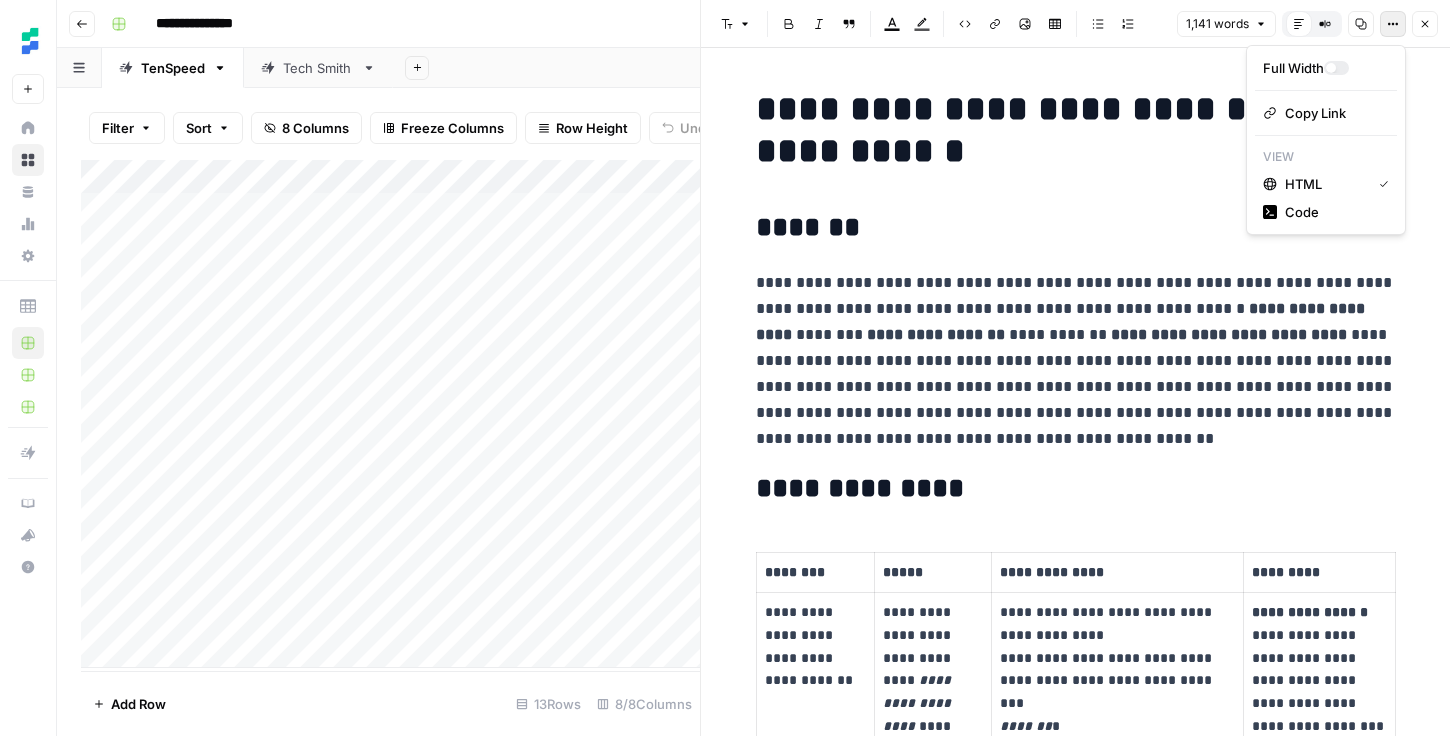 click 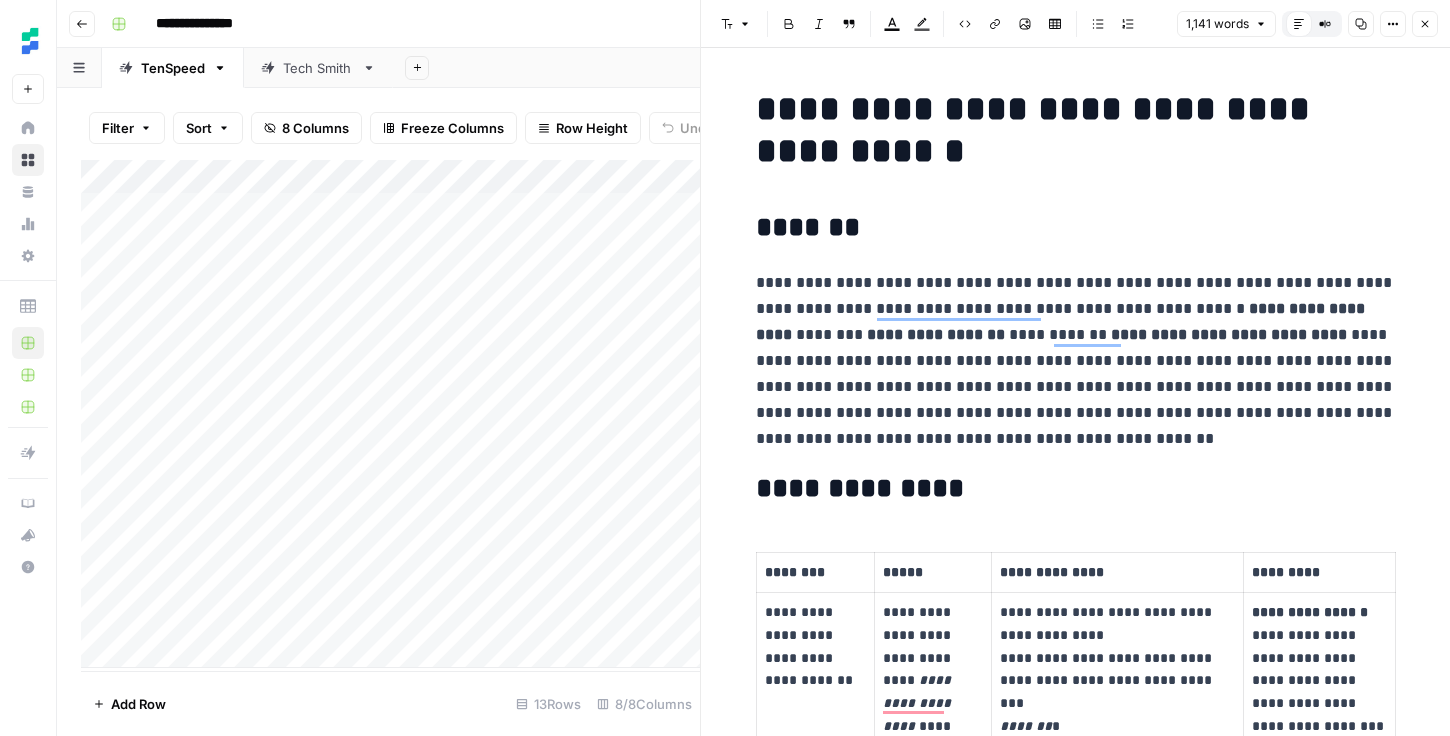 click on "**********" at bounding box center (1076, 3820) 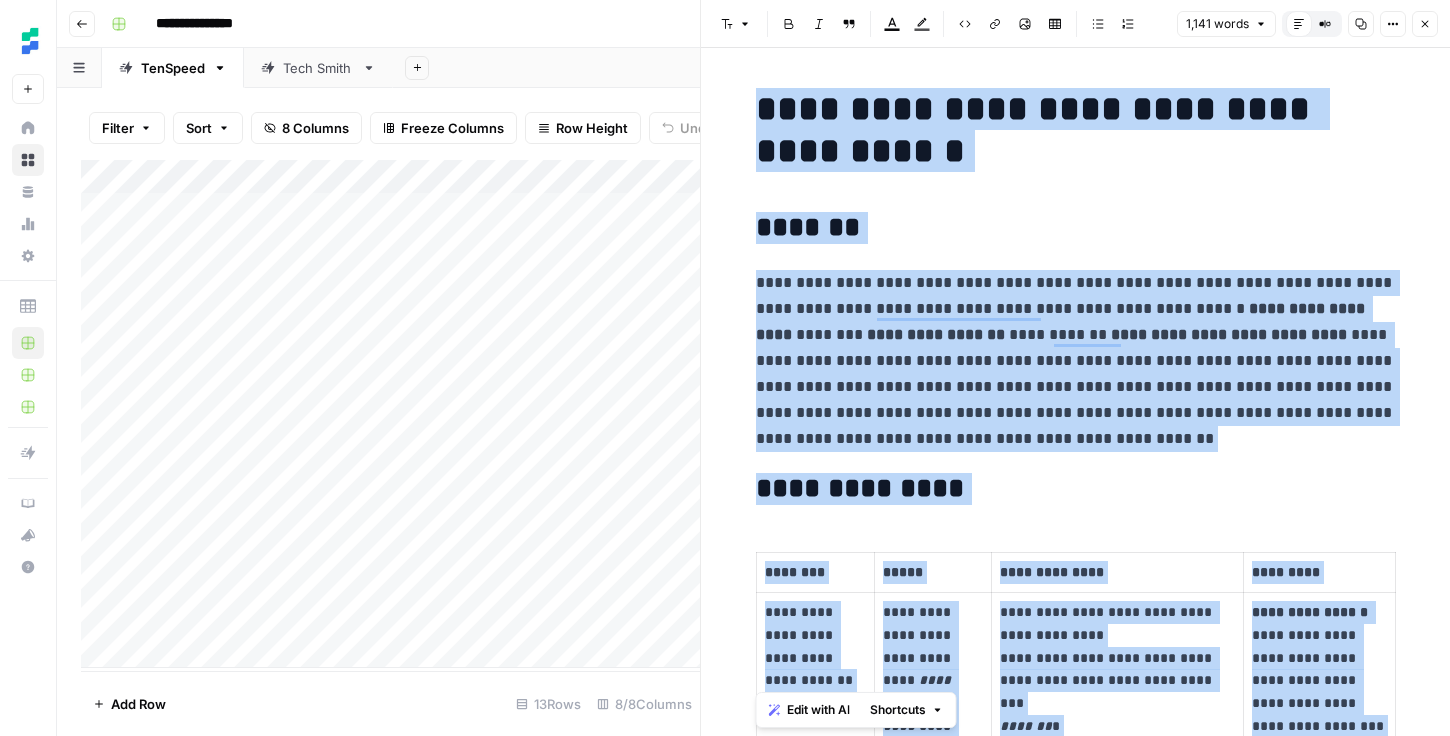copy on "**********" 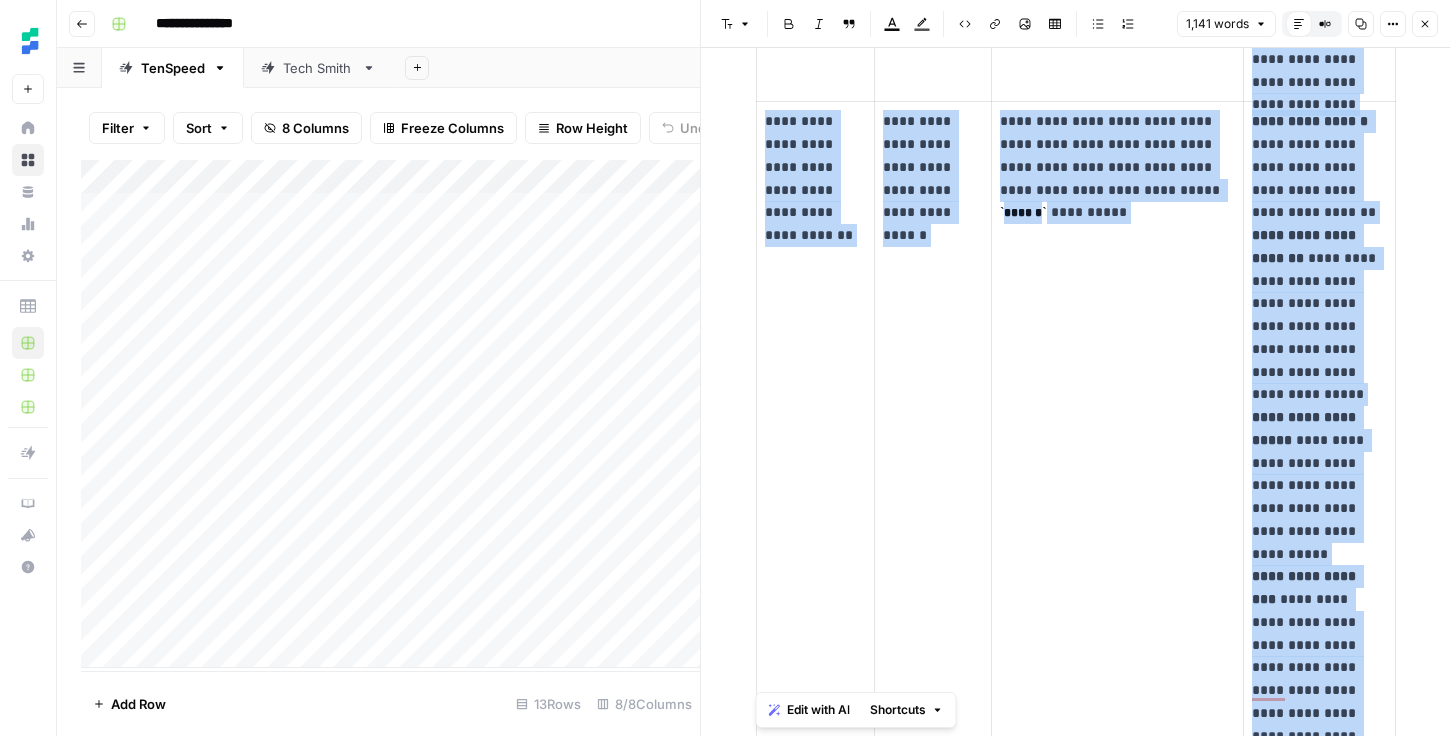 scroll, scrollTop: 2636, scrollLeft: 0, axis: vertical 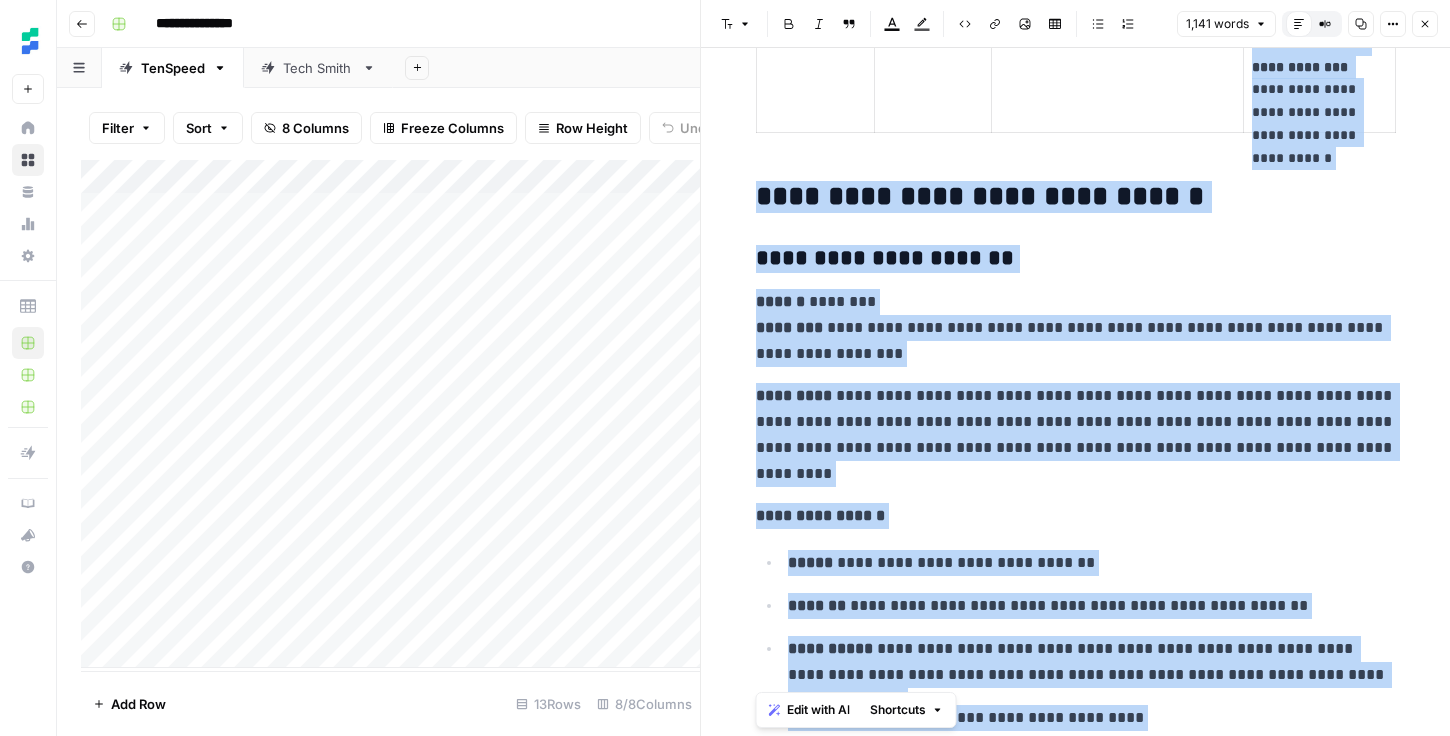 click on "**********" at bounding box center [1076, -661] 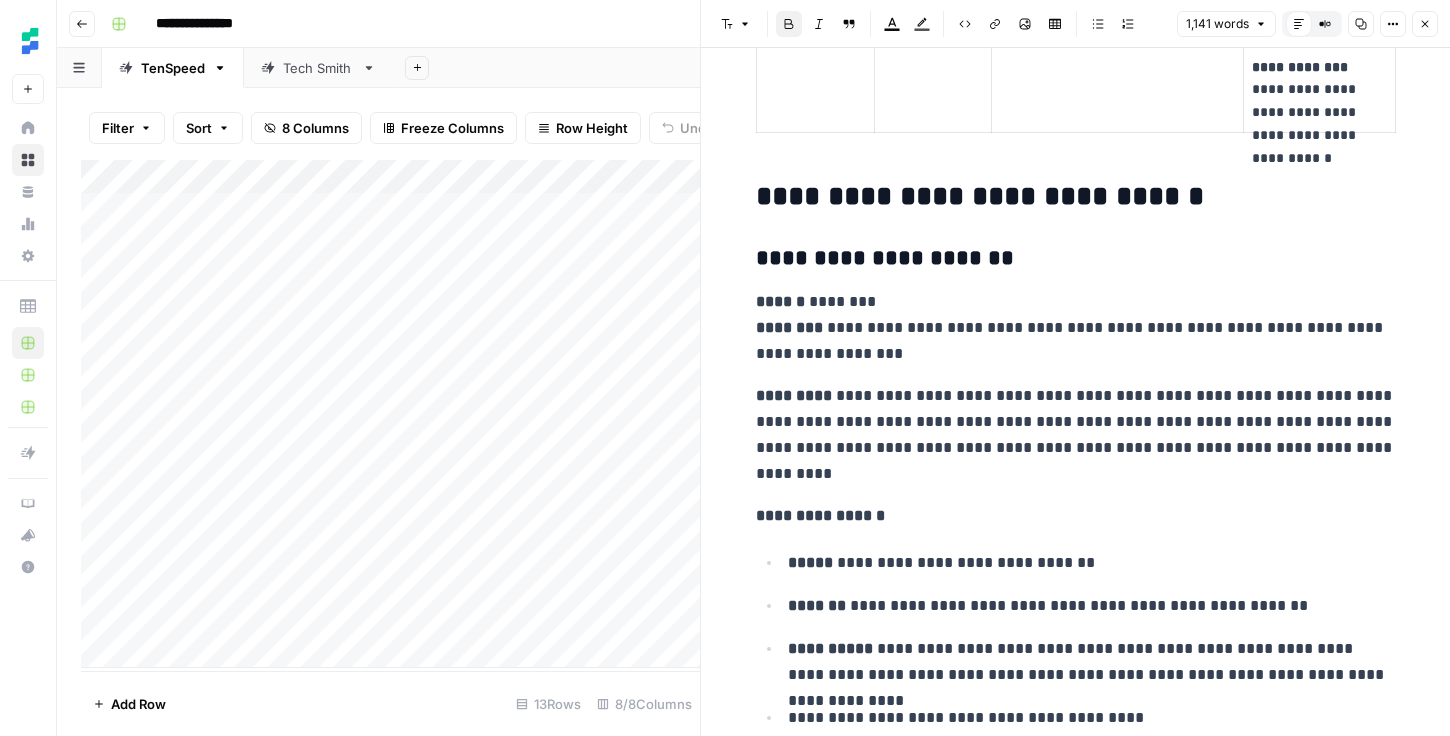 scroll, scrollTop: 5698, scrollLeft: 0, axis: vertical 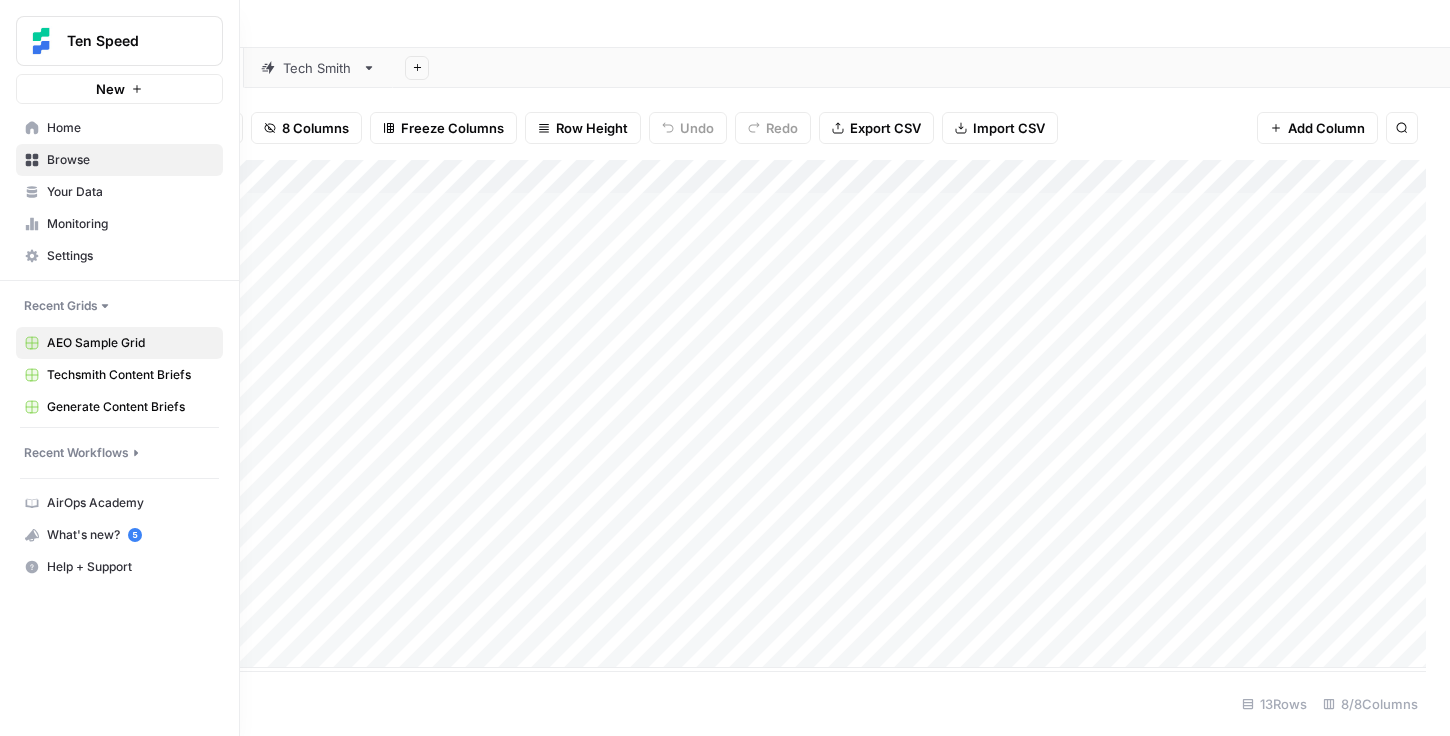 click on "Ten Speed" at bounding box center (119, 41) 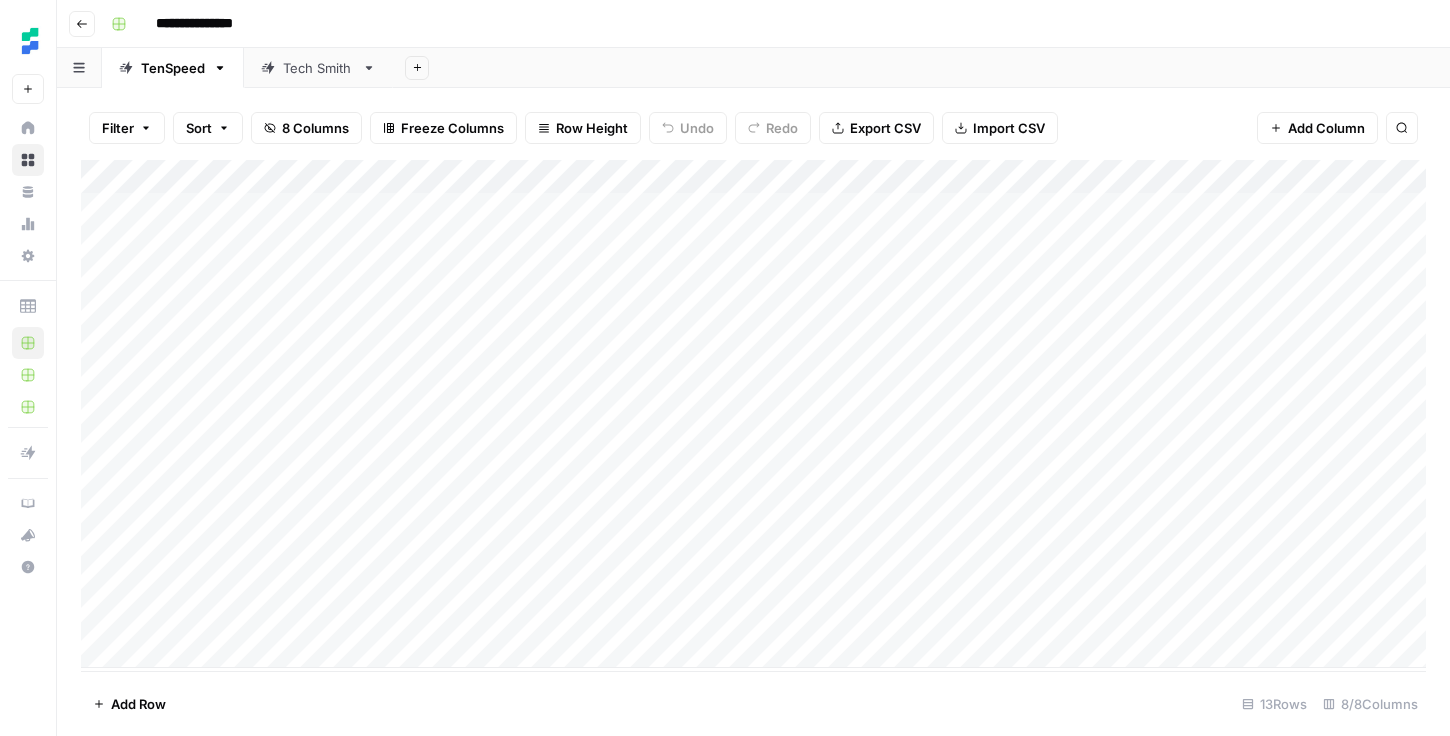 click on "**********" at bounding box center (766, 24) 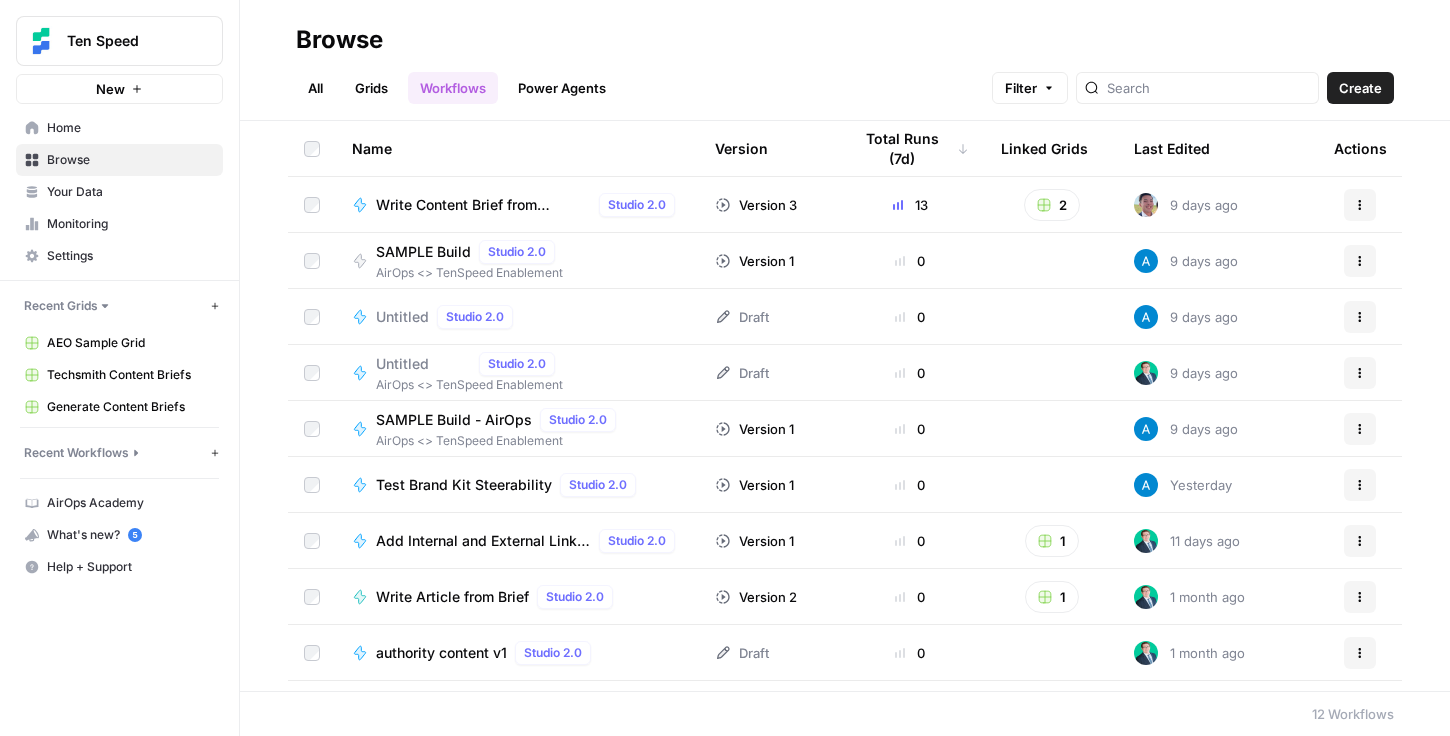 click on "Home" at bounding box center (130, 128) 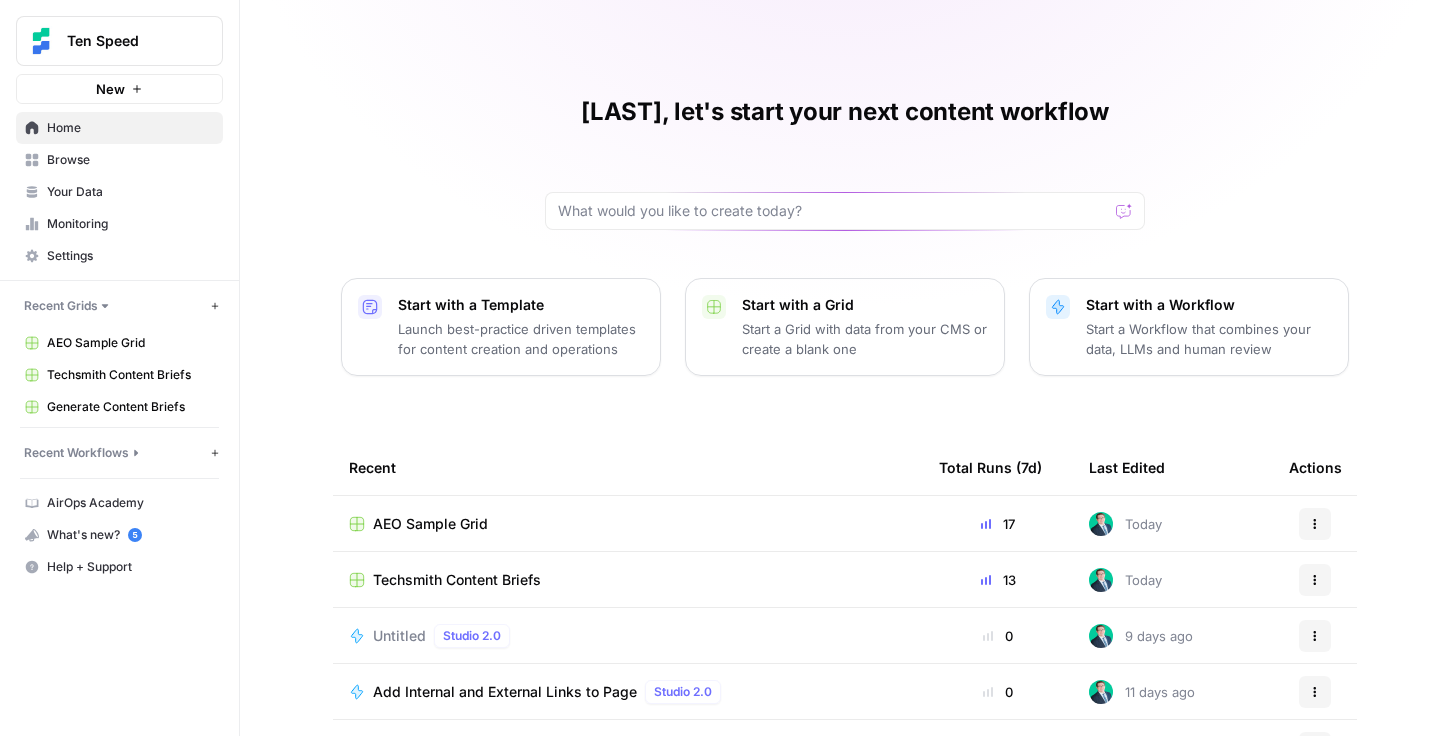 click on "Browse" at bounding box center [130, 160] 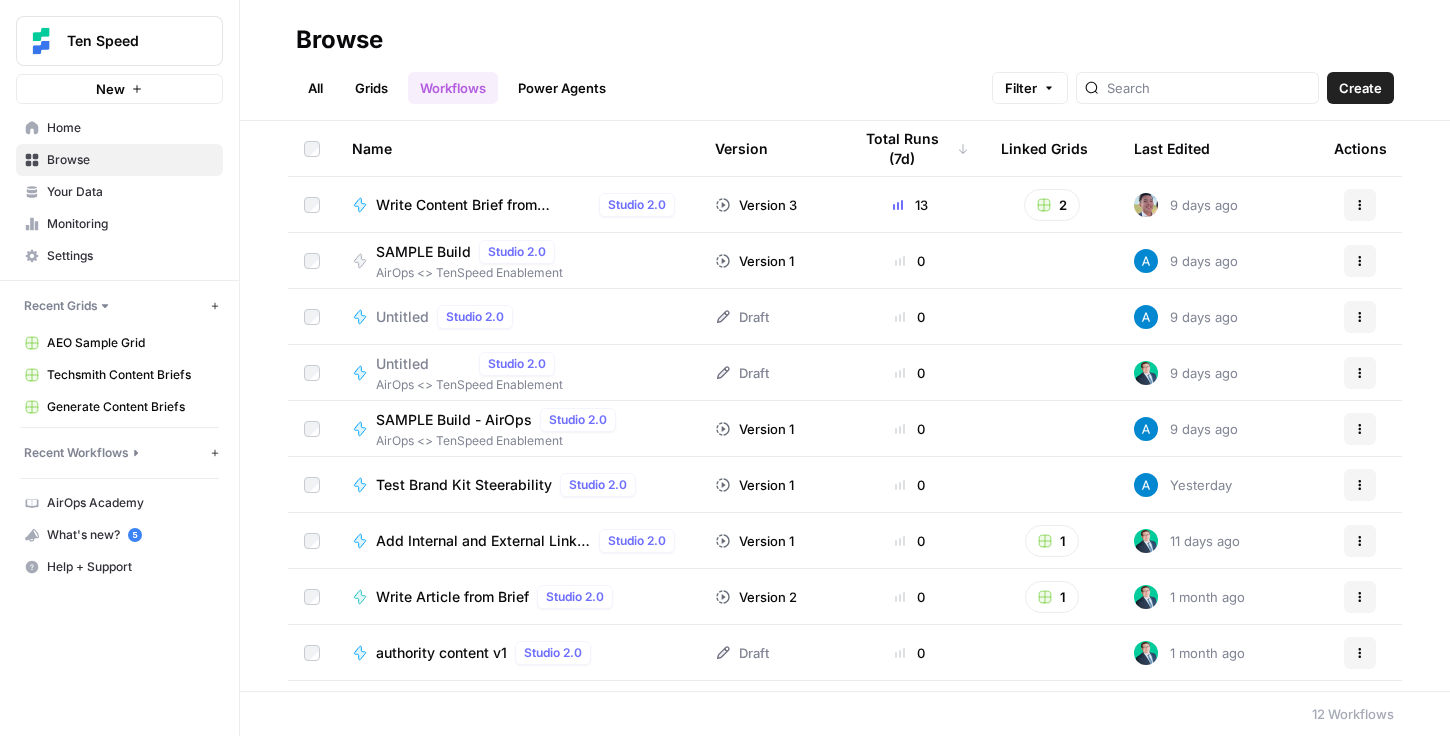 click on "Grids" at bounding box center (371, 88) 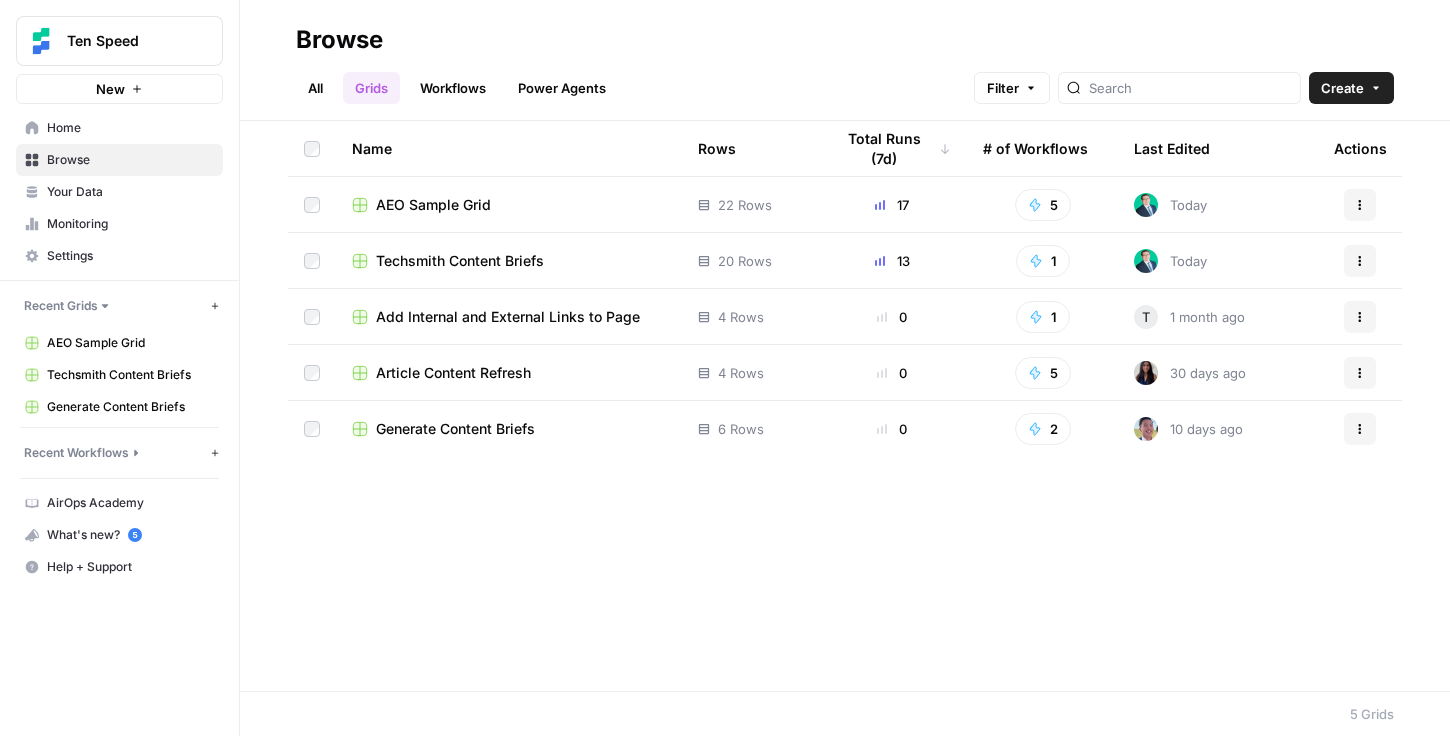 click on "Generate Content Briefs" at bounding box center [455, 429] 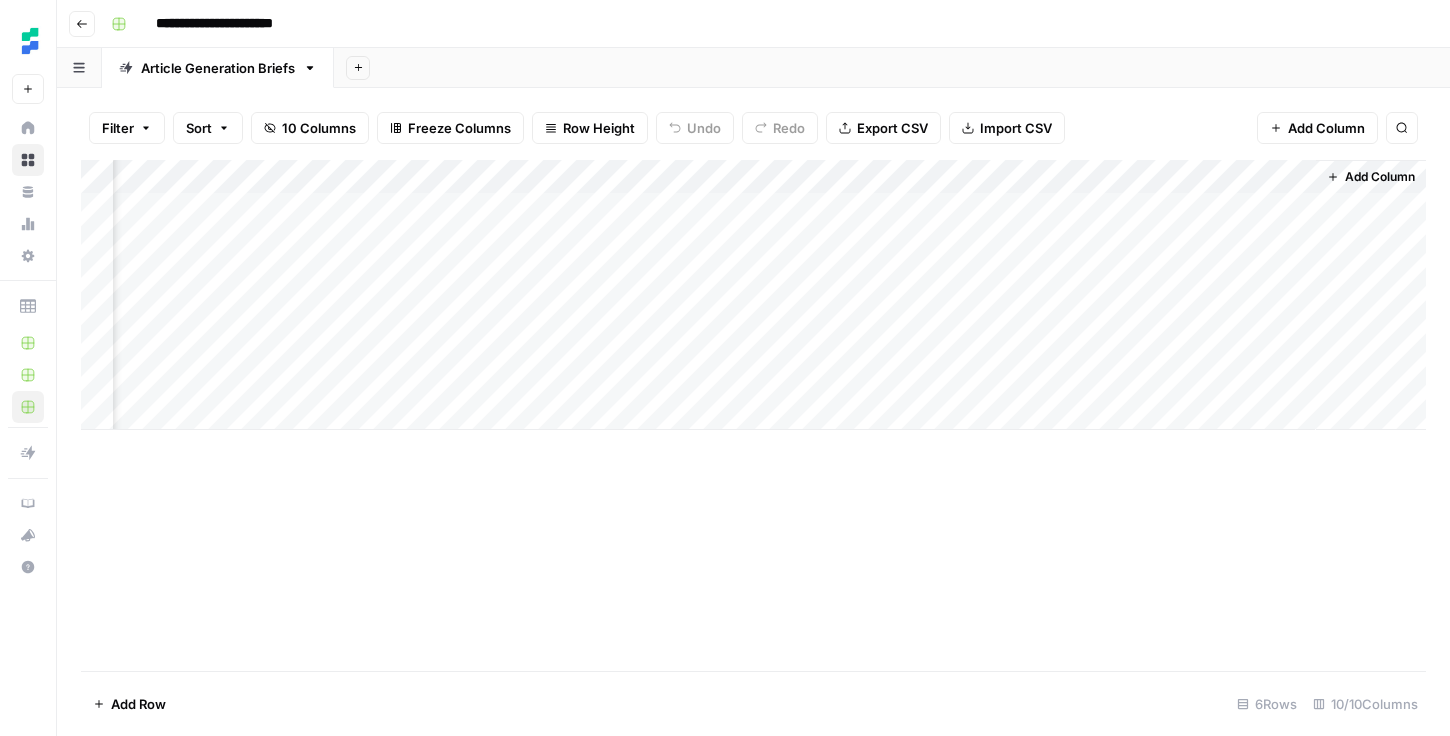 scroll, scrollTop: 0, scrollLeft: 0, axis: both 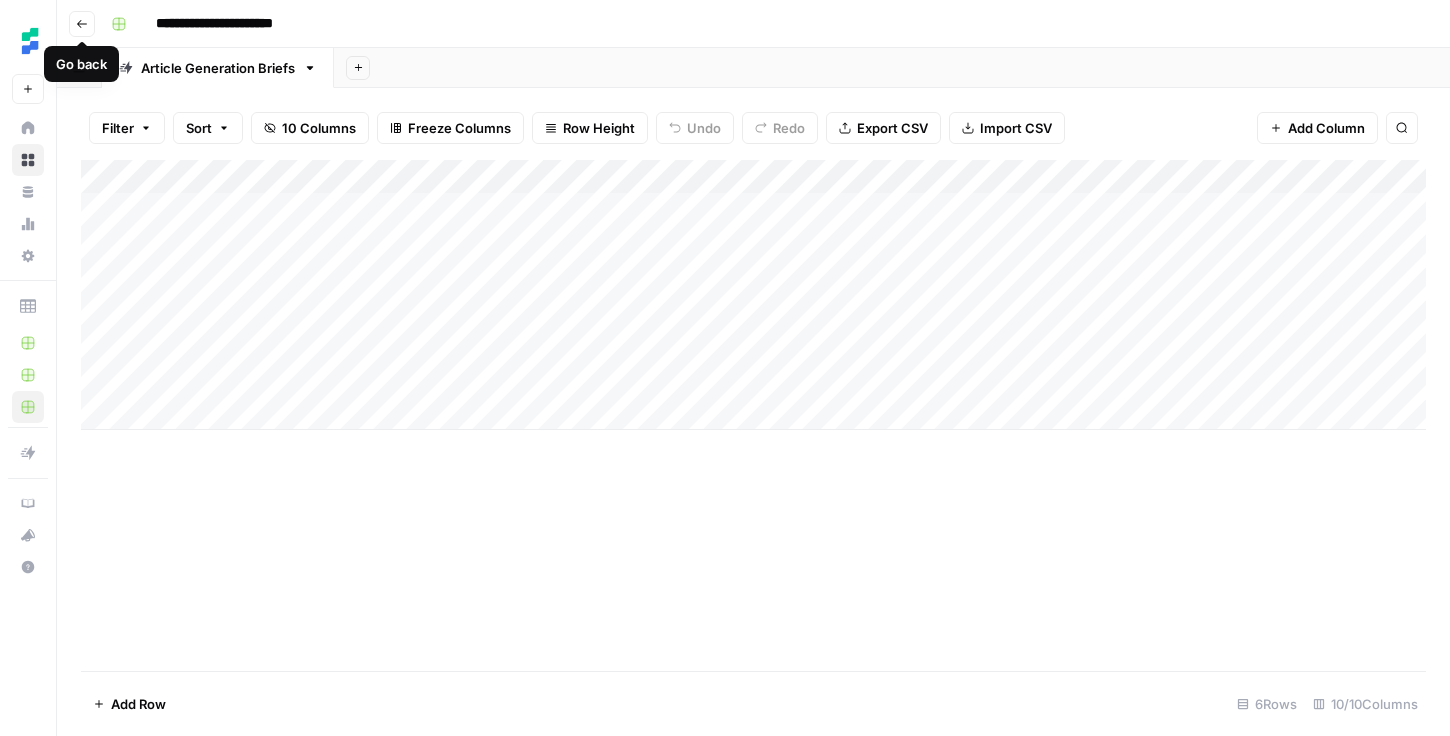 click on "Go back" at bounding box center [82, 24] 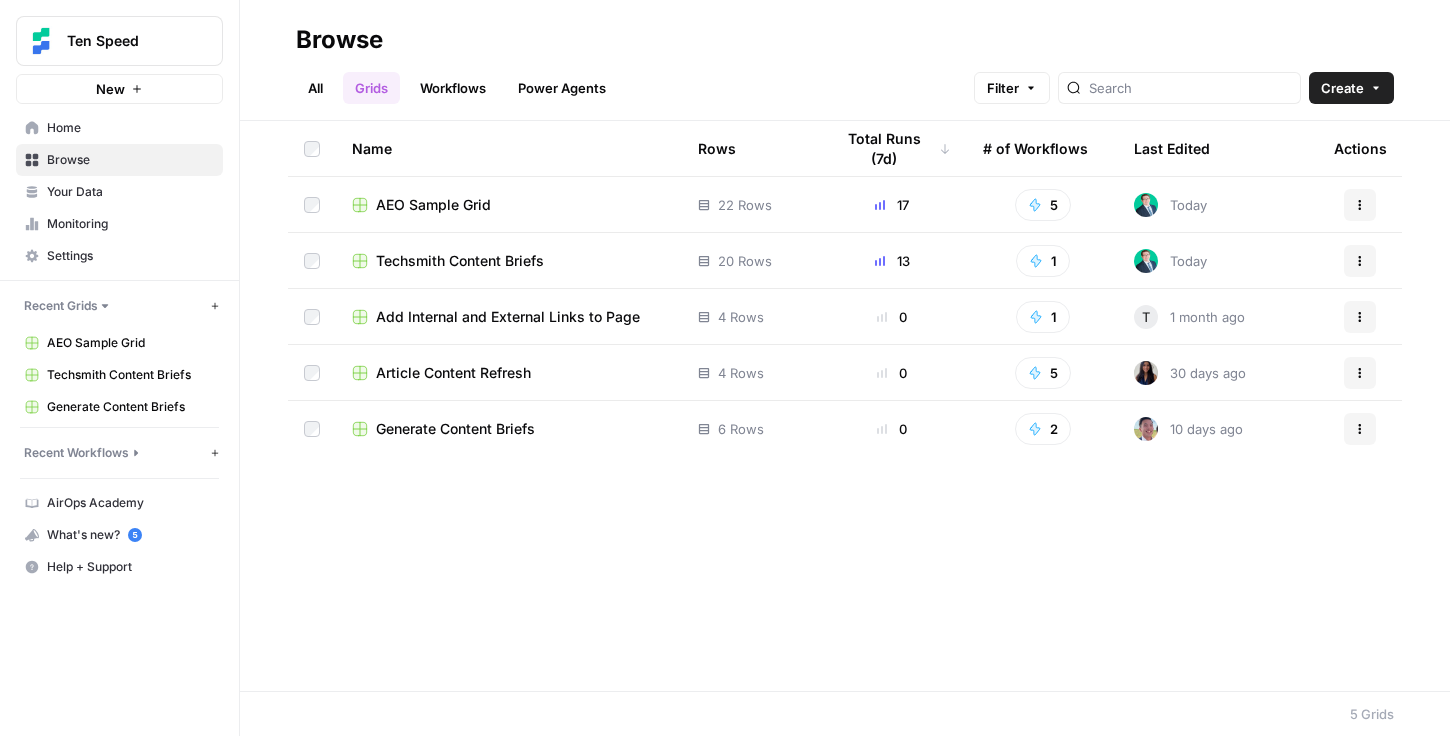 click on "Generate Content Briefs" at bounding box center (455, 429) 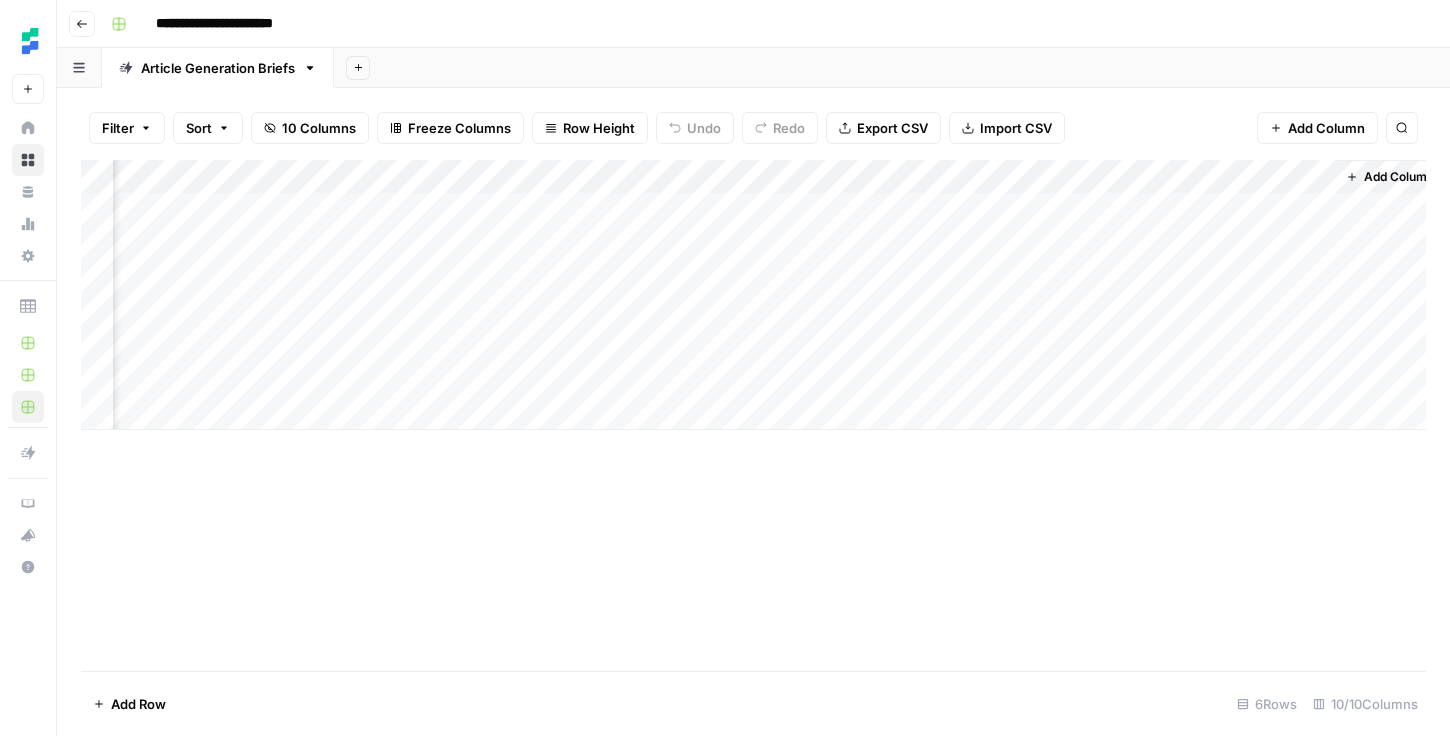 scroll, scrollTop: 0, scrollLeft: 703, axis: horizontal 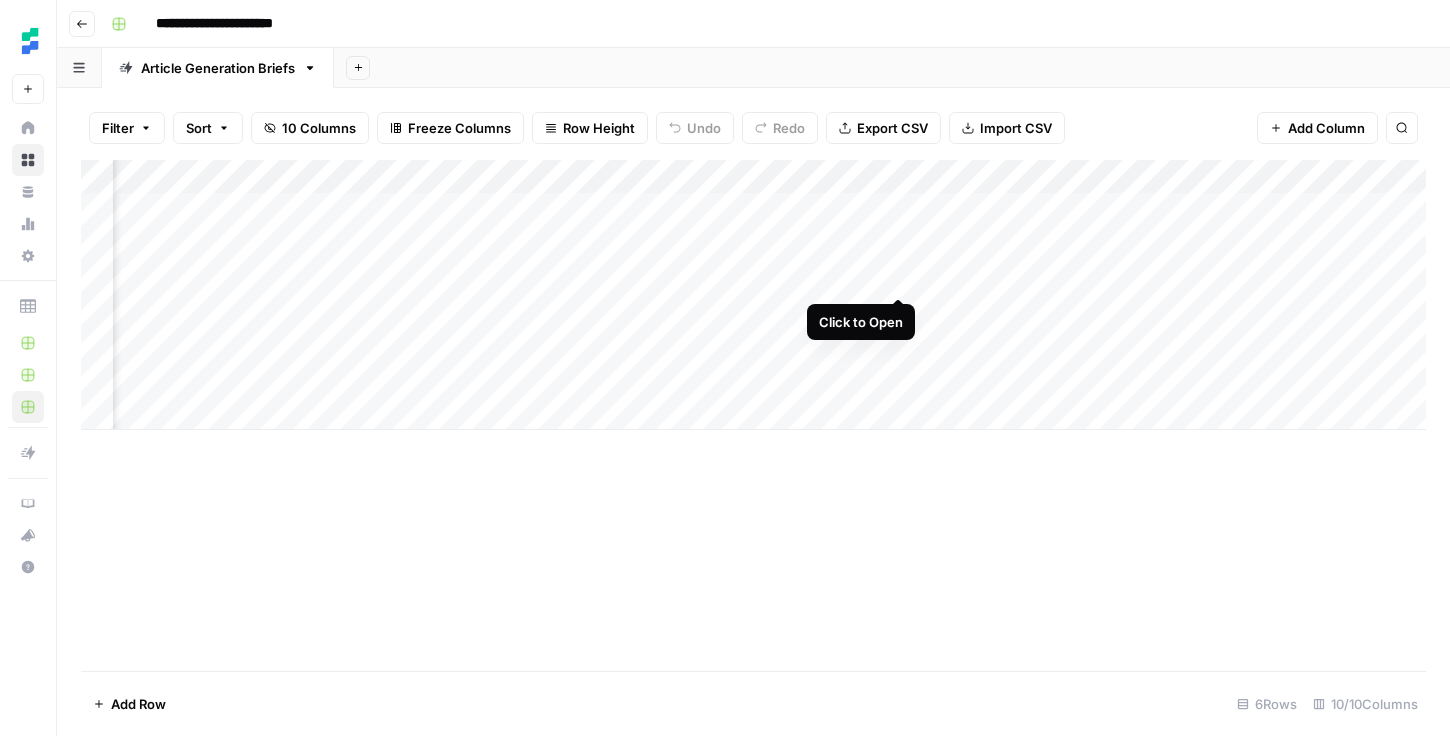 click on "Add Column" at bounding box center [753, 295] 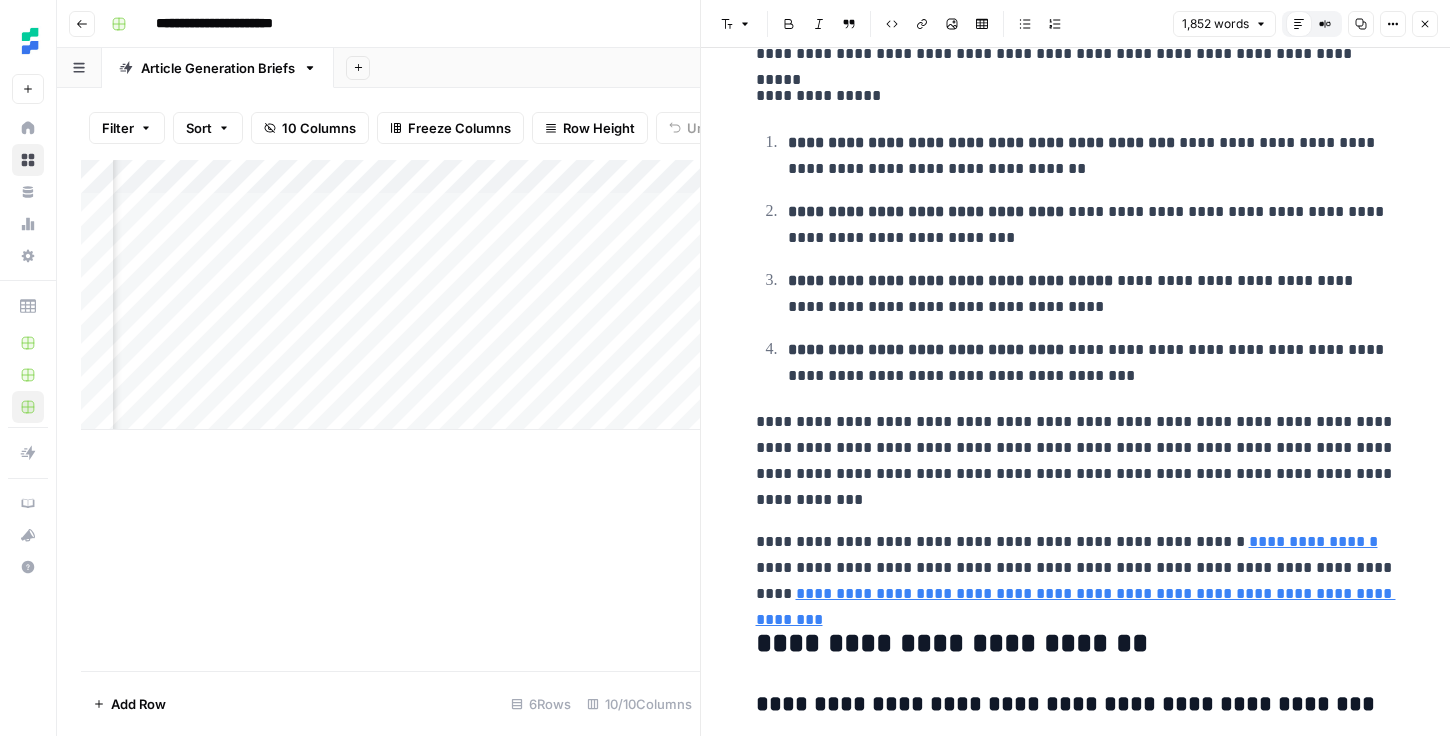 scroll, scrollTop: 7348, scrollLeft: 0, axis: vertical 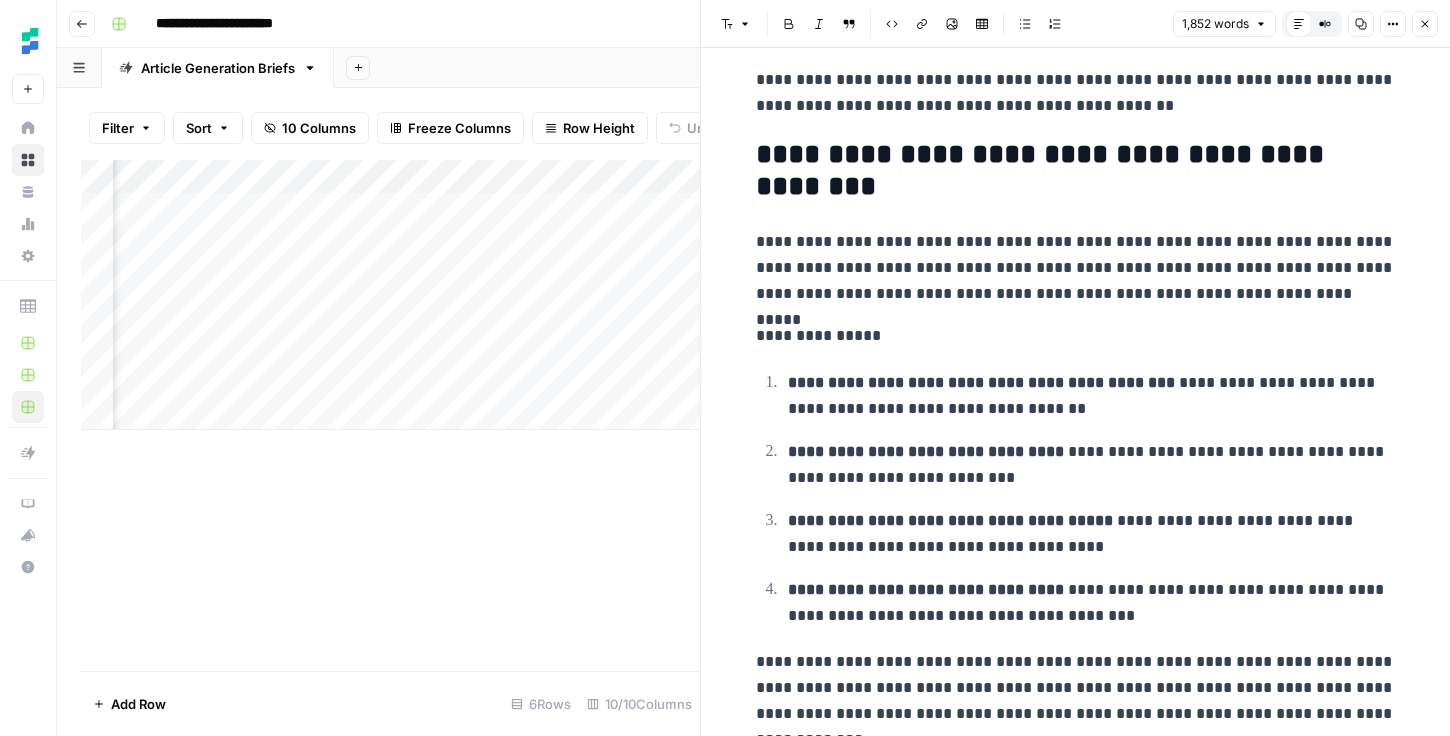 click on "Add Column" at bounding box center (390, 415) 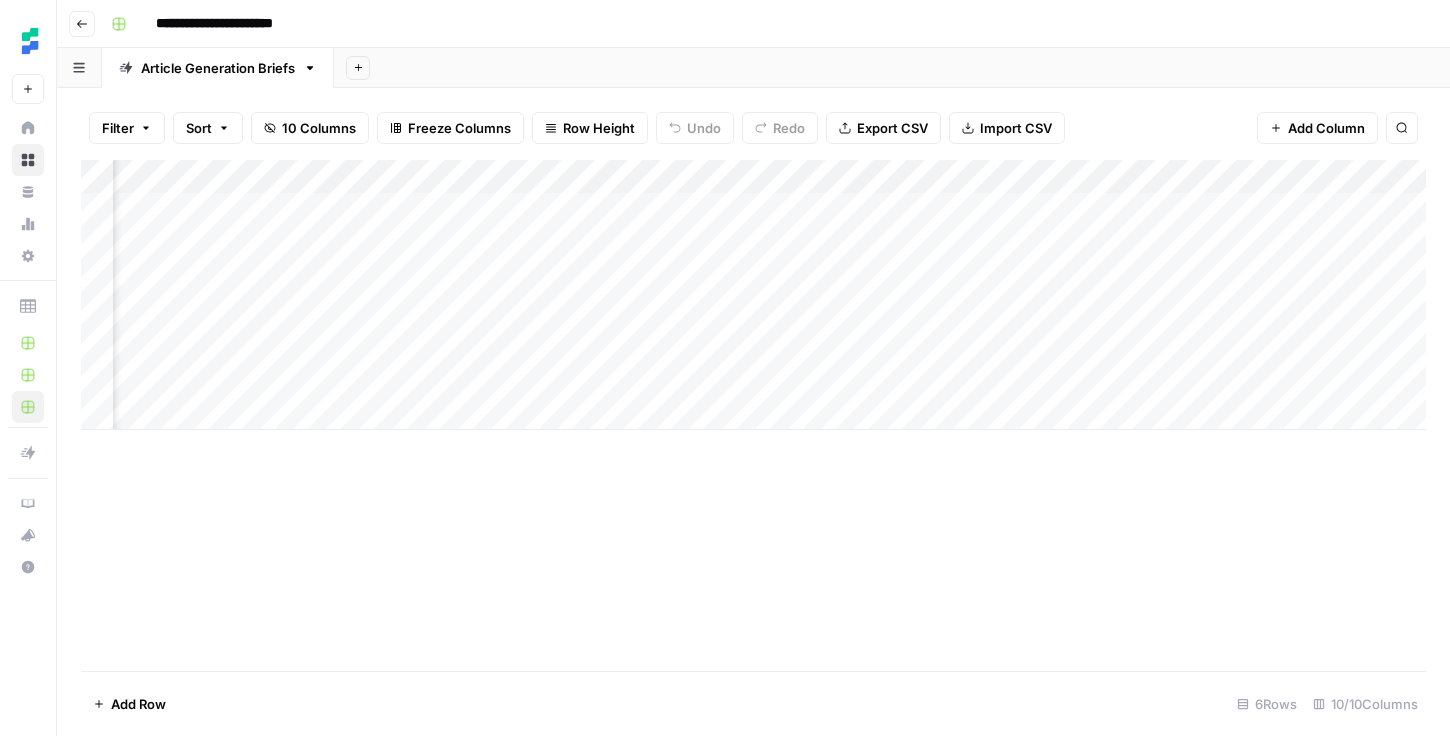 scroll, scrollTop: 0, scrollLeft: 168, axis: horizontal 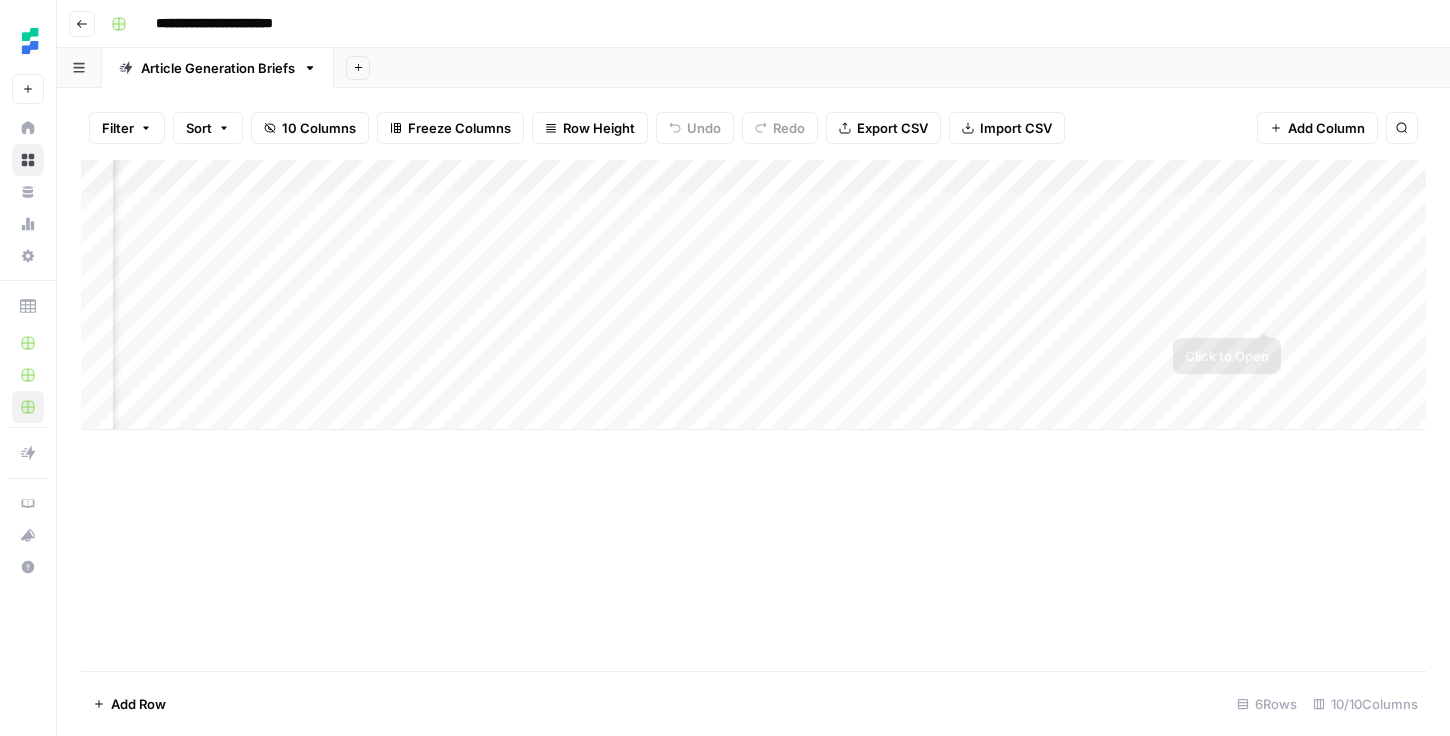 click on "Add Column" at bounding box center [753, 295] 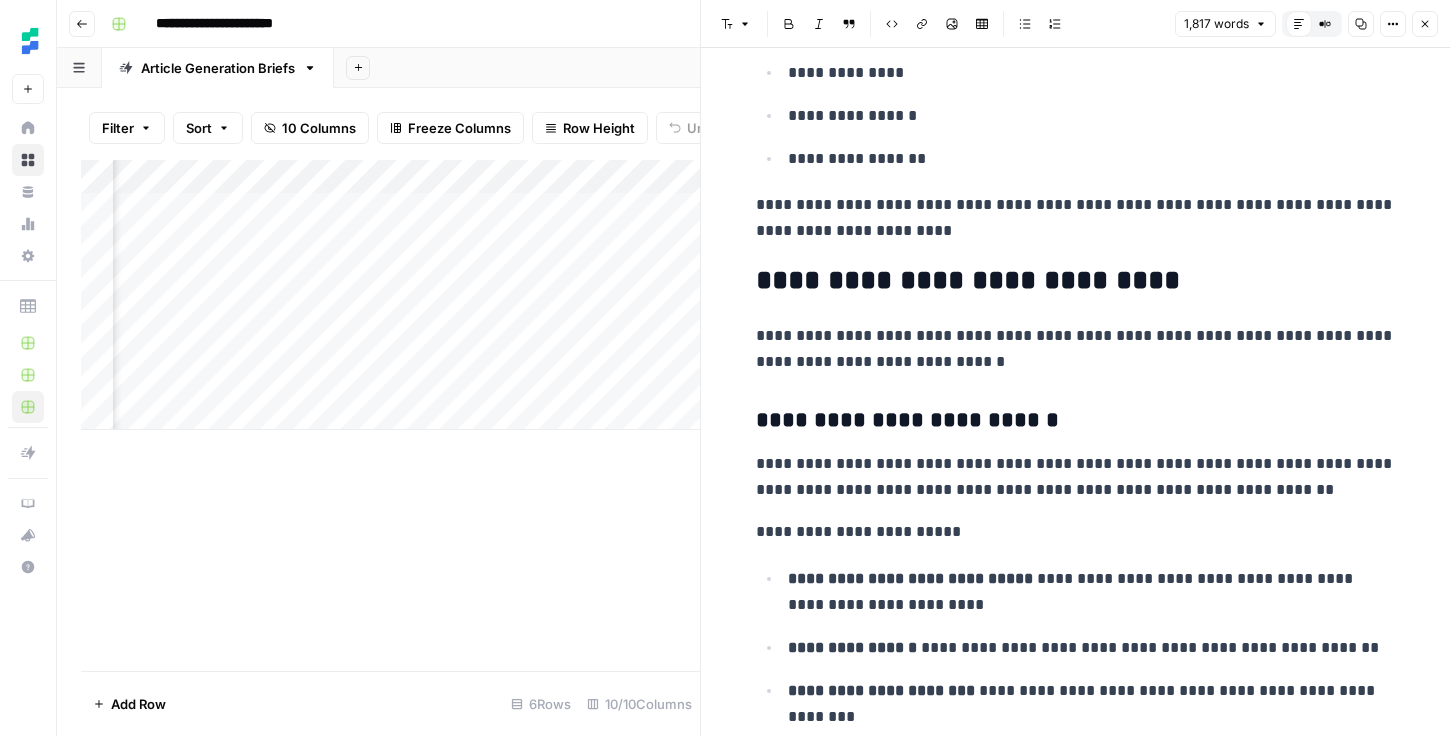 scroll, scrollTop: 2244, scrollLeft: 0, axis: vertical 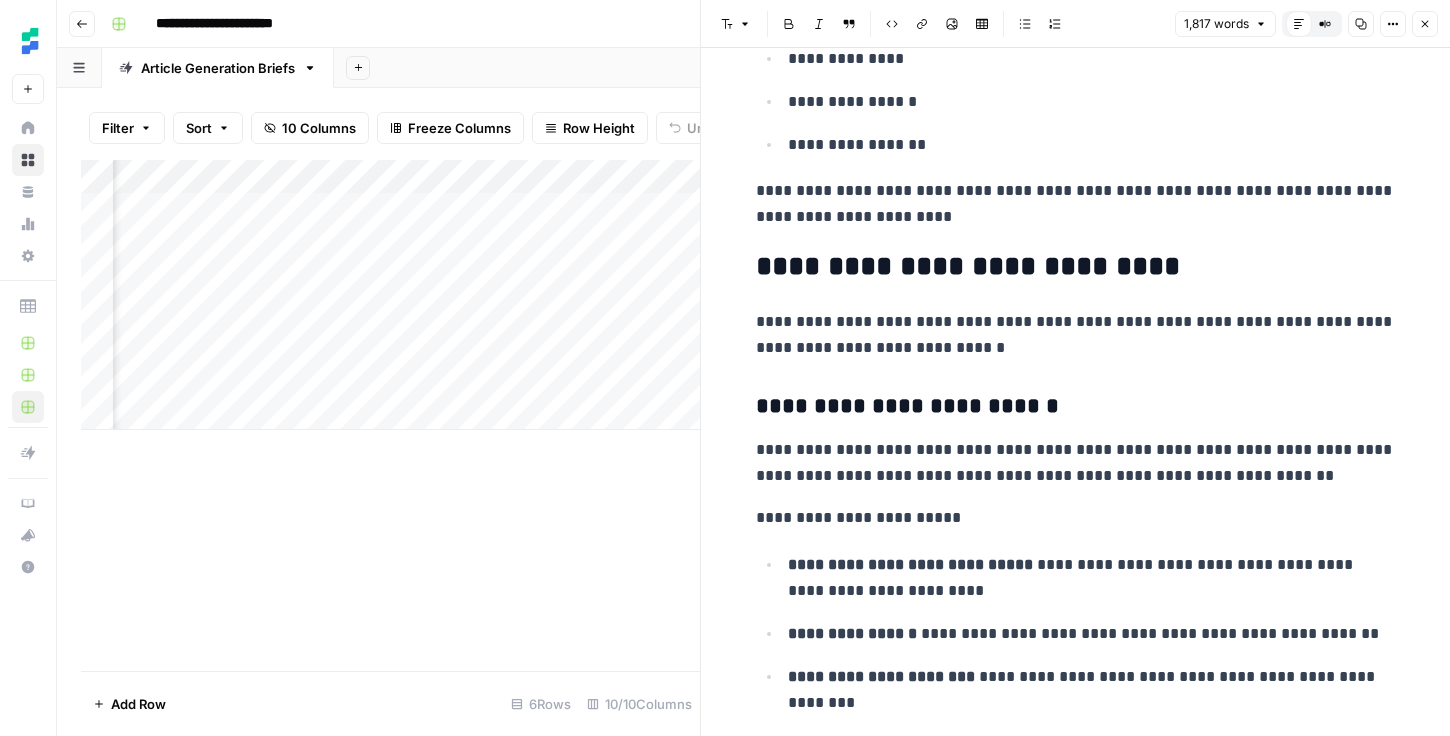 click 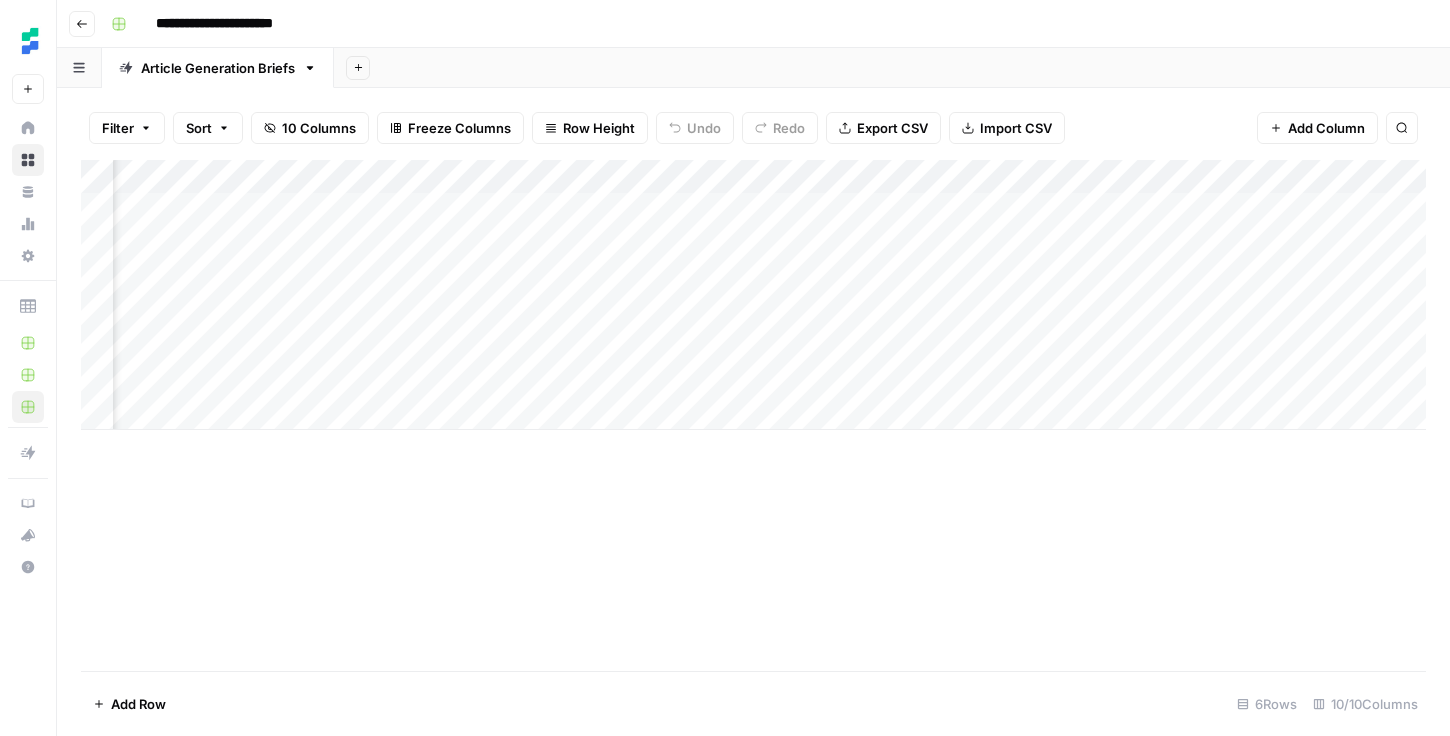 scroll, scrollTop: 0, scrollLeft: 558, axis: horizontal 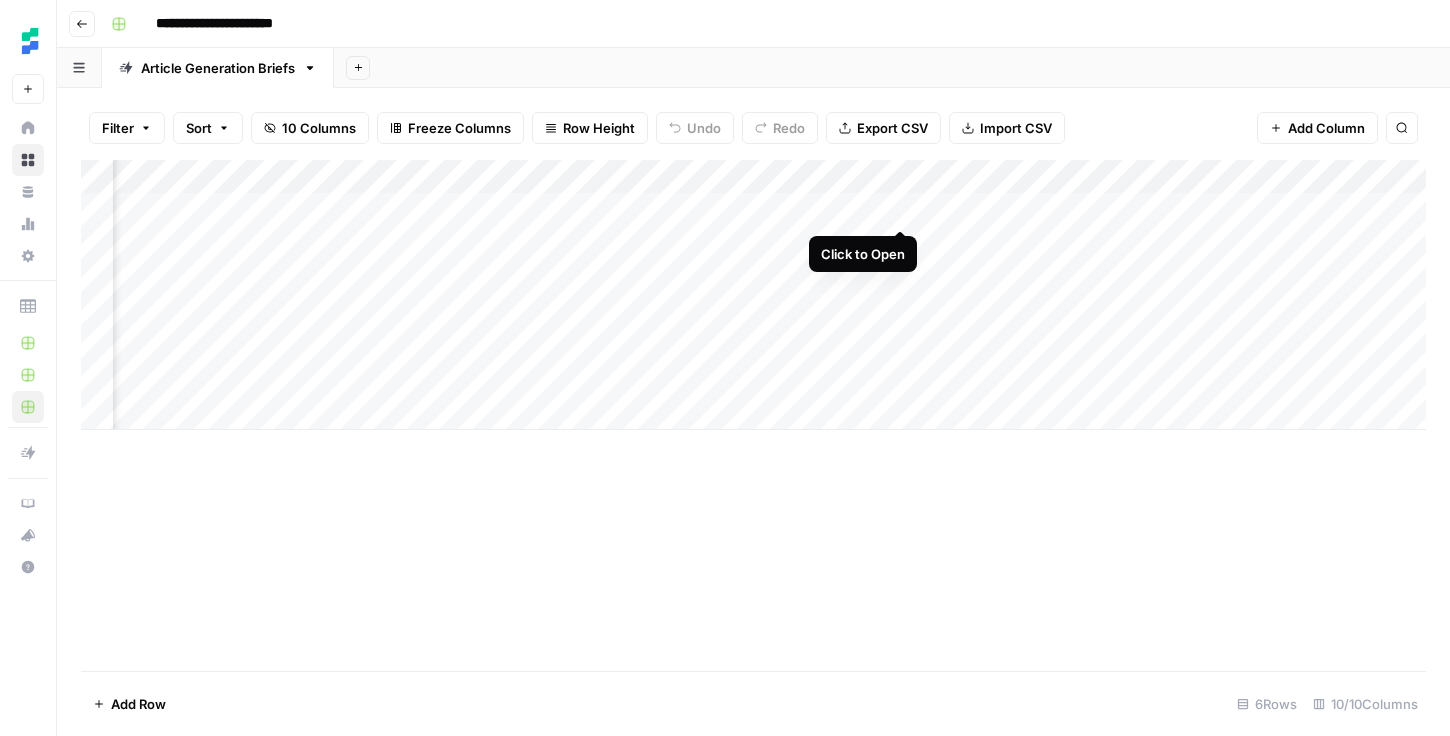 click on "Add Column" at bounding box center (753, 295) 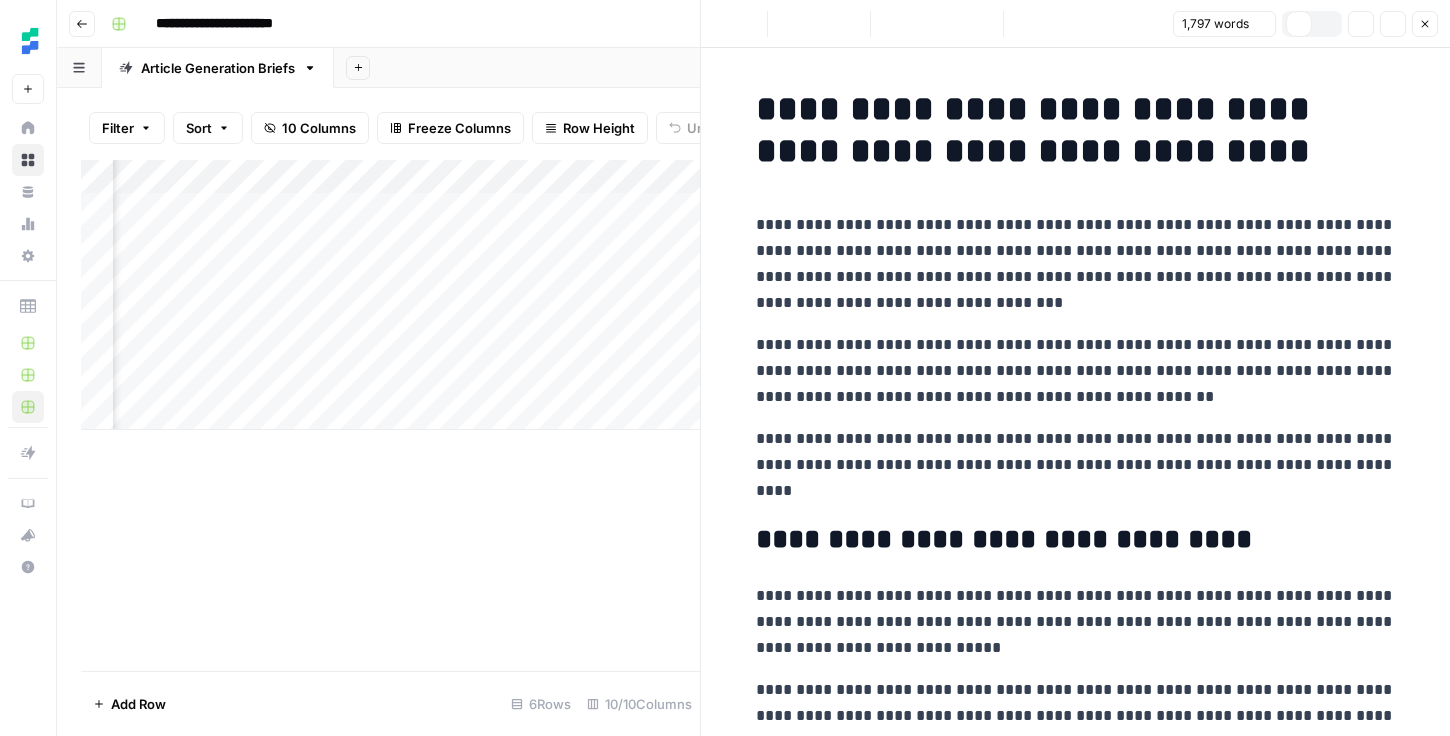 click on "**********" at bounding box center (1076, 264) 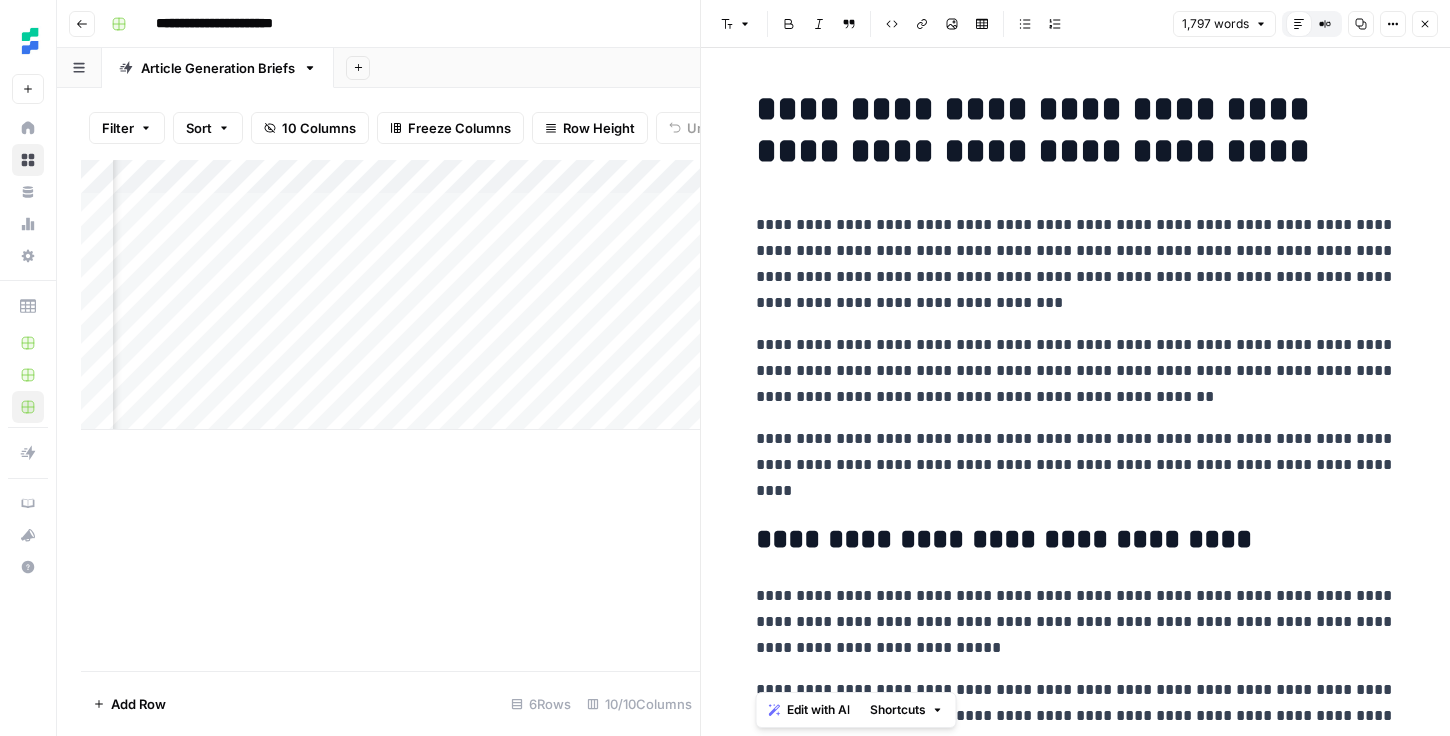 copy on "**********" 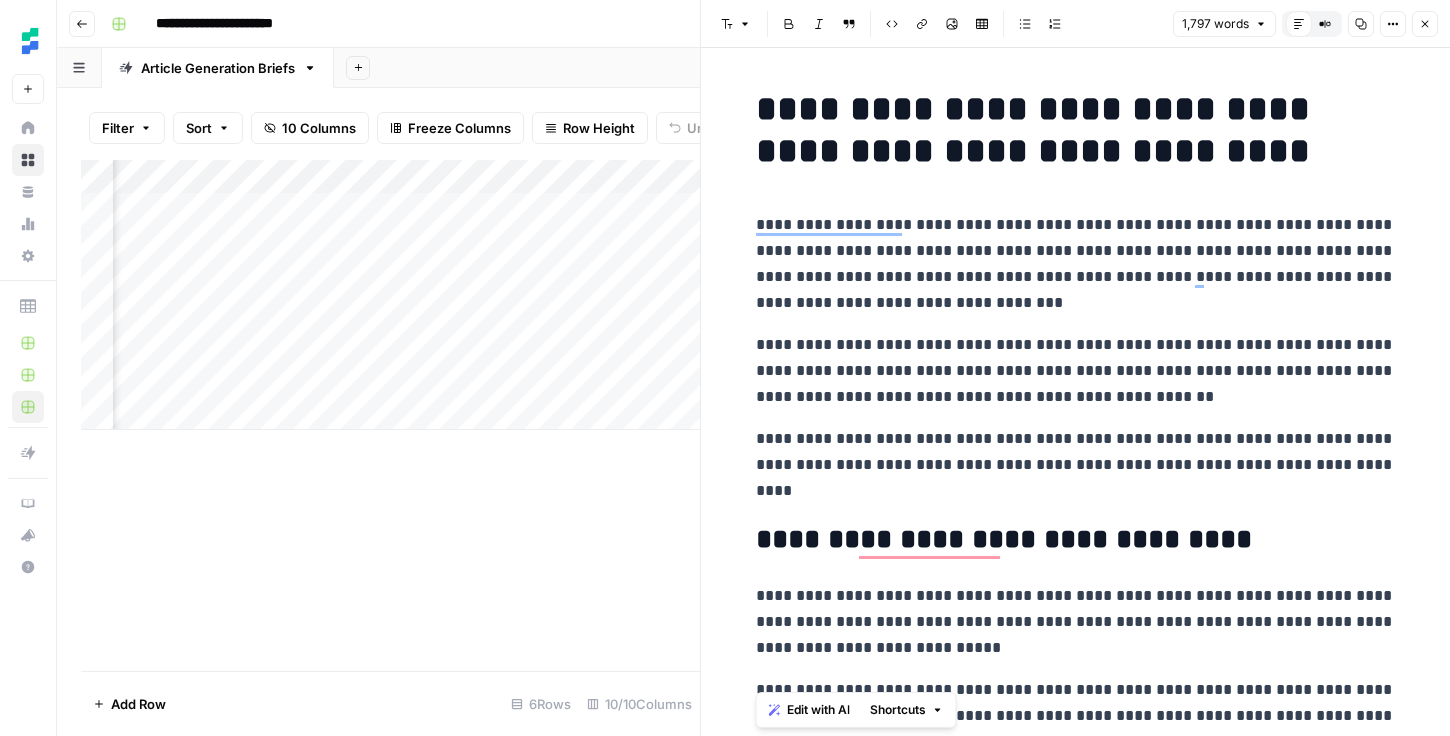 click on "Add Column" at bounding box center (390, 415) 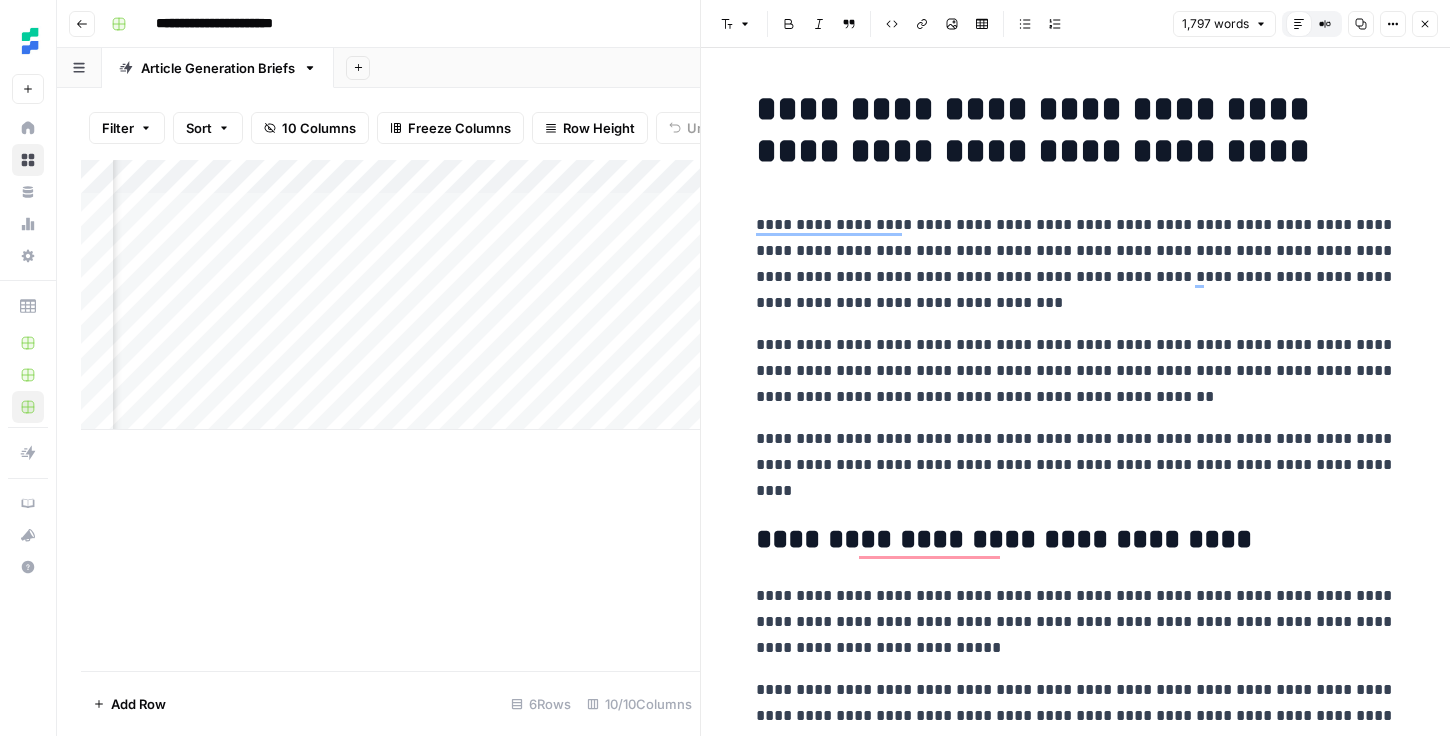 click on "Close" at bounding box center (1425, 24) 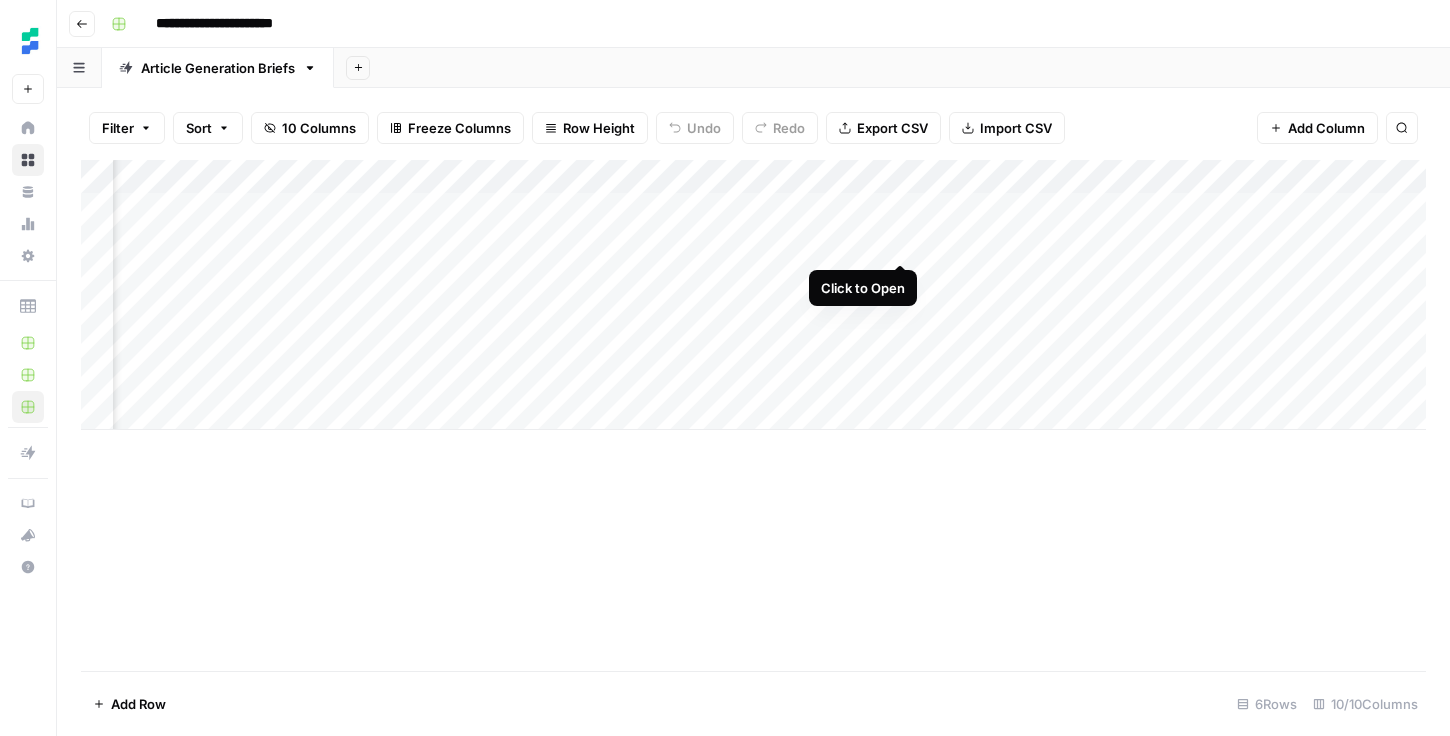 click on "Add Column" at bounding box center (753, 295) 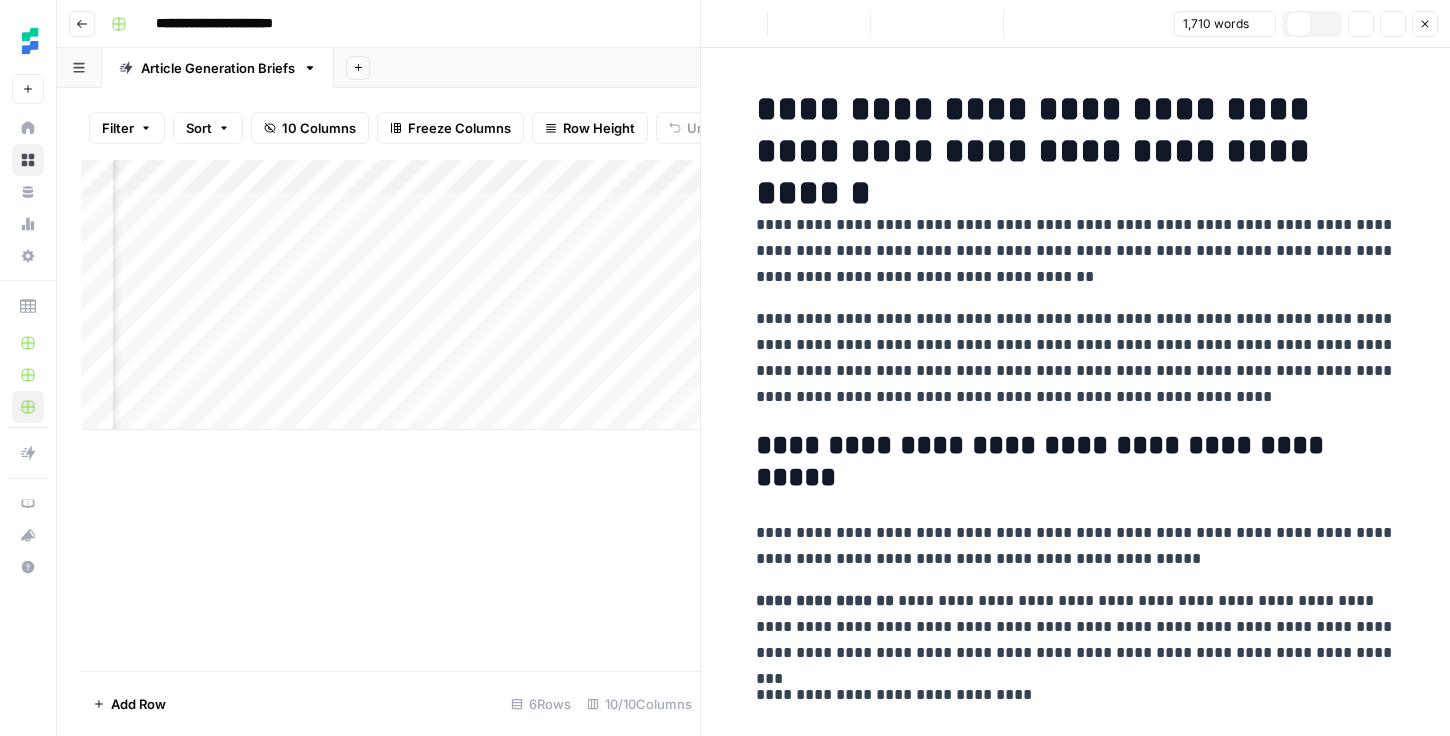 click on "**********" at bounding box center (1076, 251) 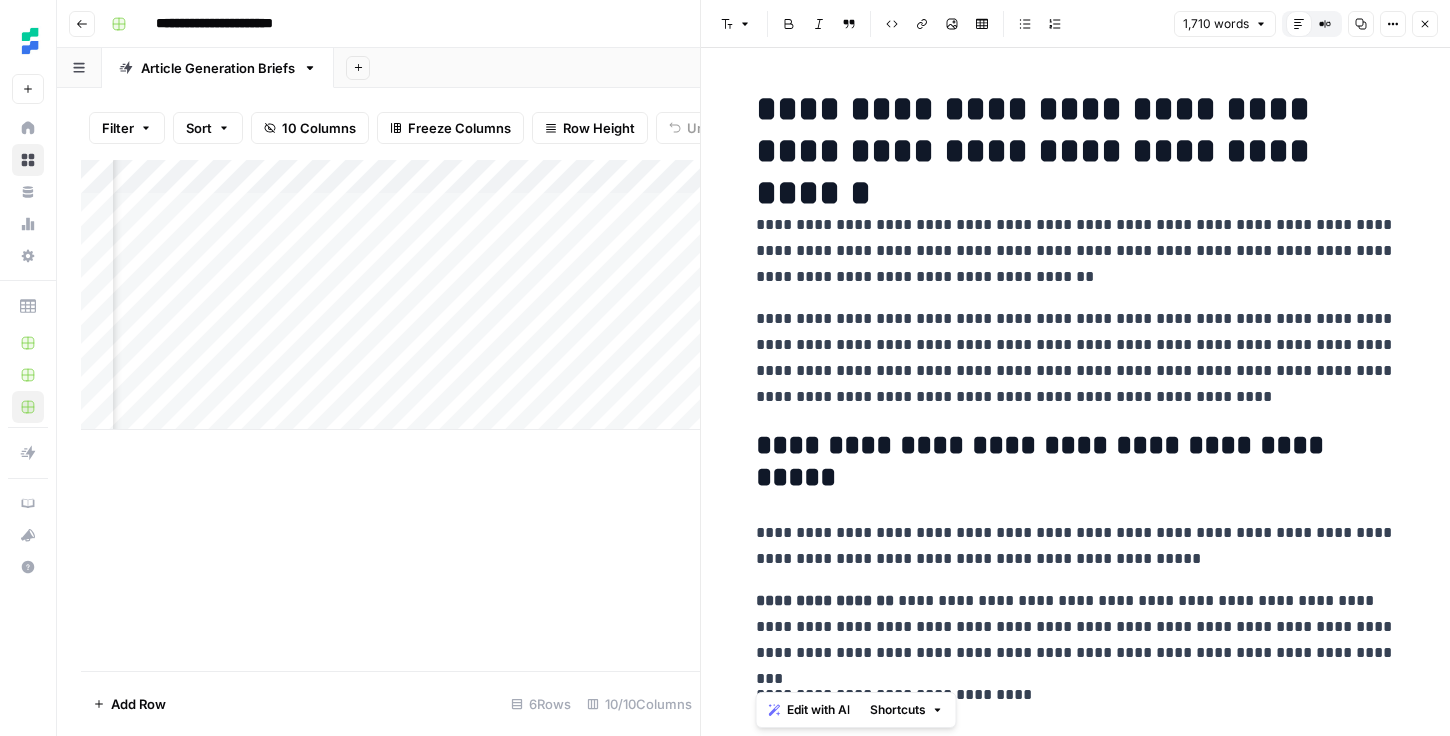 copy on "**********" 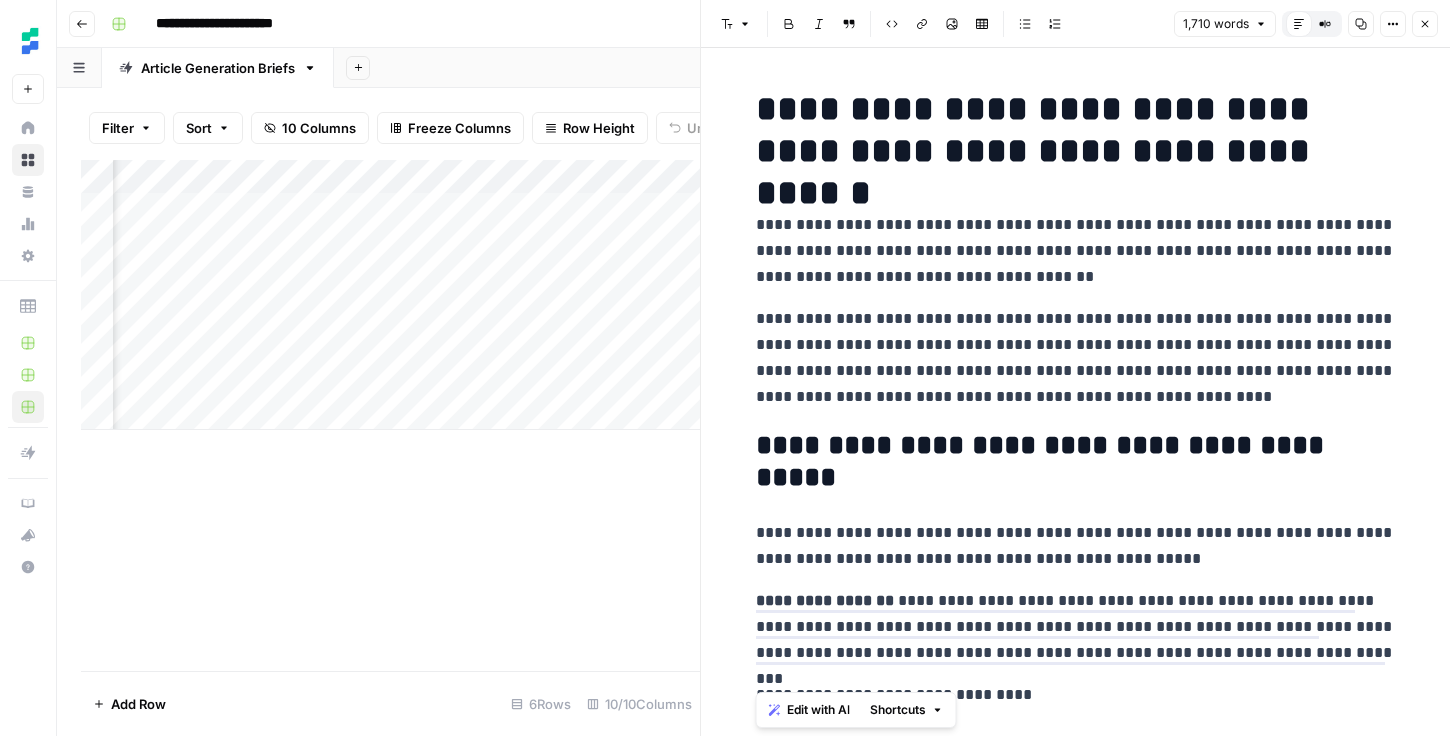 click 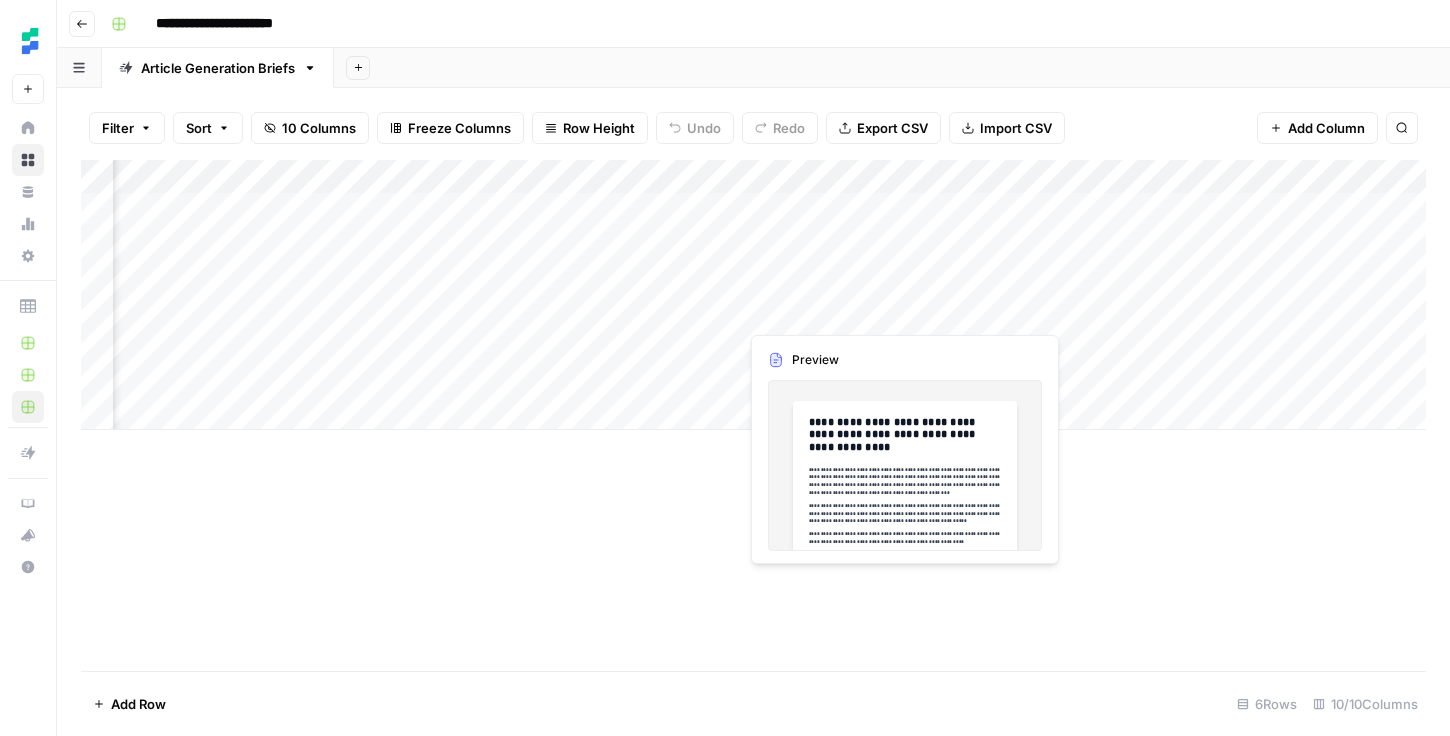 click on "Add Column" at bounding box center [753, 295] 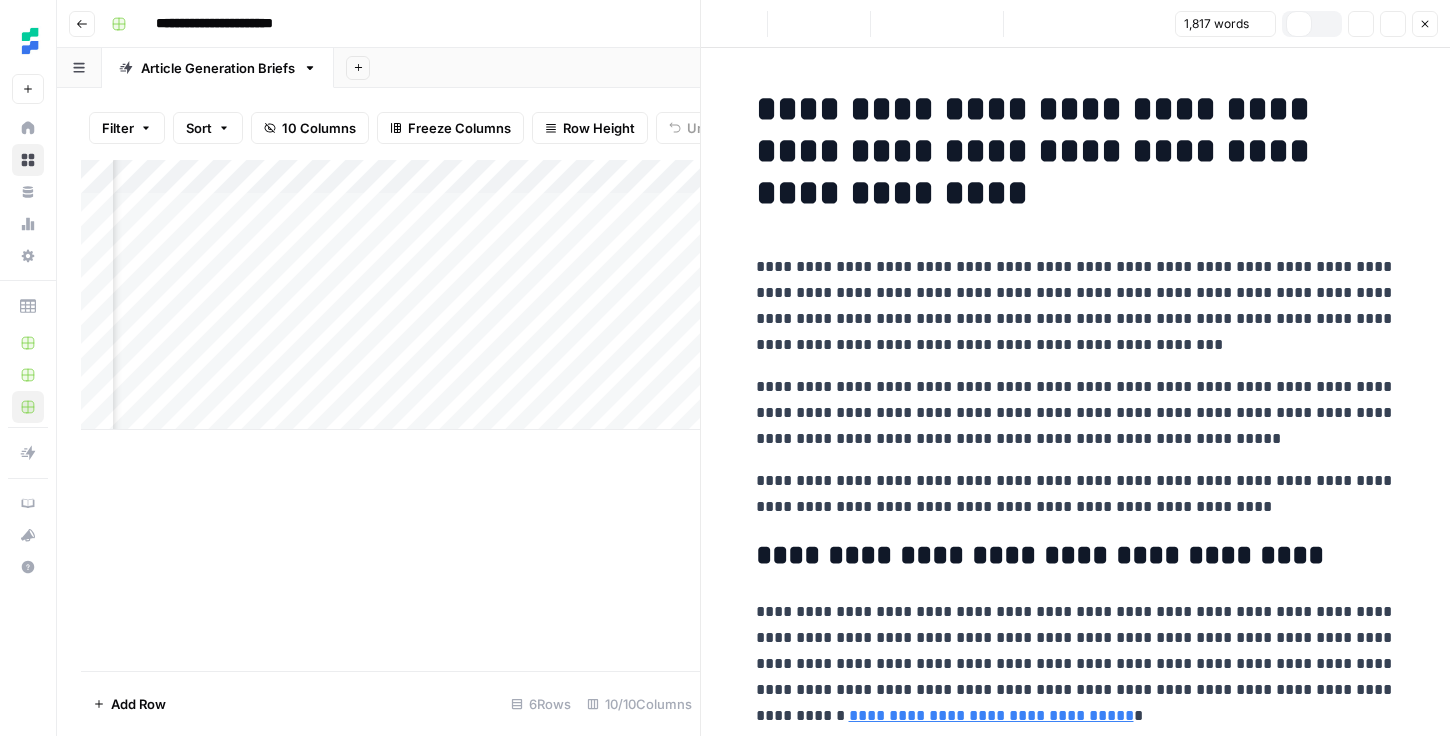 click on "**********" at bounding box center [1076, 413] 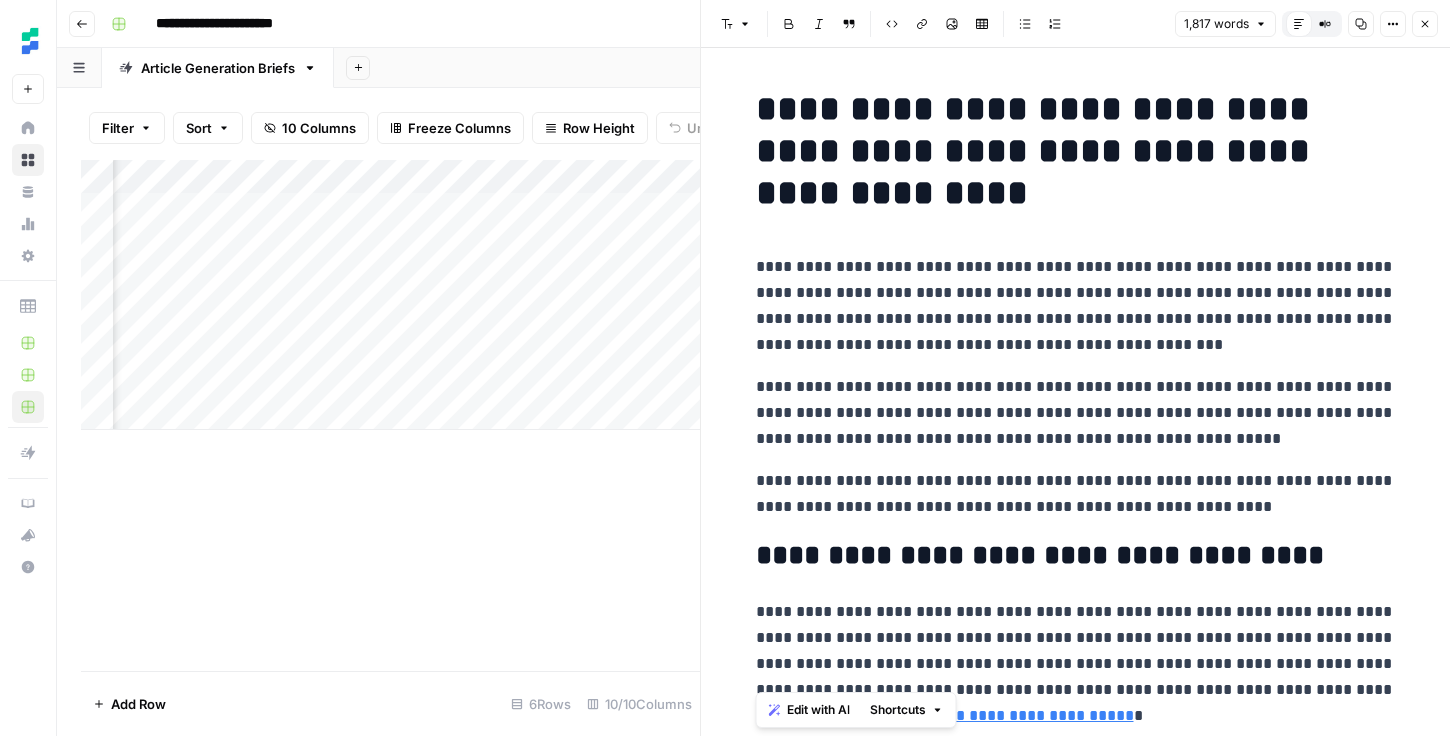 copy on "**********" 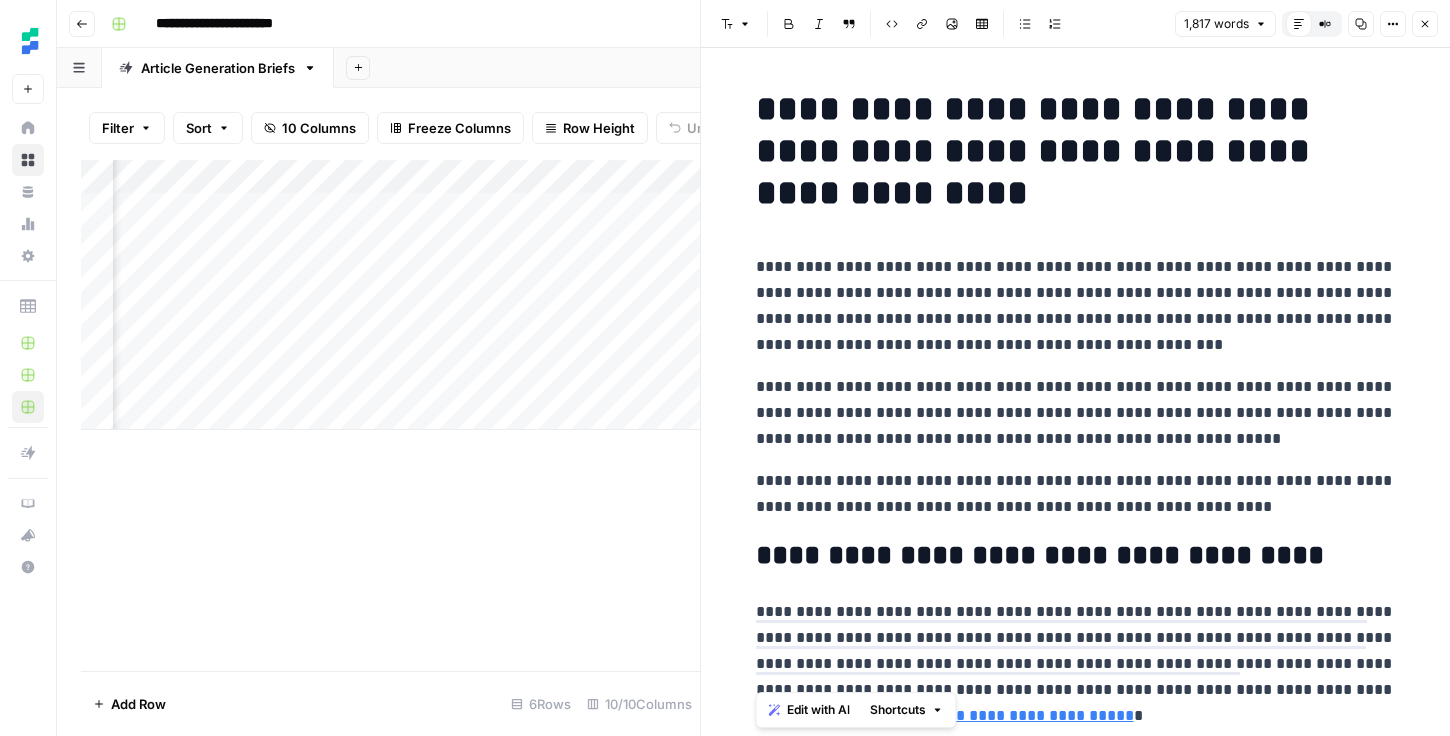 click on "Close" at bounding box center [1430, 24] 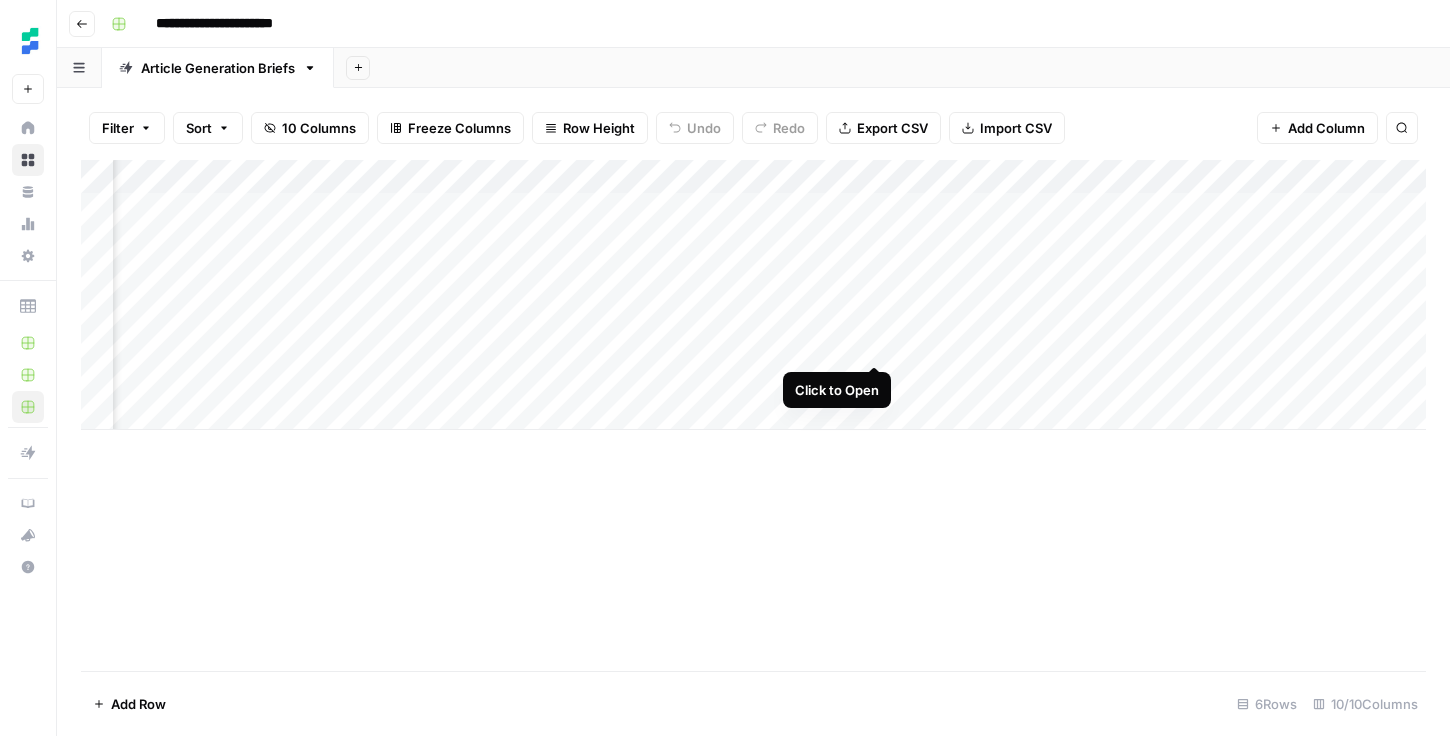 click on "Add Column" at bounding box center [753, 295] 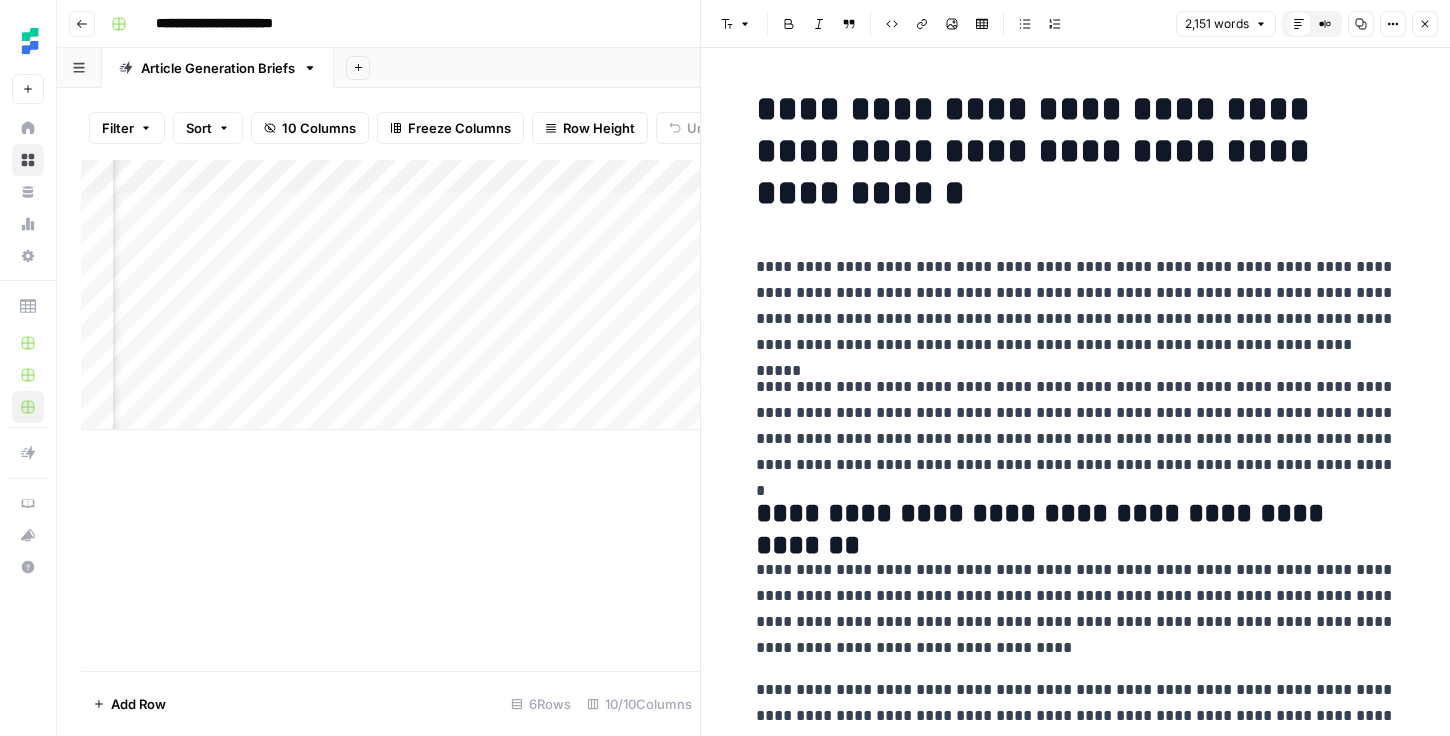click on "**********" at bounding box center [1076, 306] 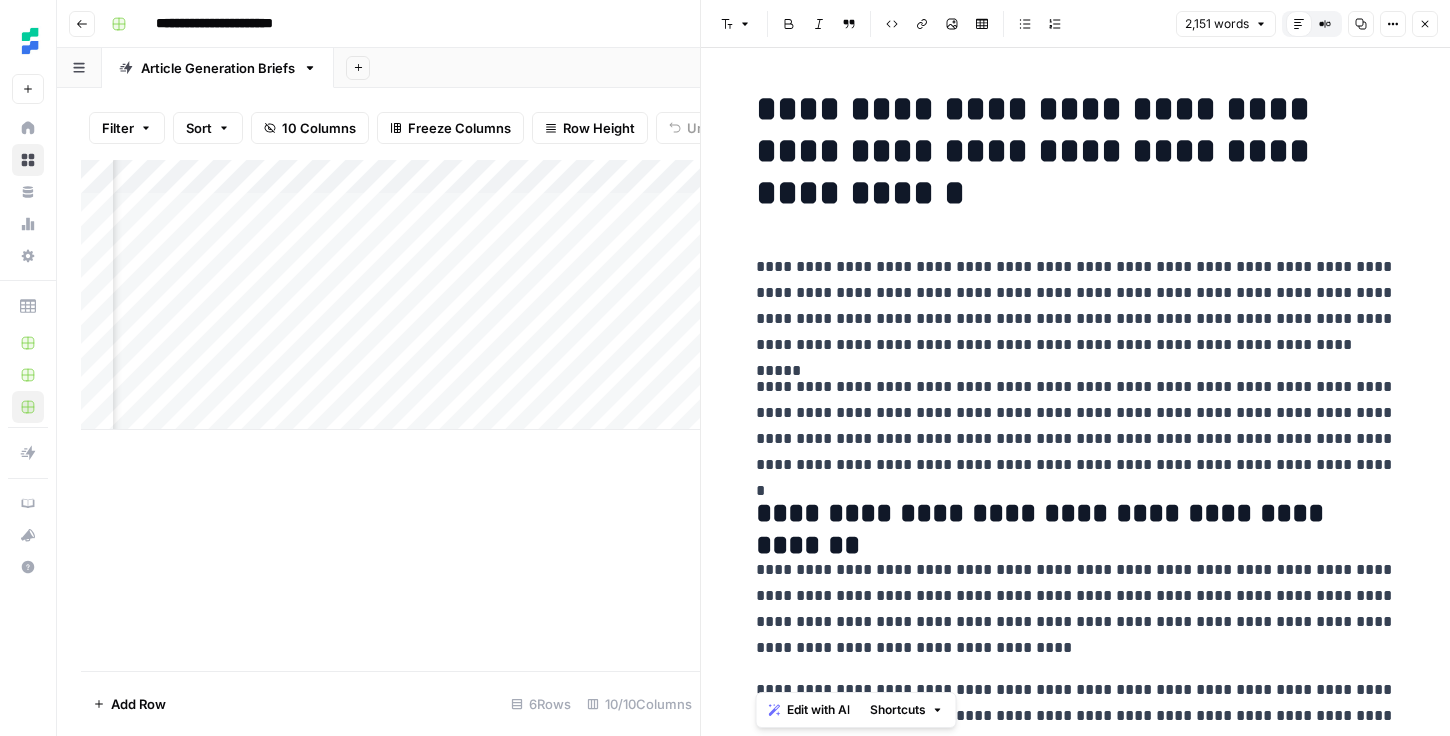 copy on "**********" 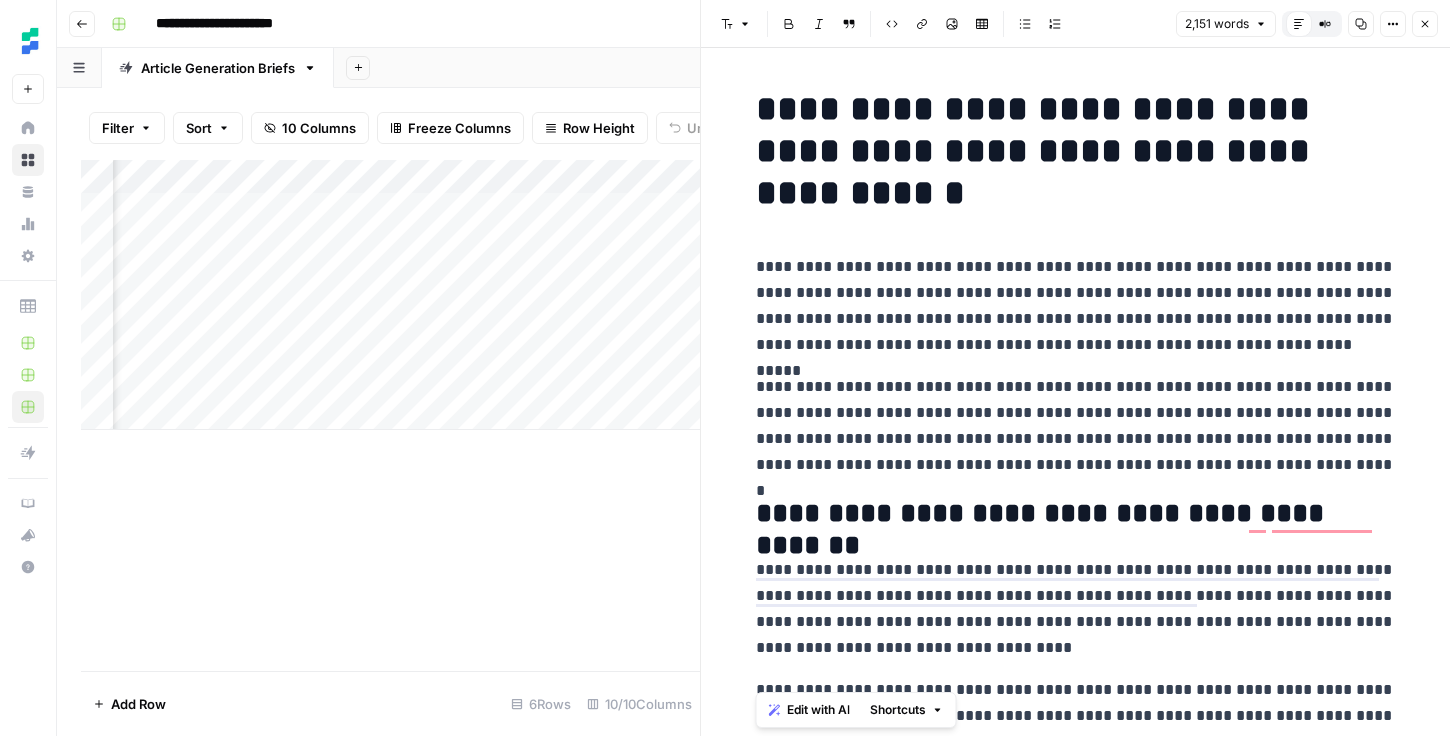 click on "Close" at bounding box center (1425, 24) 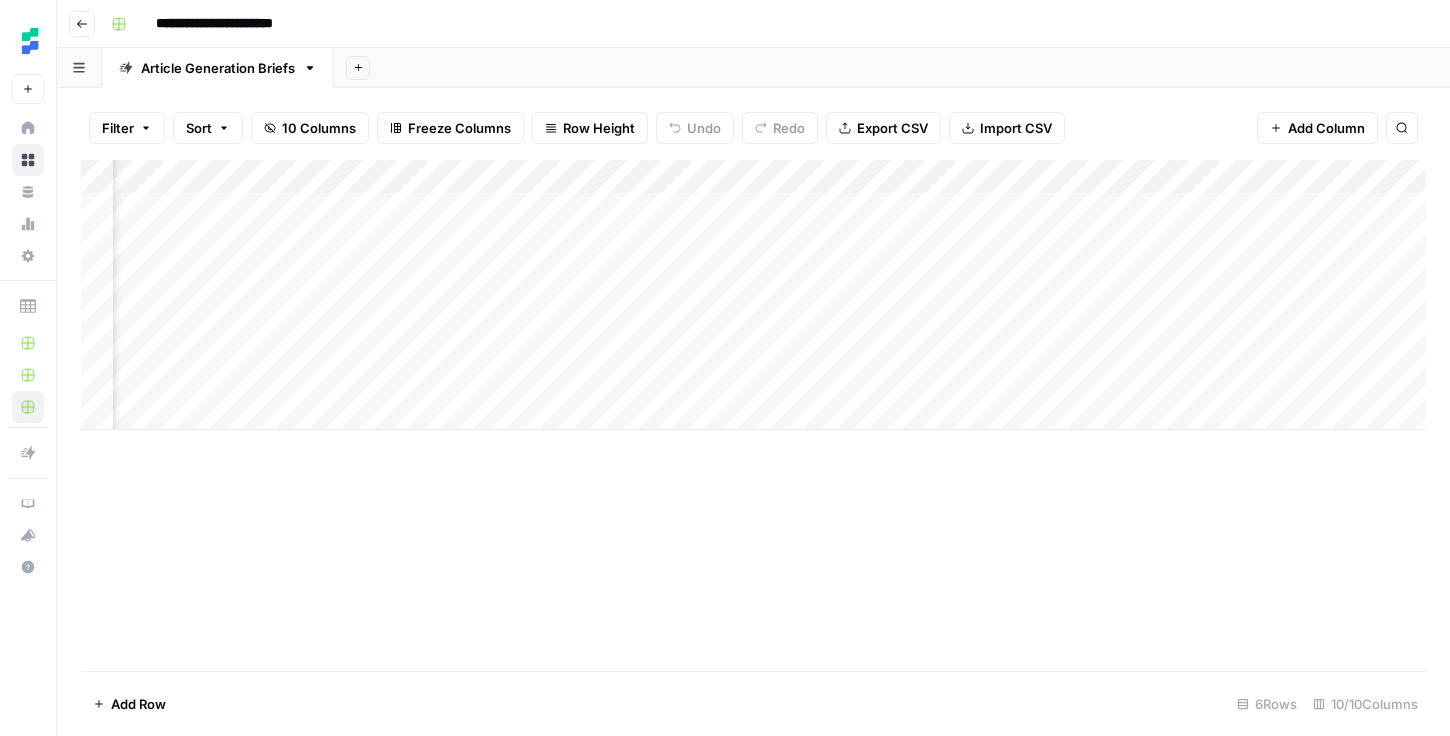 click on "Add Column" at bounding box center (753, 295) 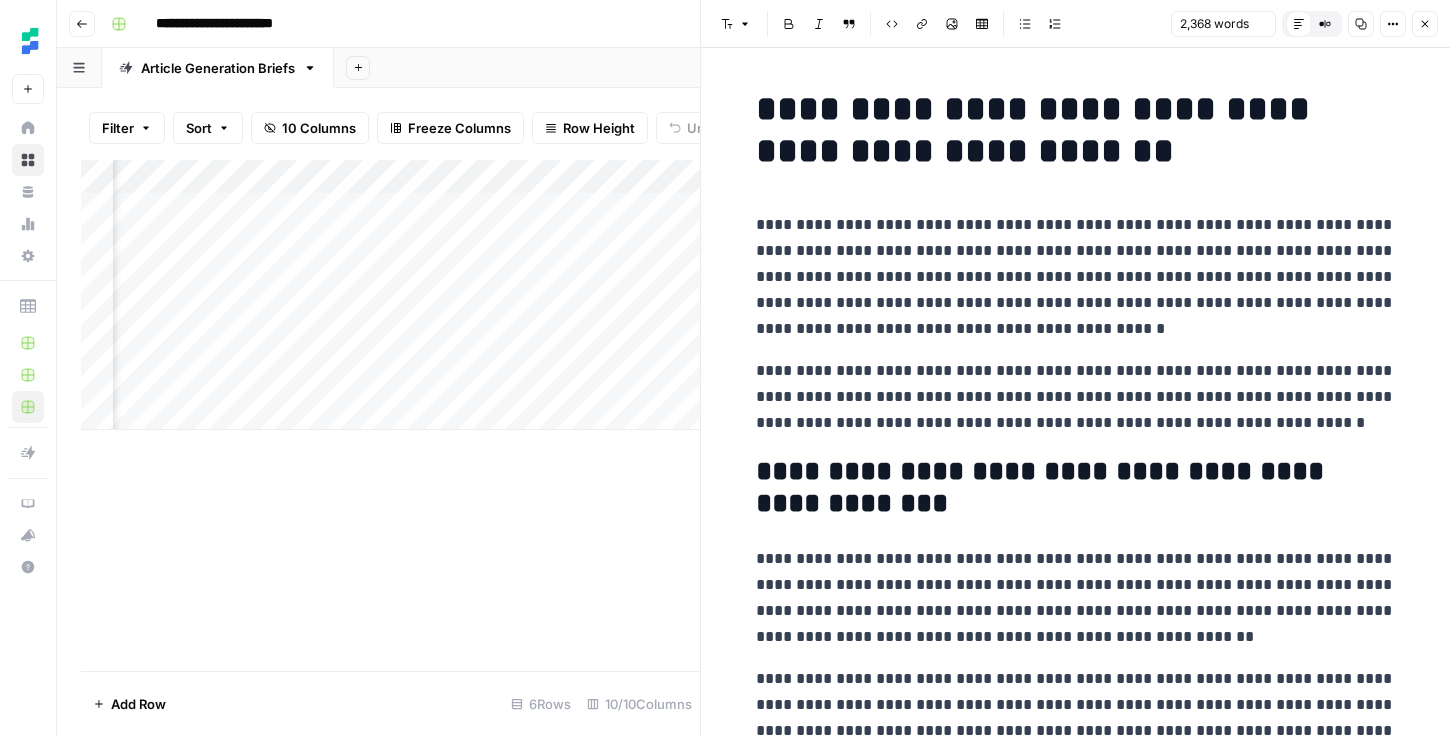 click on "**********" at bounding box center (1076, 397) 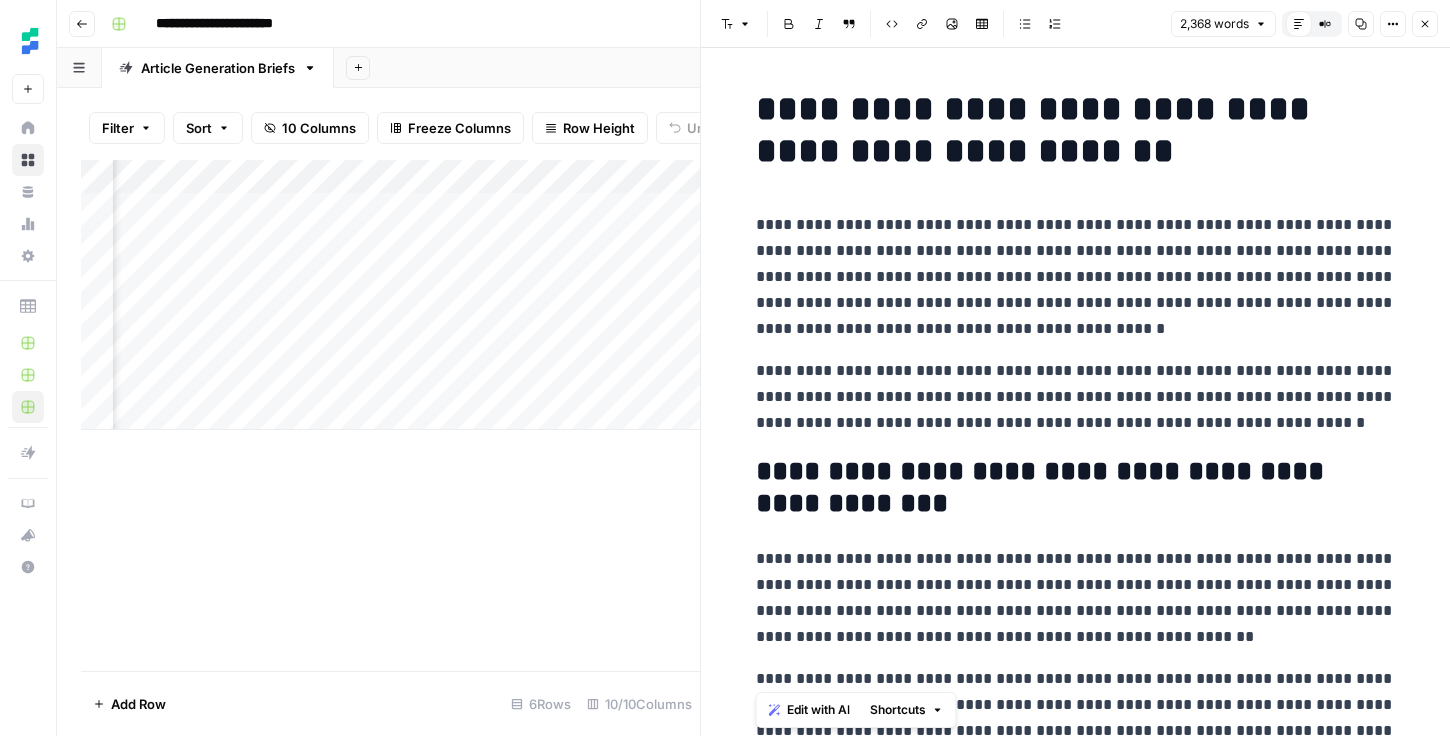 scroll, scrollTop: 0, scrollLeft: 0, axis: both 